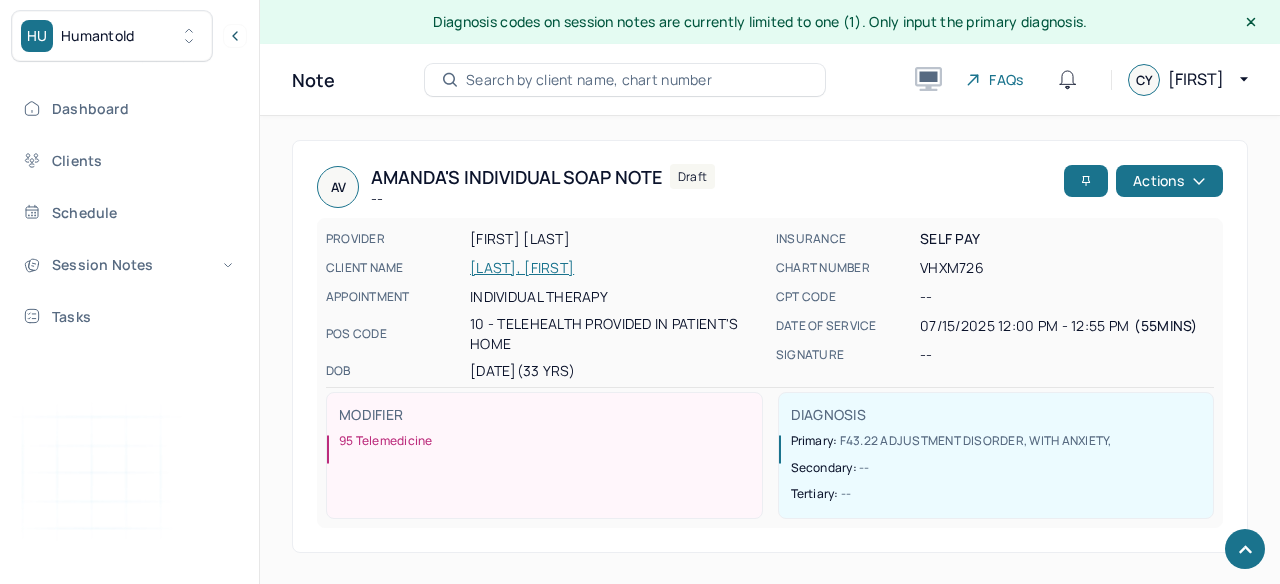 scroll, scrollTop: 1671, scrollLeft: 0, axis: vertical 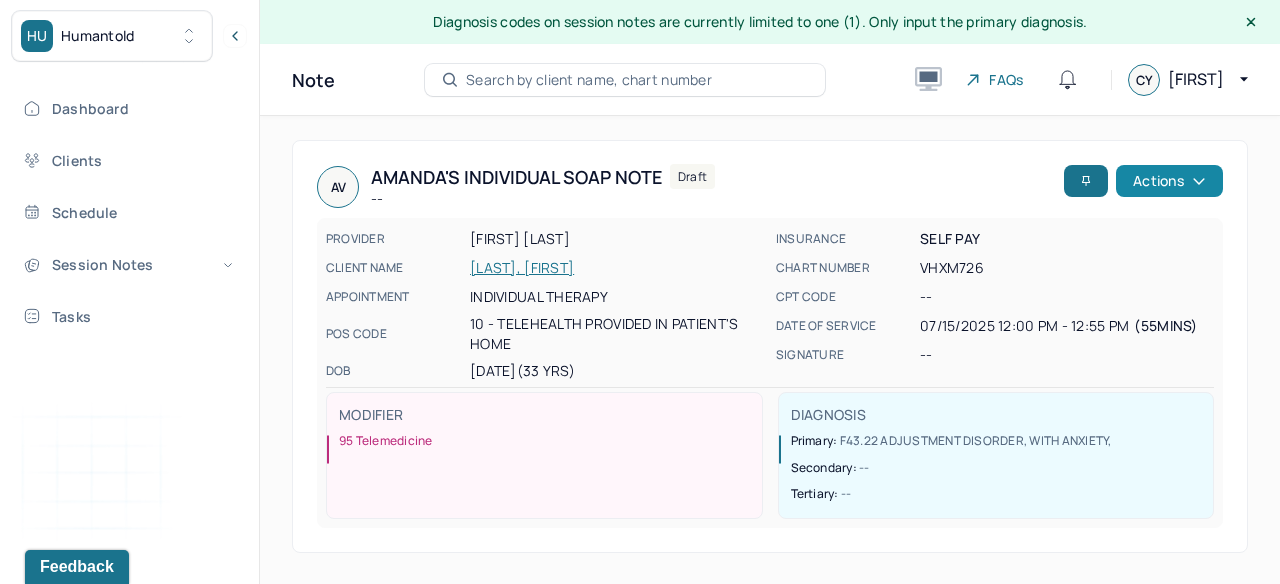 click 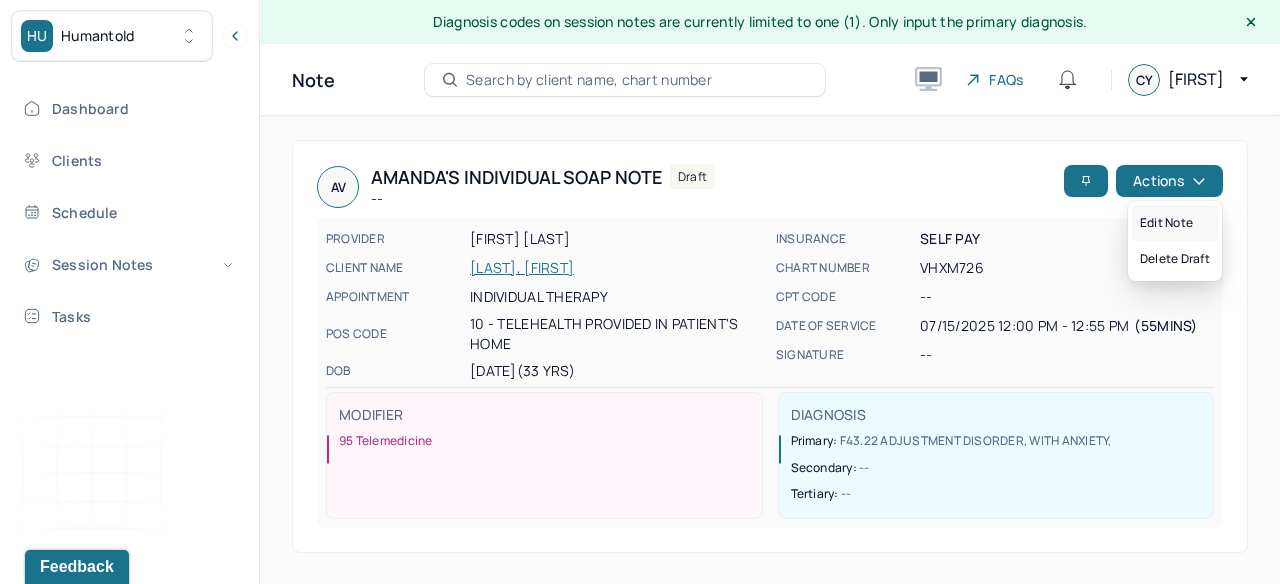 click on "Edit note" at bounding box center [1175, 223] 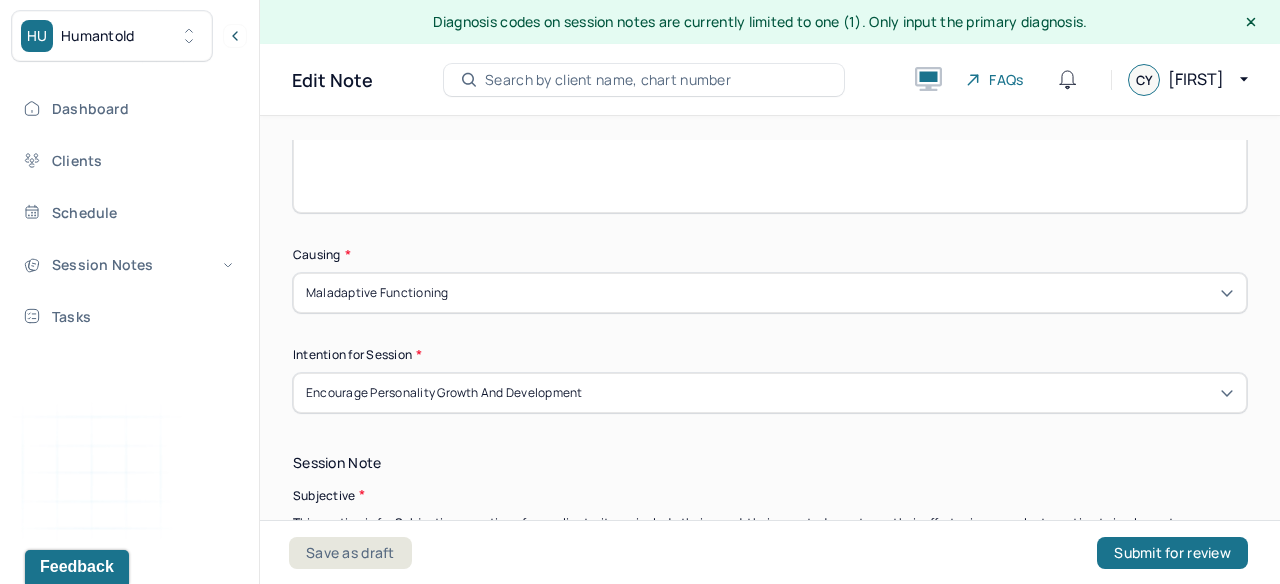 scroll, scrollTop: 1228, scrollLeft: 0, axis: vertical 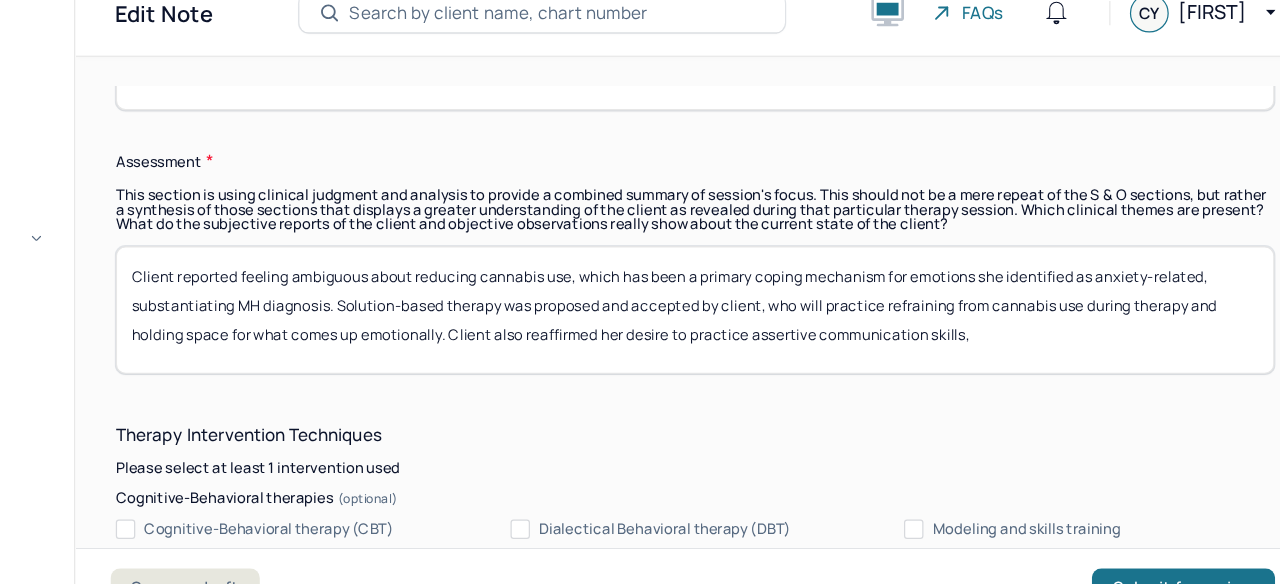 click on "Client reported feeling ambiguous about reducing cannabis use, which has been a primary coping mechanism for emotions she identified as anxiety-related,  substantiating MH diagnosis. Solution-based therapy was proposed and accepted by client, who will practice refraining from cannabis use during therapy and holding space for what comes up emotionally. Client also reaffirmed her desire to practice assertive communication skills," at bounding box center [770, 324] 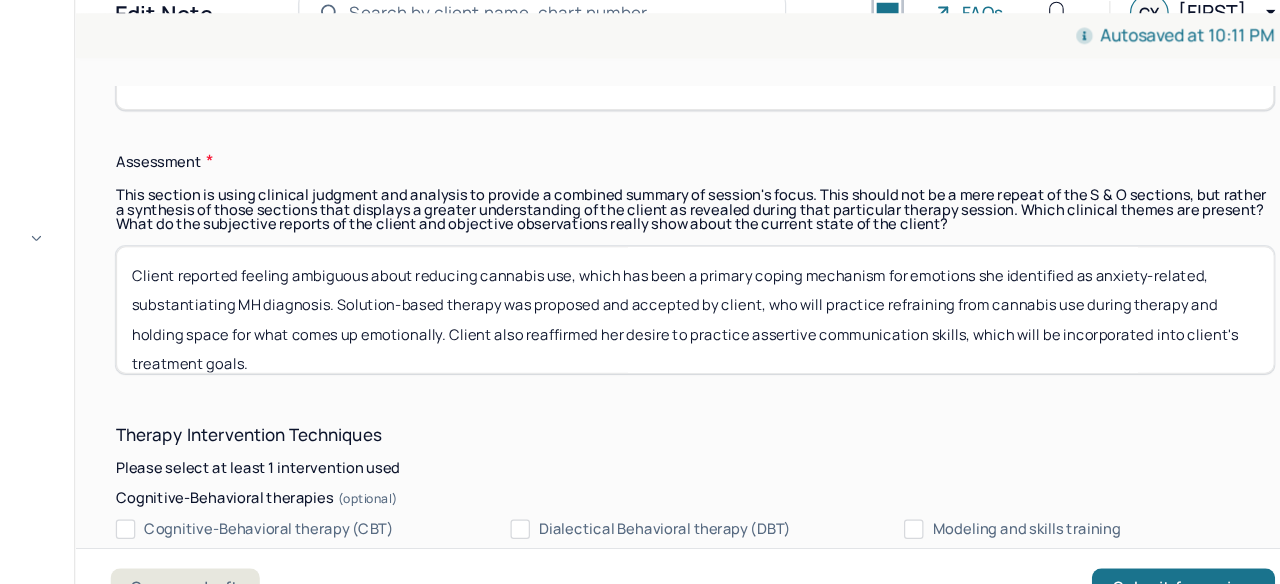 click on "Instructions The fields marked with an asterisk ( * ) are required before you can submit your notes. Before you can submit your session notes, they must be signed. You have the option to save your notes as a draft before making a submission. Appointment location * Teletherapy Client Teletherapy Location Home Office Other Provider Teletherapy Location Home Office Other Consent was received for the teletherapy session The teletherapy session was conducted via video Primary diagnosis * F43.22 ADJUSTMENT DISORDER, WITH ANXIETY Secondary diagnosis (optional) Secondary diagnosis Tertiary diagnosis (optional) Tertiary diagnosis Emotional / Behavioural symptoms demonstrated * Client displayed cheerfulness, excitement, and optimism.  Causing * Maladaptive Functioning Intention for Session * Encourage personality growth and development Session Note Subjective Objective How did they present themselves? Was there nervous talking or lack of eye contact? Assessment Therapy Intervention Techniques Trauma-focused CBT EDMR *" at bounding box center (770, 715) 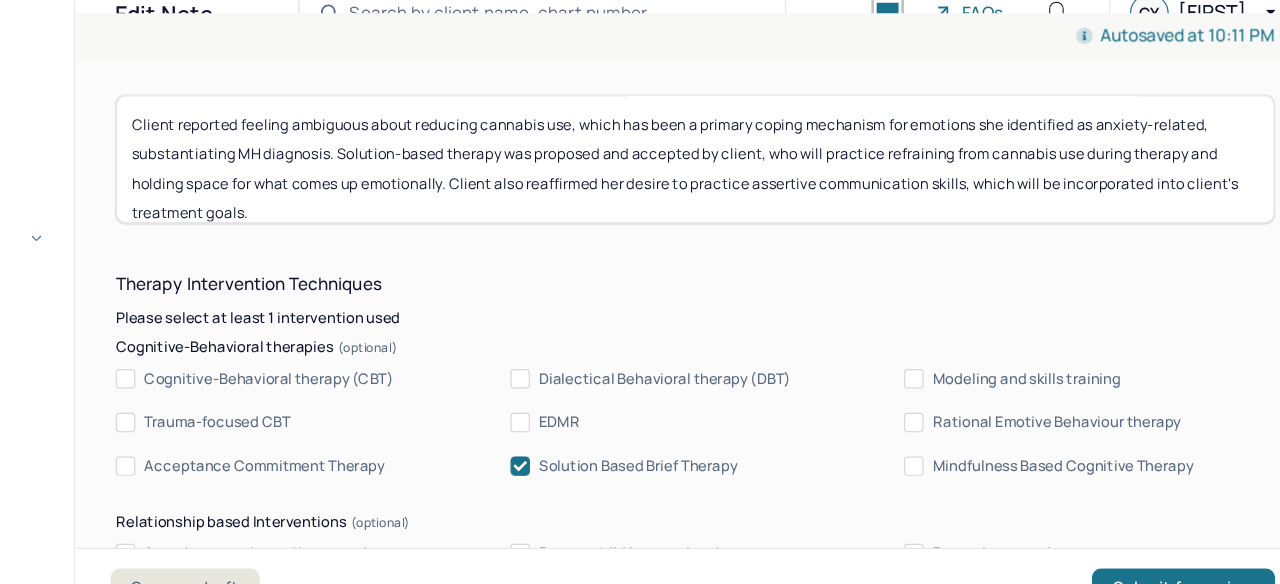 scroll, scrollTop: 1962, scrollLeft: 0, axis: vertical 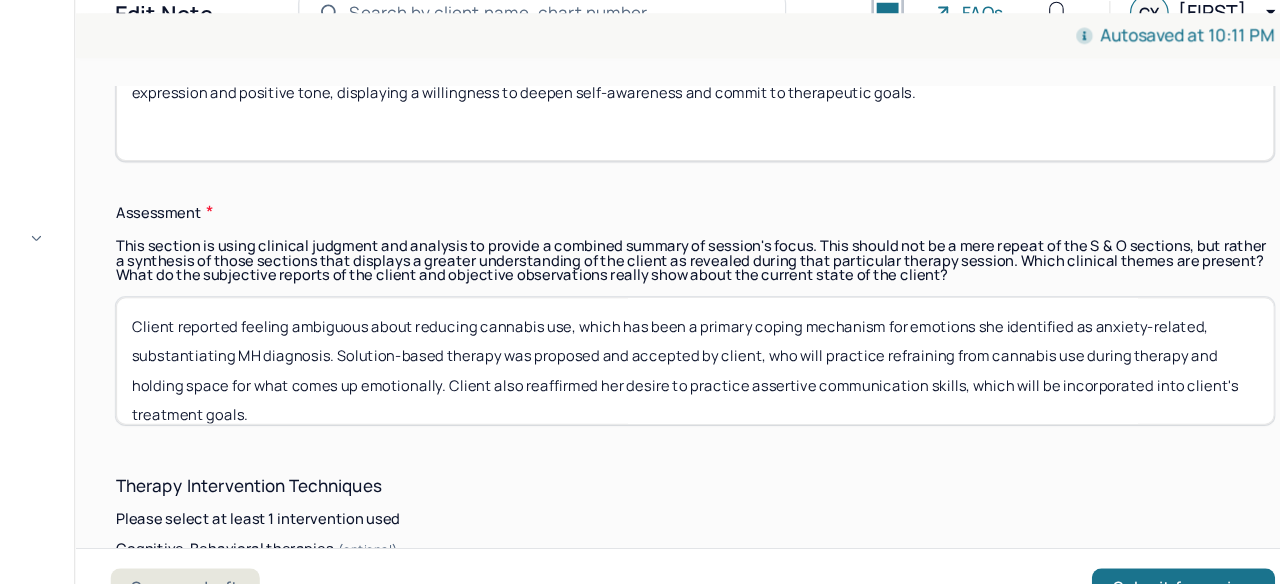 click on "Client reported feeling ambiguous about reducing cannabis use, which has been a primary coping mechanism for emotions she identified as anxiety-related, substantiating MH diagnosis. Solution-based therapy was proposed and accepted by client, who will practice refraining from cannabis use during therapy and holding space for what comes up emotionally. Client also reaffirmed her desire to practice assertive communication skills, which will be incorporated into client's treatment goals." at bounding box center [770, 366] 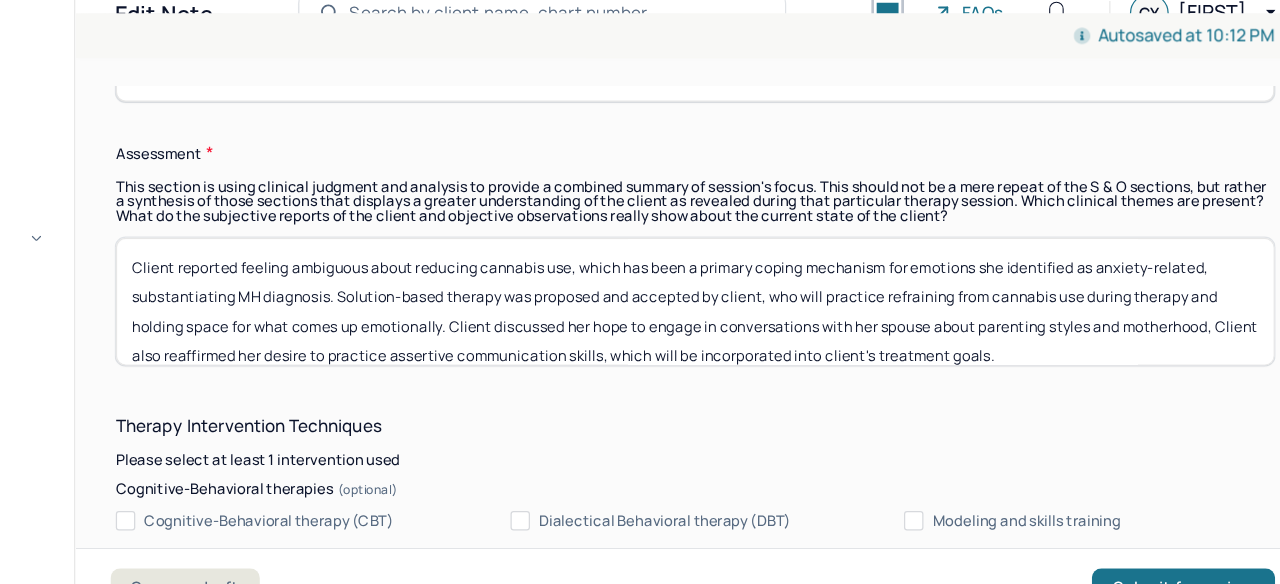 scroll, scrollTop: 1847, scrollLeft: 0, axis: vertical 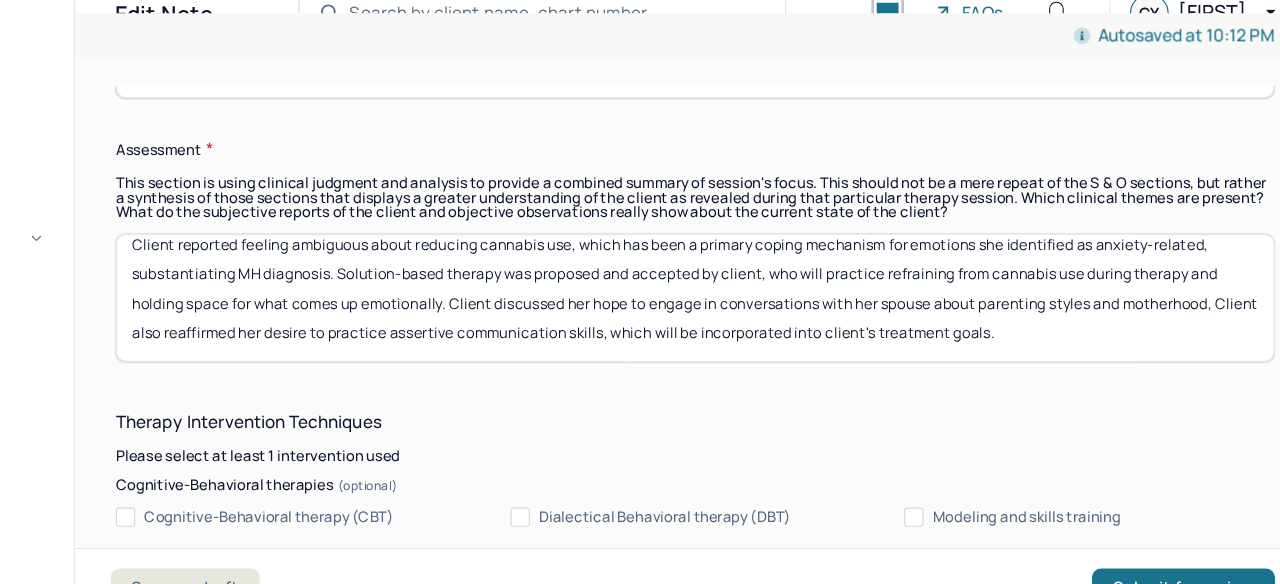 click on "Client reported feeling ambiguous about reducing cannabis use, which has been a primary coping mechanism for emotions she identified as anxiety-related,  substantiating MH diagnosis. Solution-based therapy was proposed and accepted by client, who will practice refraining from cannabis use during therapy and holding space for what comes up emotionally. Client discussed her hope to engage in conversations with her spouse about parenting styles and motherhood, Client also reaffirmed her desire to practice assertive communication skills, which will be incorporated into client's treatment goals." at bounding box center (770, 314) 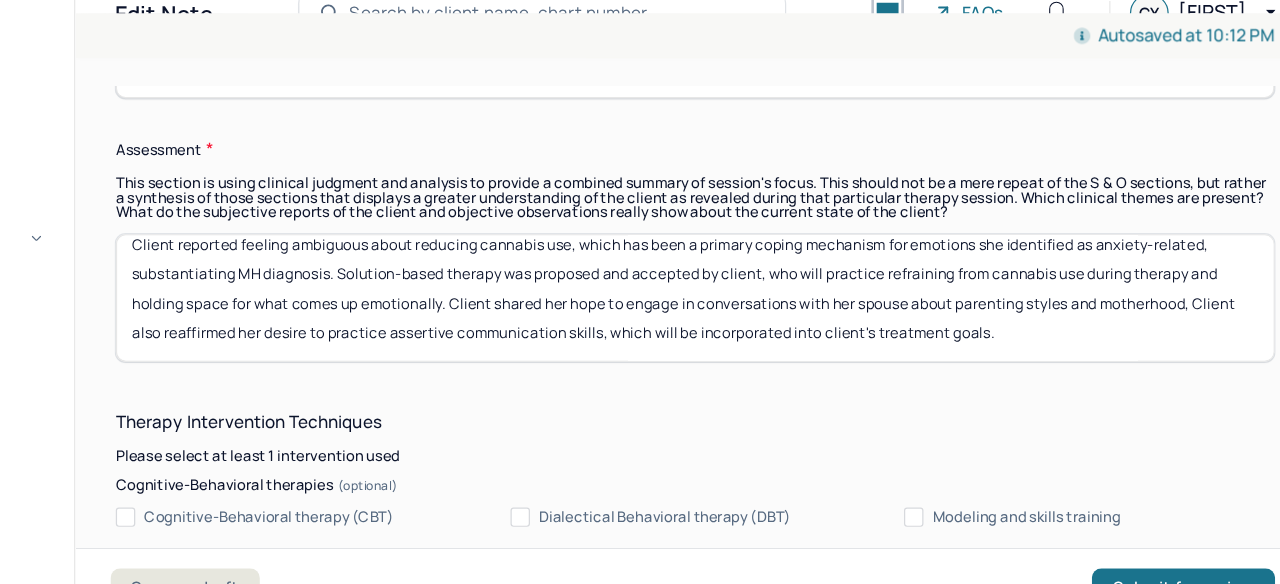 click on "Client reported feeling ambiguous about reducing cannabis use, which has been a primary coping mechanism for emotions she identified as anxiety-related,  substantiating MH diagnosis. Solution-based therapy was proposed and accepted by client, who will practice refraining from cannabis use during therapy and holding space for what comes up emotionally. Client discussed her hope to engage in conversations with her spouse about parenting styles and motherhood, Client also reaffirmed her desire to practice assertive communication skills, which will be incorporated into client's treatment goals." at bounding box center (770, 314) 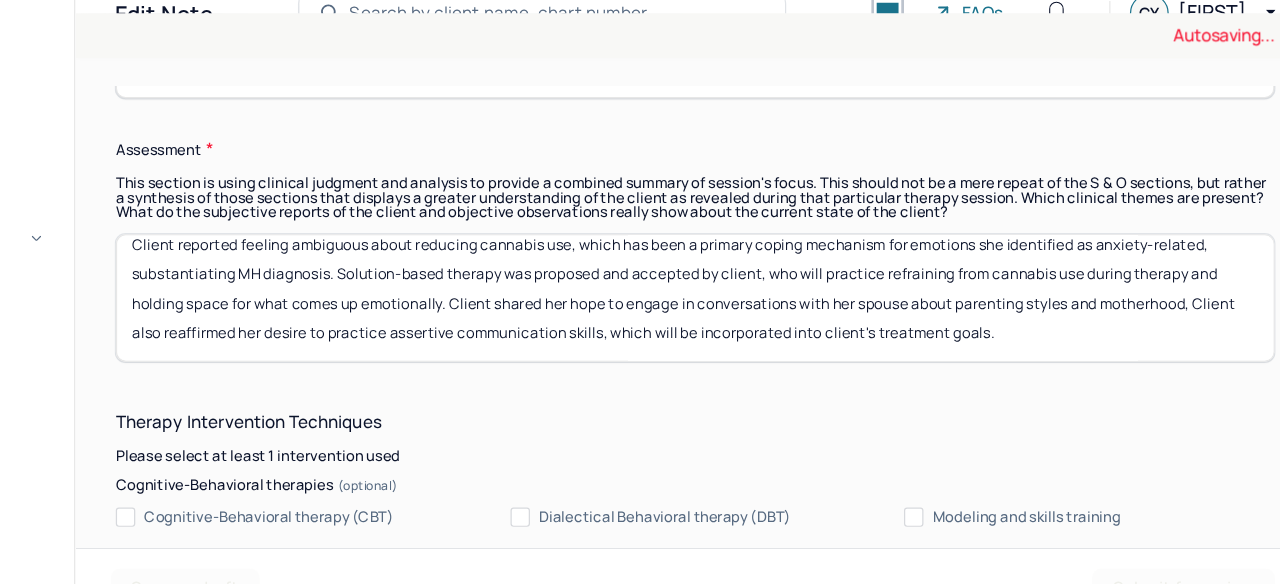 click on "Client reported feeling ambiguous about reducing cannabis use, which has been a primary coping mechanism for emotions she identified as anxiety-related,  substantiating MH diagnosis. Solution-based therapy was proposed and accepted by client, who will practice refraining from cannabis use during therapy and holding space for what comes up emotionally. Client discussed her hope to engage in conversations with her spouse about parenting styles and motherhood, Client also reaffirmed her desire to practice assertive communication skills, which will be incorporated into client's treatment goals." at bounding box center [770, 314] 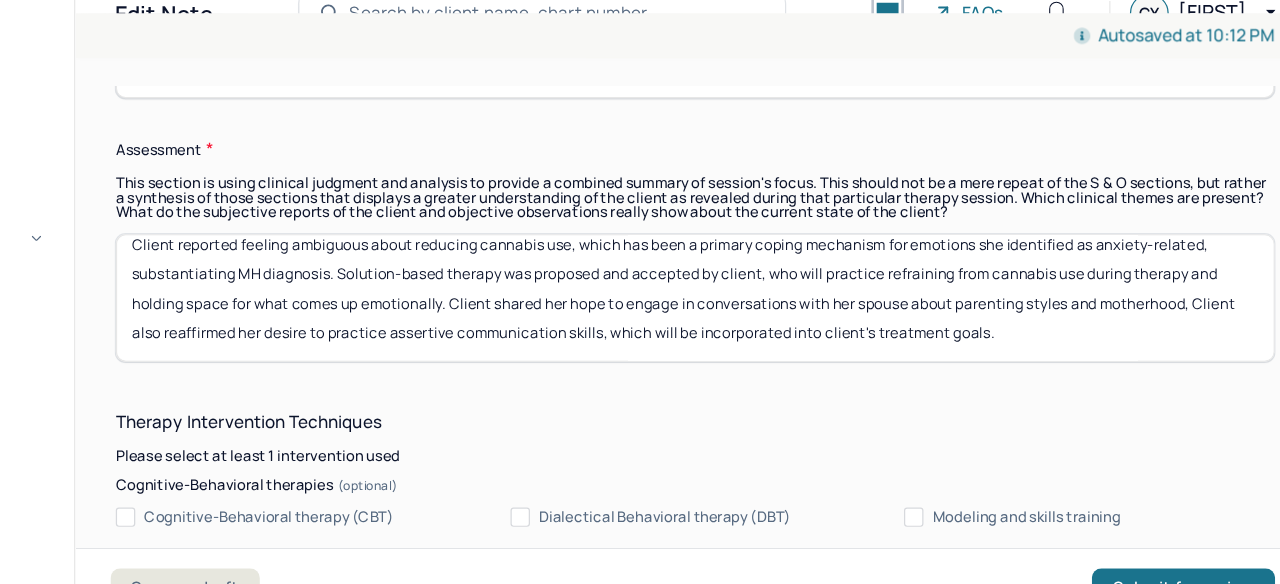 click on "Client reported feeling ambiguous about reducing cannabis use, which has been a primary coping mechanism for emotions she identified as anxiety-related,  substantiating MH diagnosis. Solution-based therapy was proposed and accepted by client, who will practice refraining from cannabis use during therapy and holding space for what comes up emotionally. Client shared her hope to engage in conversations with her spouse about parenting styles and motherhood, Client also reaffirmed her desire to practice assertive communication skills, which will be incorporated into client's treatment goals." at bounding box center [770, 314] 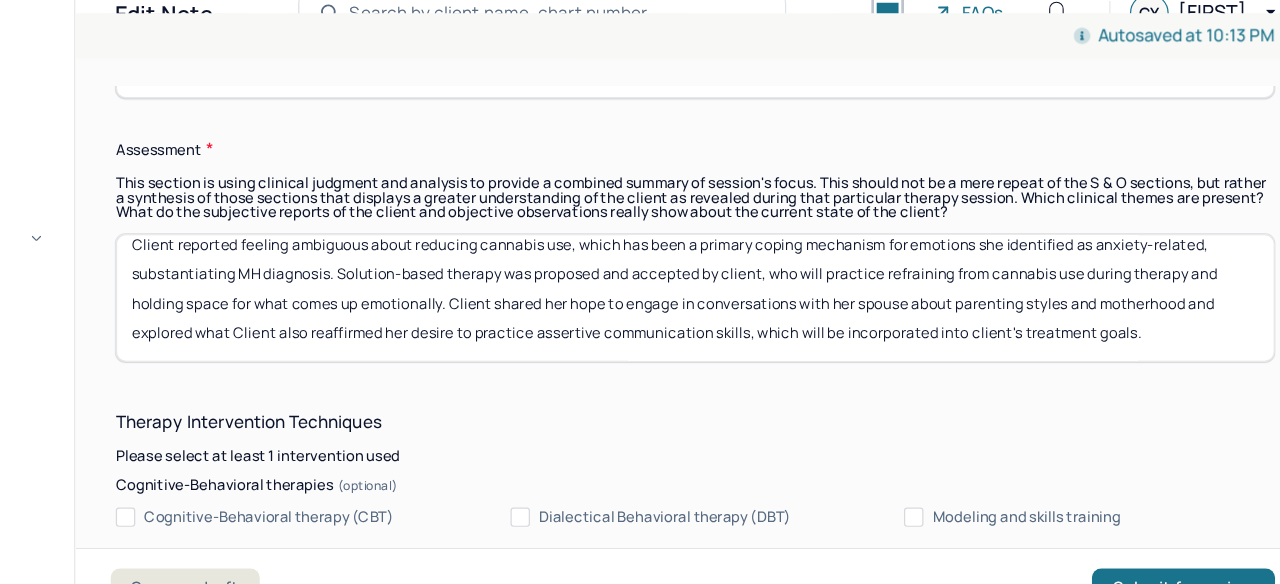 drag, startPoint x: 1088, startPoint y: 313, endPoint x: 1188, endPoint y: 313, distance: 100 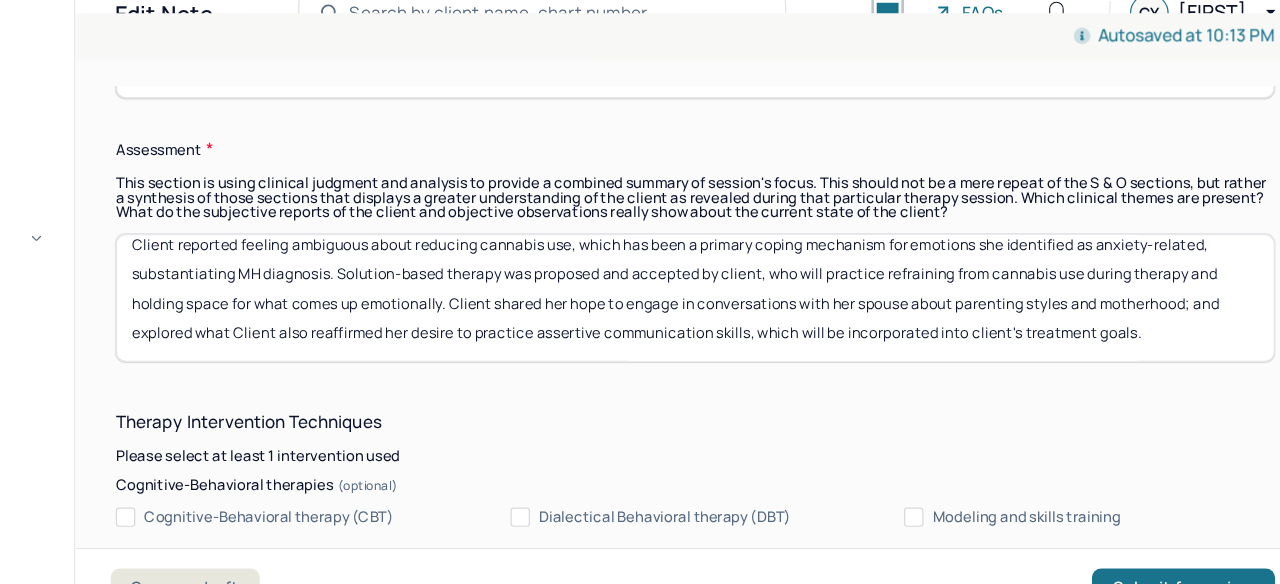 click on "Client reported feeling ambiguous about reducing cannabis use, which has been a primary coping mechanism for emotions she identified as anxiety-related, substantiating MH diagnosis. Solution-based therapy was proposed and accepted by client, who will practice refraining from cannabis use during therapy and holding space for what comes up emotionally. Client shared her hope to engage in conversations with her spouse about parenting styles and motherhood; and explored what Client also reaffirmed her desire to practice assertive communication skills, which will be incorporated into client's treatment goals." at bounding box center (770, 314) 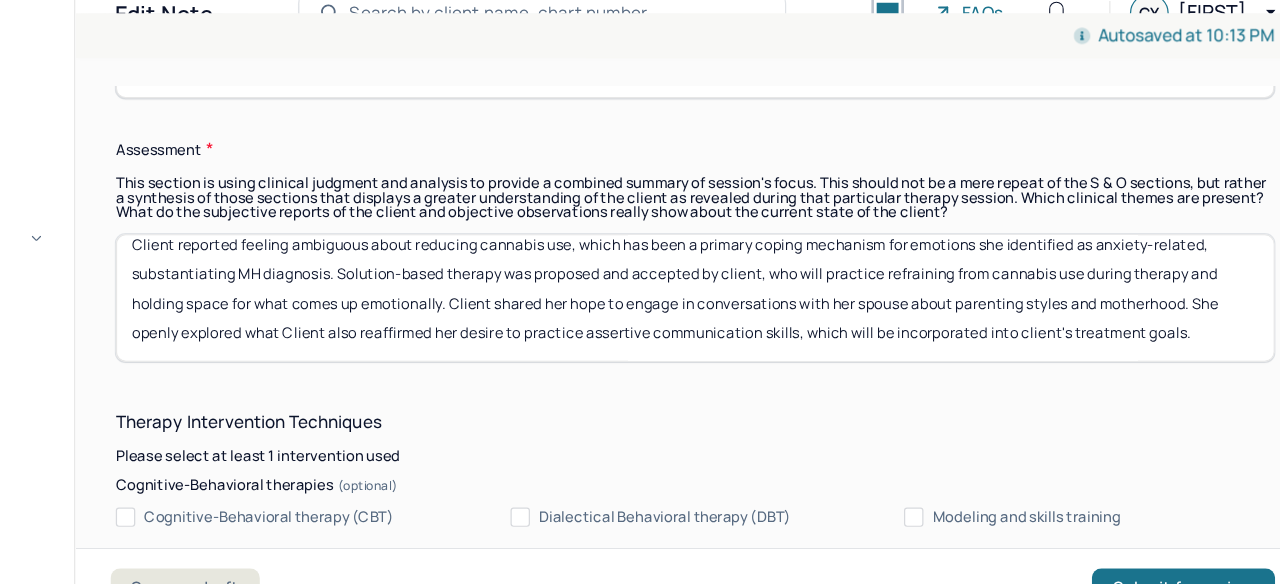 click on "Client reported feeling ambiguous about reducing cannabis use, which has been a primary coping mechanism for emotions she identified as anxiety-related, substantiating MH diagnosis. Solution-based therapy was proposed and accepted by client, who will practice refraining from cannabis use during therapy and holding space for what comes up emotionally. Client shared her hope to engage in conversations with her spouse about parenting styles and motherhood. She openly explored what Client also reaffirmed her desire to practice assertive communication skills, which will be incorporated into client's treatment goals." at bounding box center (770, 314) 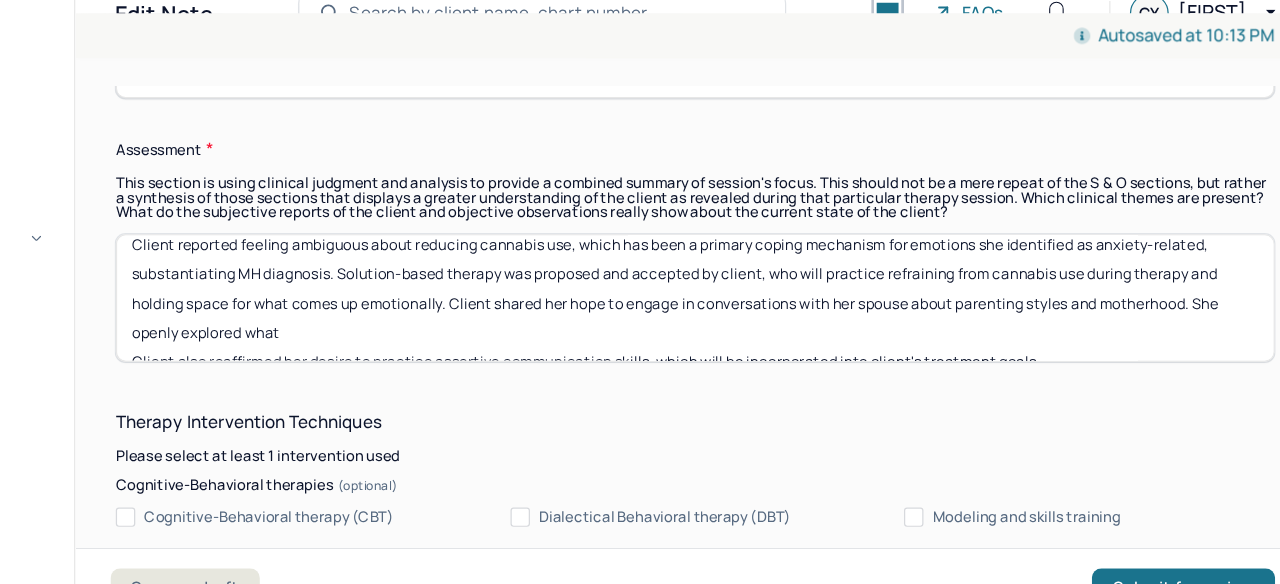 scroll, scrollTop: 40, scrollLeft: 0, axis: vertical 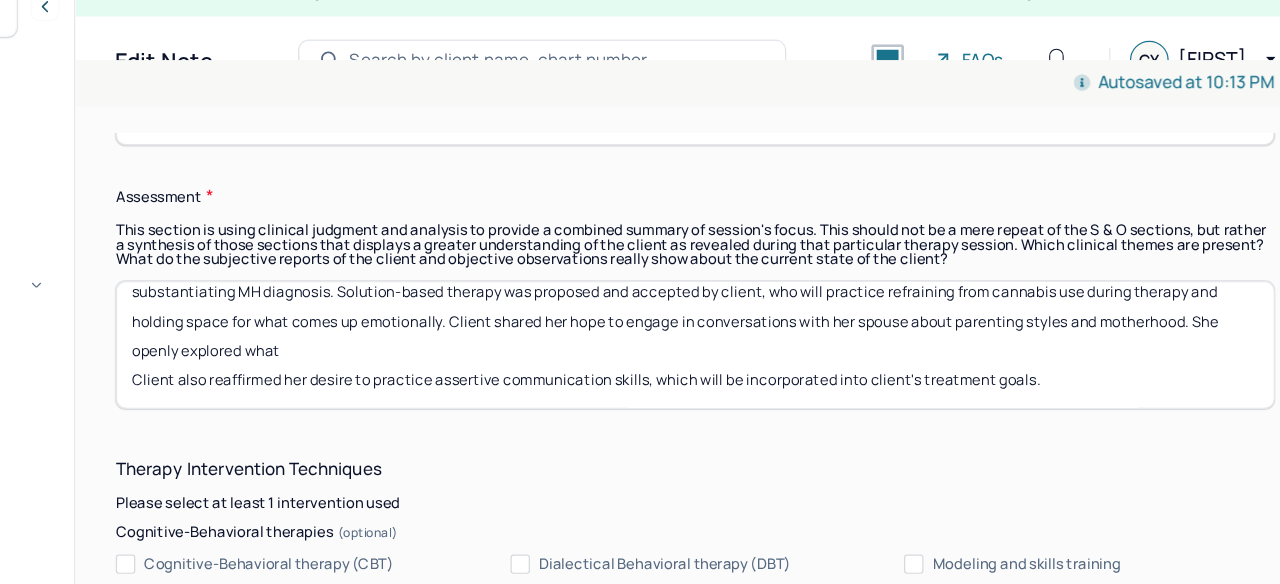 click on "Client reported feeling ambiguous about reducing cannabis use, which has been a primary coping mechanism for emotions she identified as anxiety-related, substantiating MH diagnosis. Solution-based therapy was proposed and accepted by client, who will practice refraining from cannabis use during therapy and holding space for what comes up emotionally. Client shared her hope to engage in conversations with her spouse about parenting styles and motherhood. She openly explored what
Client also reaffirmed her desire to practice assertive communication skills, which will be incorporated into client's treatment goals." at bounding box center (770, 314) 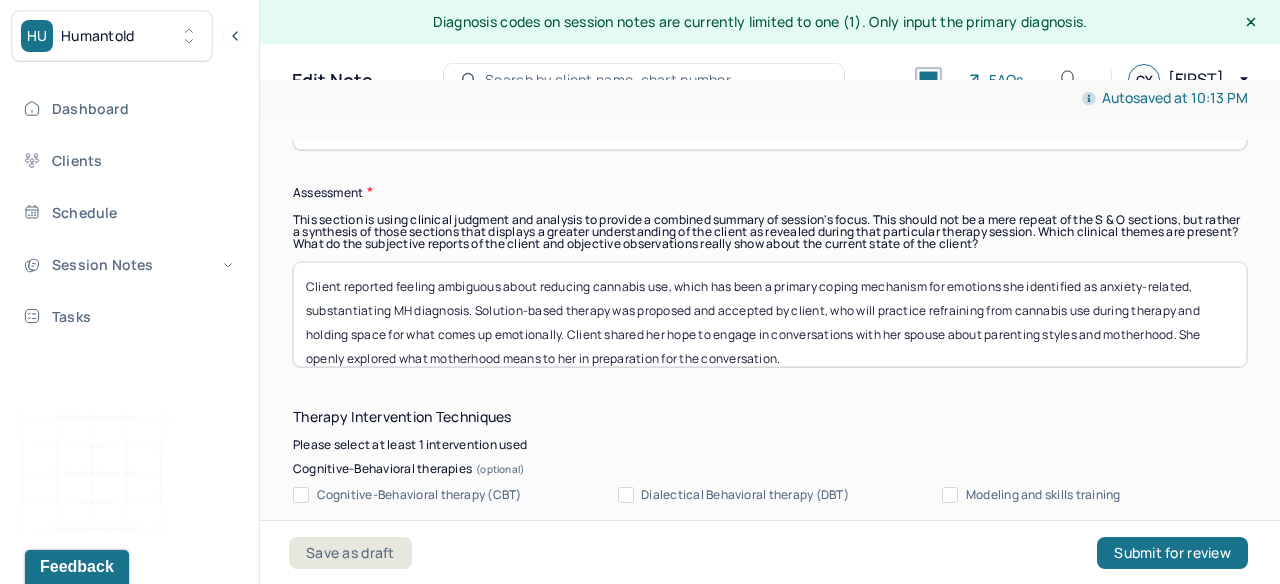 scroll, scrollTop: 40, scrollLeft: 0, axis: vertical 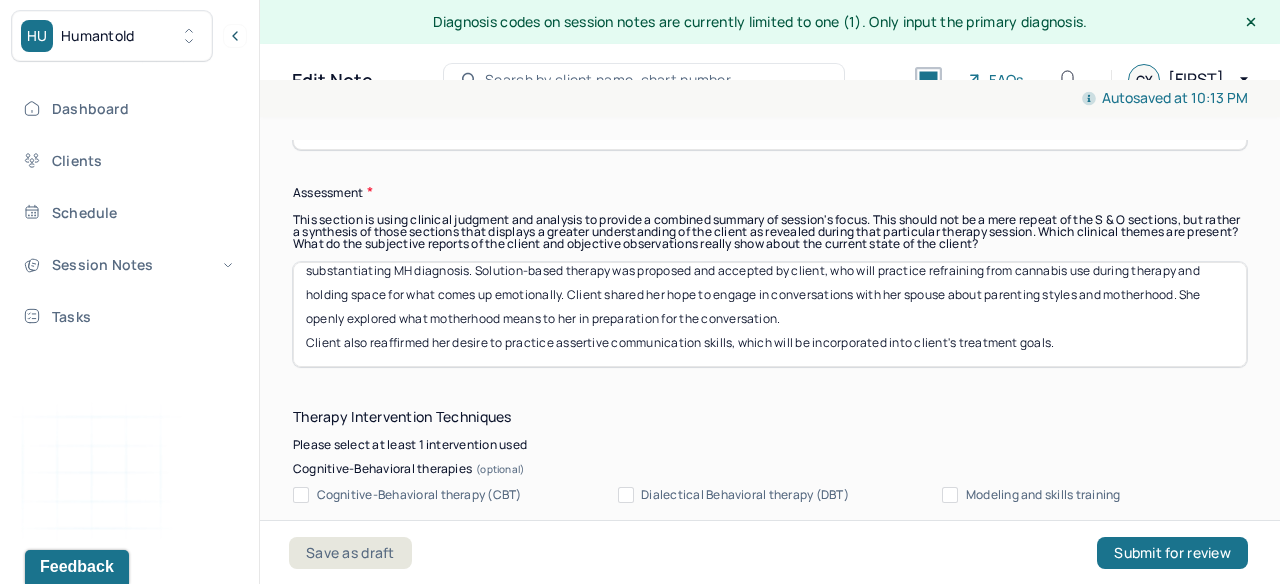 click on "Client reported feeling ambiguous about reducing cannabis use, which has been a primary coping mechanism for emotions she identified as anxiety-related,  substantiating MH diagnosis. Solution-based therapy was proposed and accepted by client, who will practice refraining from cannabis use during therapy and holding space for what comes up emotionally. Client shared her hope to engage in conversations with her spouse about parenting styles and motherhood. She openly explored what motherhood means to her in preparation for the conversation.
Client also reaffirmed her desire to practice assertive communication skills, which will be incorporated into client's treatment goals." at bounding box center [770, 314] 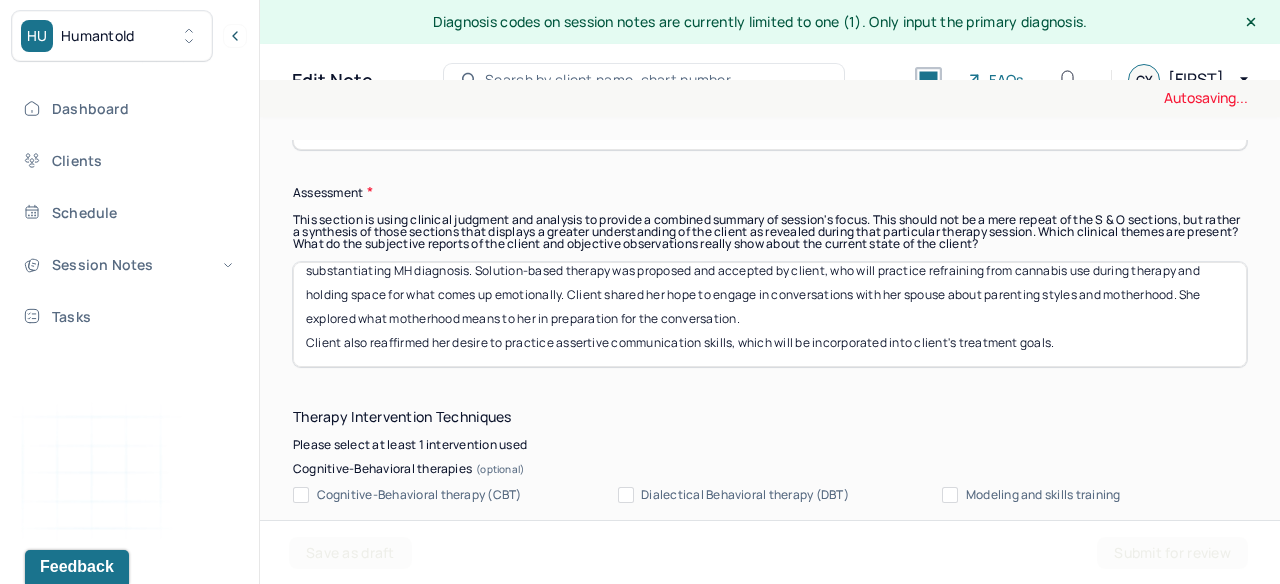 click on "Client reported feeling ambiguous about reducing cannabis use, which has been a primary coping mechanism for emotions she identified as anxiety-related,  substantiating MH diagnosis. Solution-based therapy was proposed and accepted by client, who will practice refraining from cannabis use during therapy and holding space for what comes up emotionally. Client shared her hope to engage in conversations with her spouse about parenting styles and motherhood. She openly explored what motherhood means to her in preparation for the conversation.
Client also reaffirmed her desire to practice assertive communication skills, which will be incorporated into client's treatment goals." at bounding box center (770, 314) 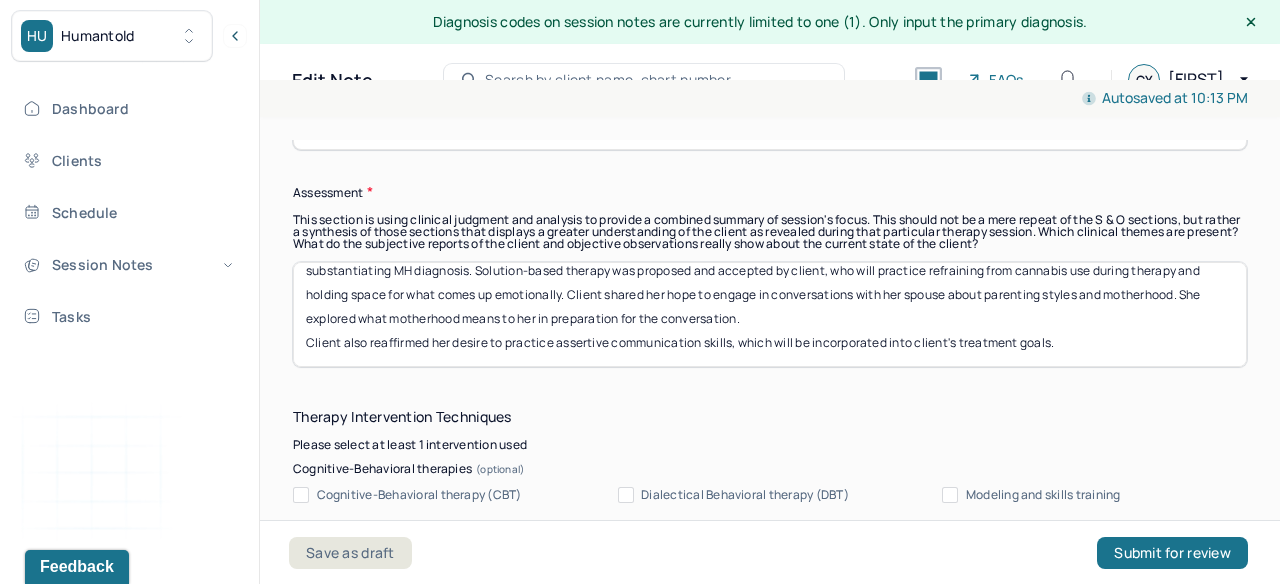 click on "Client reported feeling ambiguous about reducing cannabis use, which has been a primary coping mechanism for emotions she identified as anxiety-related,  substantiating MH diagnosis. Solution-based therapy was proposed and accepted by client, who will practice refraining from cannabis use during therapy and holding space for what comes up emotionally. Client shared her hope to engage in conversations with her spouse about parenting styles and motherhood. She explored what motherhood means to her in preparation for the conversation.
Client also reaffirmed her desire to practice assertive communication skills, which will be incorporated into client's treatment goals." at bounding box center (770, 314) 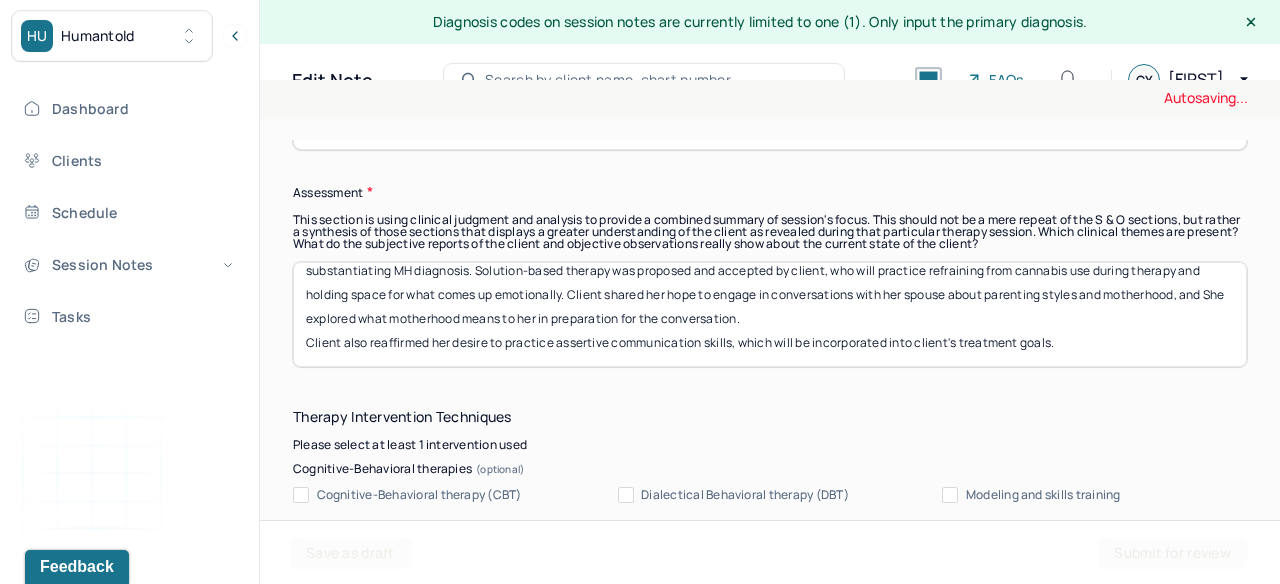 click on "Client reported feeling ambiguous about reducing cannabis use, which has been a primary coping mechanism for emotions she identified as anxiety-related,  substantiating MH diagnosis. Solution-based therapy was proposed and accepted by client, who will practice refraining from cannabis use during therapy and holding space for what comes up emotionally. Client shared her hope to engage in conversations with her spouse about parenting styles and motherhood. She explored what motherhood means to her in preparation for the conversation.
Client also reaffirmed her desire to practice assertive communication skills, which will be incorporated into client's treatment goals." at bounding box center (770, 314) 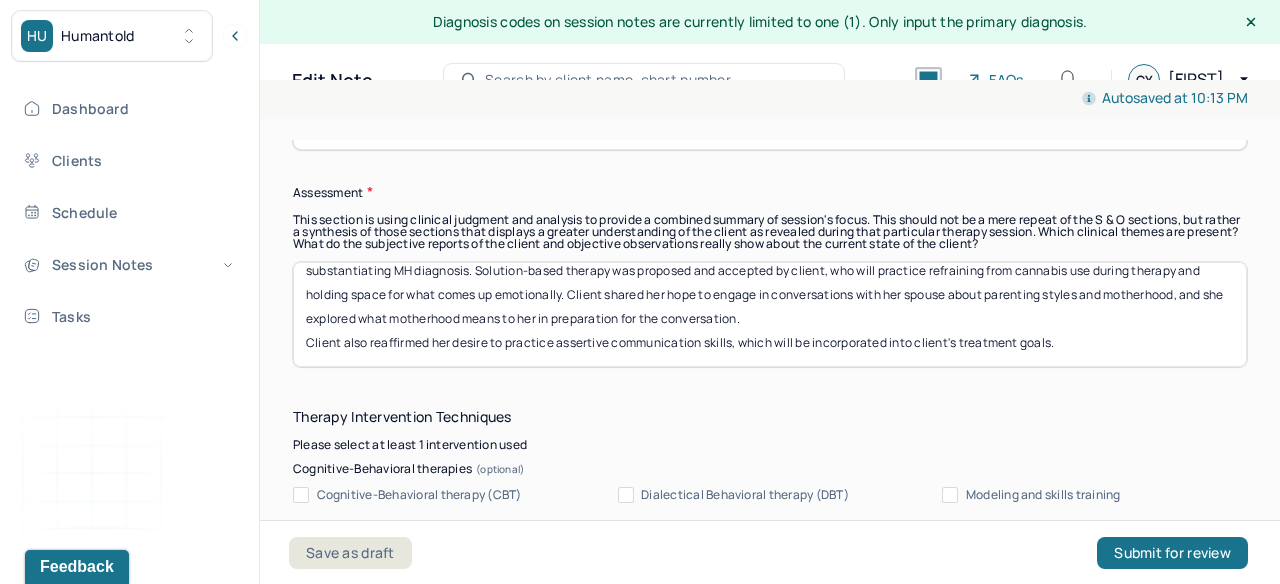 click on "Client reported feeling ambiguous about reducing cannabis use, which has been a primary coping mechanism for emotions she identified as anxiety-related,  substantiating MH diagnosis. Solution-based therapy was proposed and accepted by client, who will practice refraining from cannabis use during therapy and holding space for what comes up emotionally. Client shared her hope to engage in conversations with her spouse about parenting styles and motherhood, and She explored what motherhood means to her in preparation for the conversation.
Client also reaffirmed her desire to practice assertive communication skills, which will be incorporated into client's treatment goals." at bounding box center (770, 314) 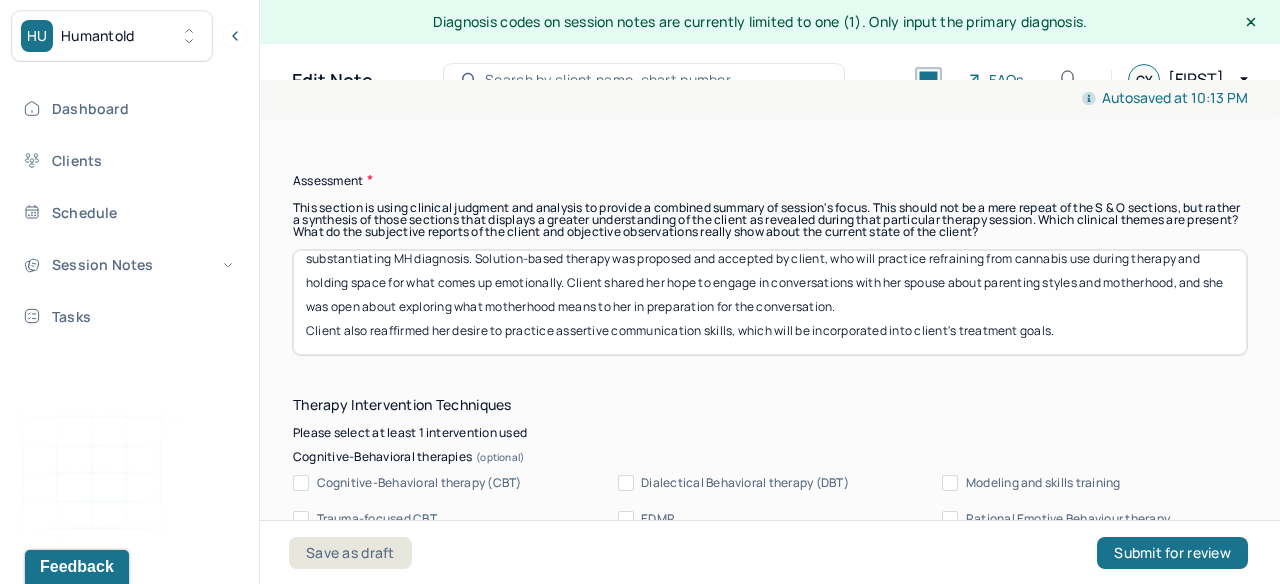scroll, scrollTop: 1864, scrollLeft: 0, axis: vertical 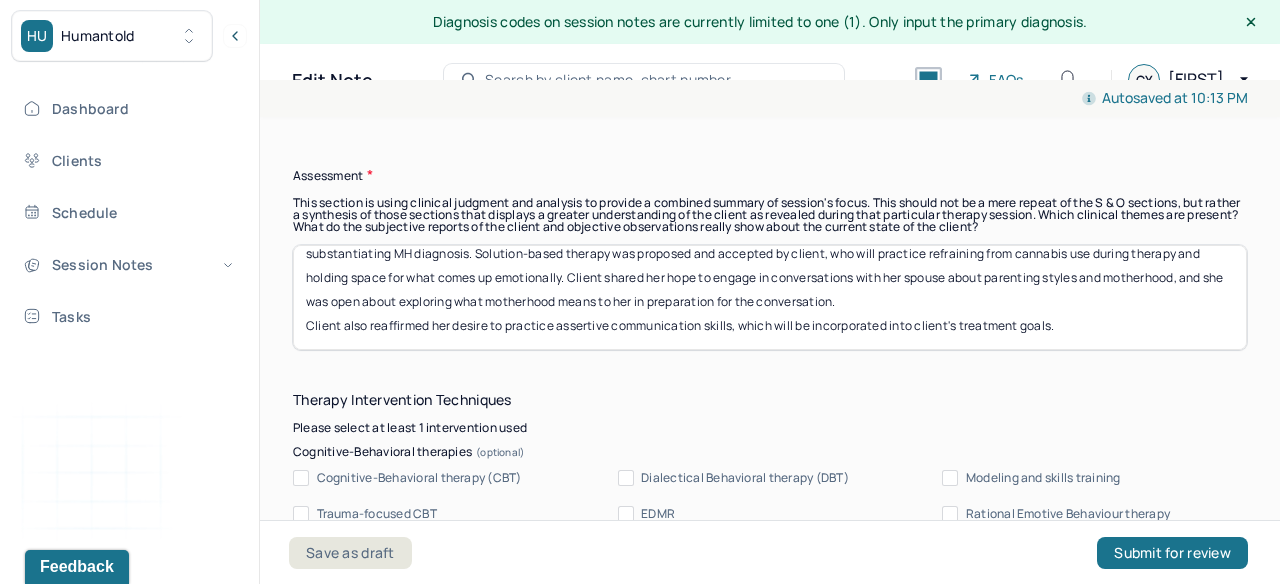 click on "Client reported feeling ambiguous about reducing cannabis use, which has been a primary coping mechanism for emotions she identified as anxiety-related, substantiating MH diagnosis. Solution-based therapy was proposed and accepted by client, who will practice refraining from cannabis use during therapy and holding space for what comes up emotionally. Client shared her hope to engage in conversations with her spouse about parenting styles and motherhood, and she was open about exploring what motherhood means to her in preparation for the conversation.
Client also reaffirmed her desire to practice assertive communication skills, which will be incorporated into client's treatment goals." at bounding box center (770, 297) 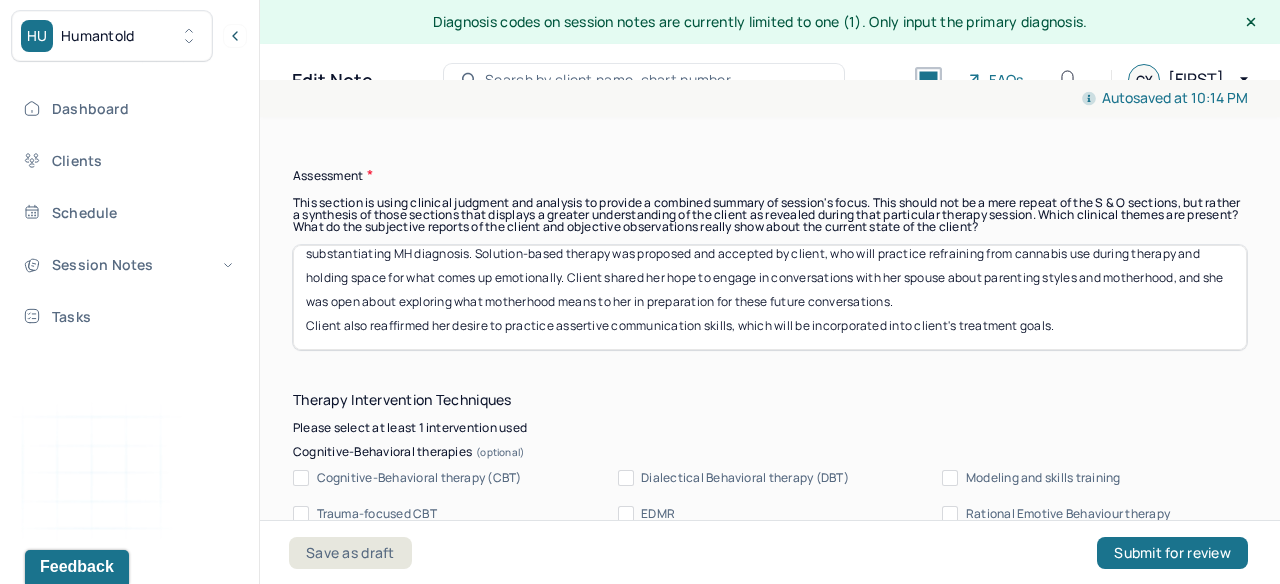 scroll, scrollTop: 26, scrollLeft: 0, axis: vertical 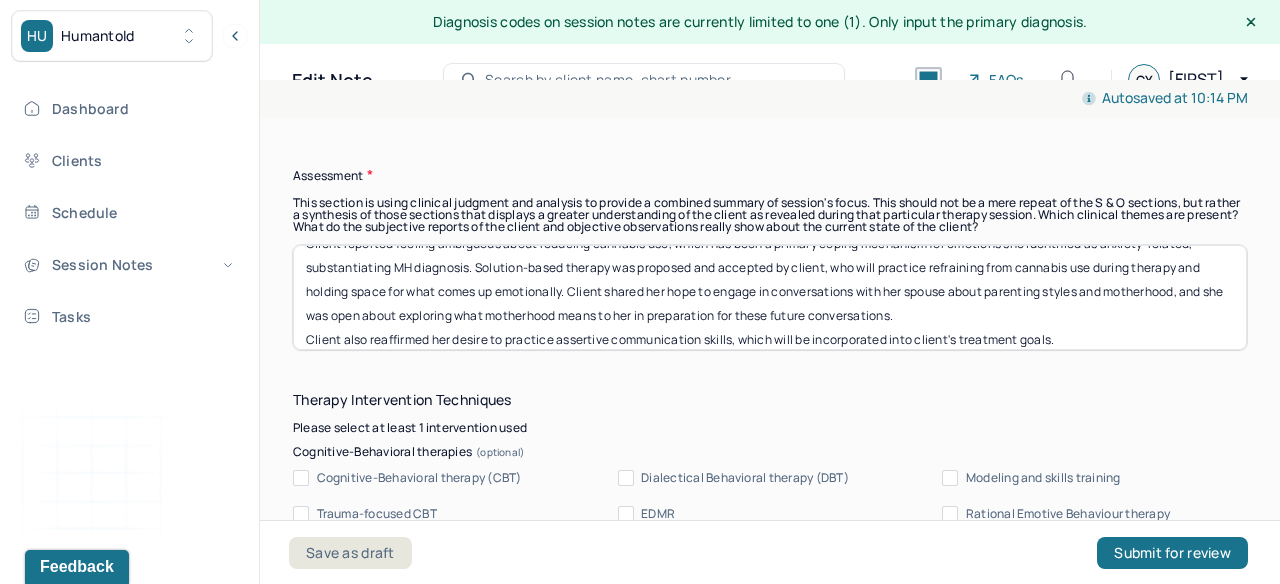 drag, startPoint x: 719, startPoint y: 287, endPoint x: 858, endPoint y: 290, distance: 139.03236 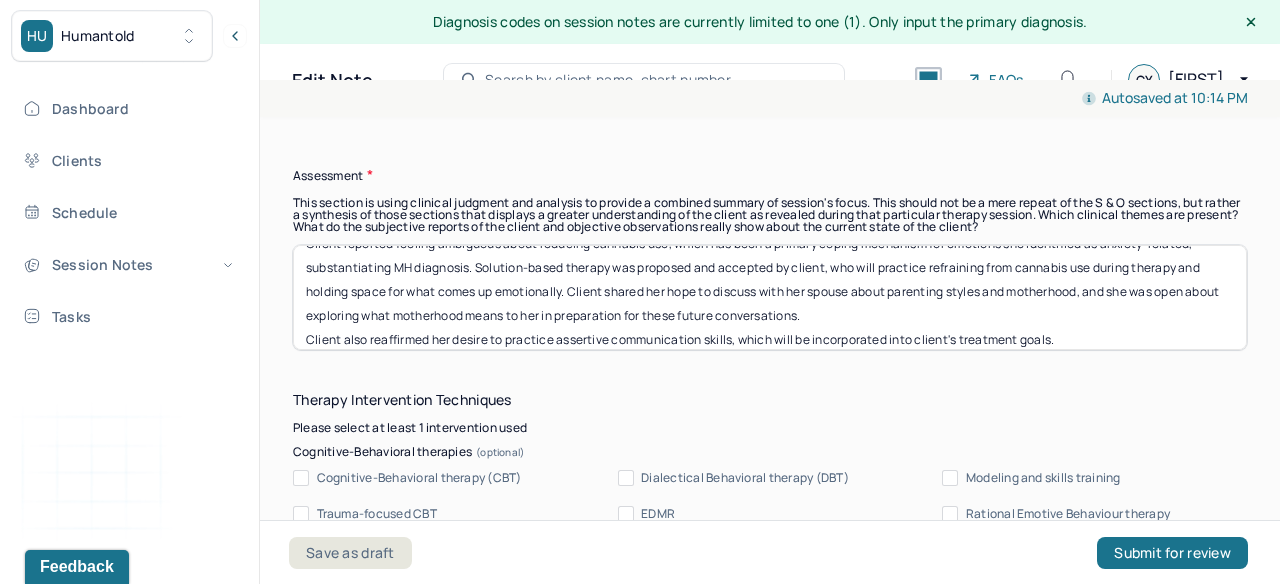 click on "Client reported feeling ambiguous about reducing cannabis use, which has been a primary coping mechanism for emotions she identified as anxiety-related, substantiating MH diagnosis. Solution-based therapy was proposed and accepted by client, who will practice refraining from cannabis use during therapy and holding space for what comes up emotionally. Client shared her hope to engage in conversations with her spouse about parenting styles and motherhood, and she was open about exploring what motherhood means to her in preparation for these future conversation.
Client also reaffirmed her desire to practice assertive communication skills, which will be incorporated into client's treatment goals." at bounding box center (770, 297) 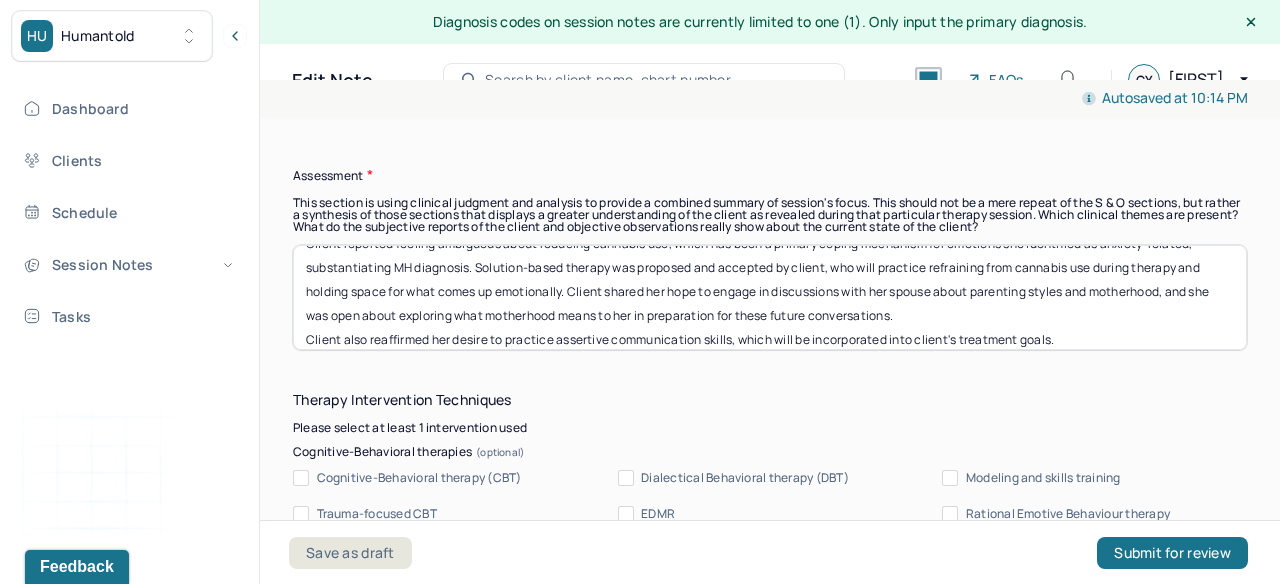 click on "Client reported feeling ambiguous about reducing cannabis use, which has been a primary coping mechanism for emotions she identified as anxiety-related,  substantiating MH diagnosis. Solution-based therapy was proposed and accepted by client, who will practice refraining from cannabis use during therapy and holding space for what comes up emotionally. Client shared her hope to discuss with her spouse about parenting styles and motherhood, and she was open about exploring what motherhood means to her in preparation for these future conversations.
Client also reaffirmed her desire to practice assertive communication skills, which will be incorporated into client's treatment goals." at bounding box center [770, 297] 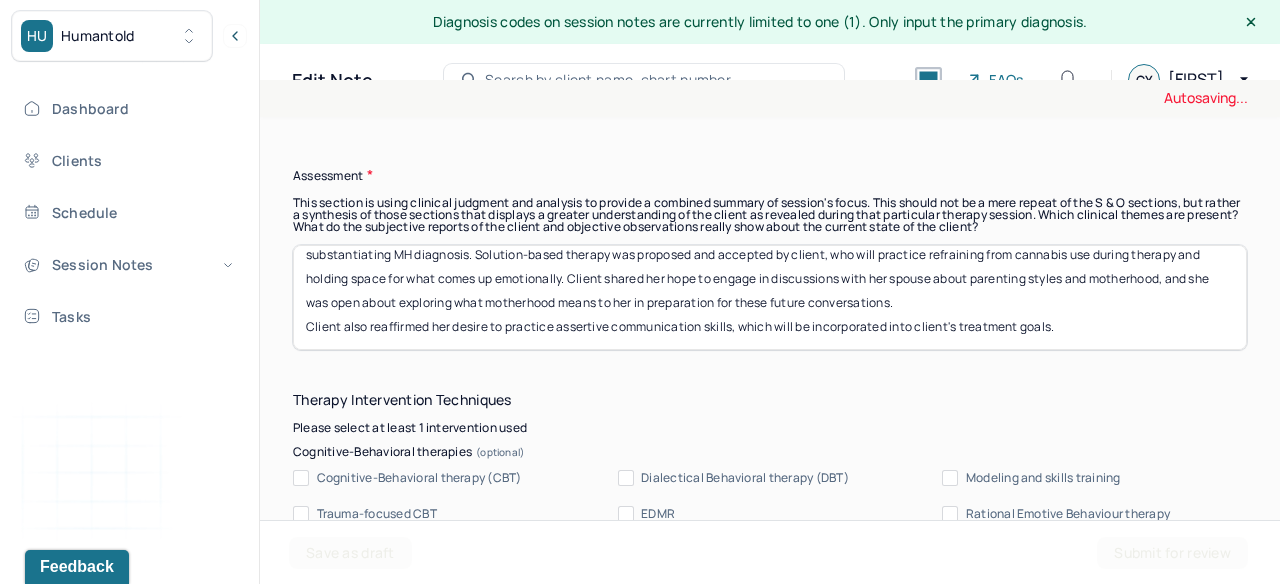 scroll, scrollTop: 40, scrollLeft: 0, axis: vertical 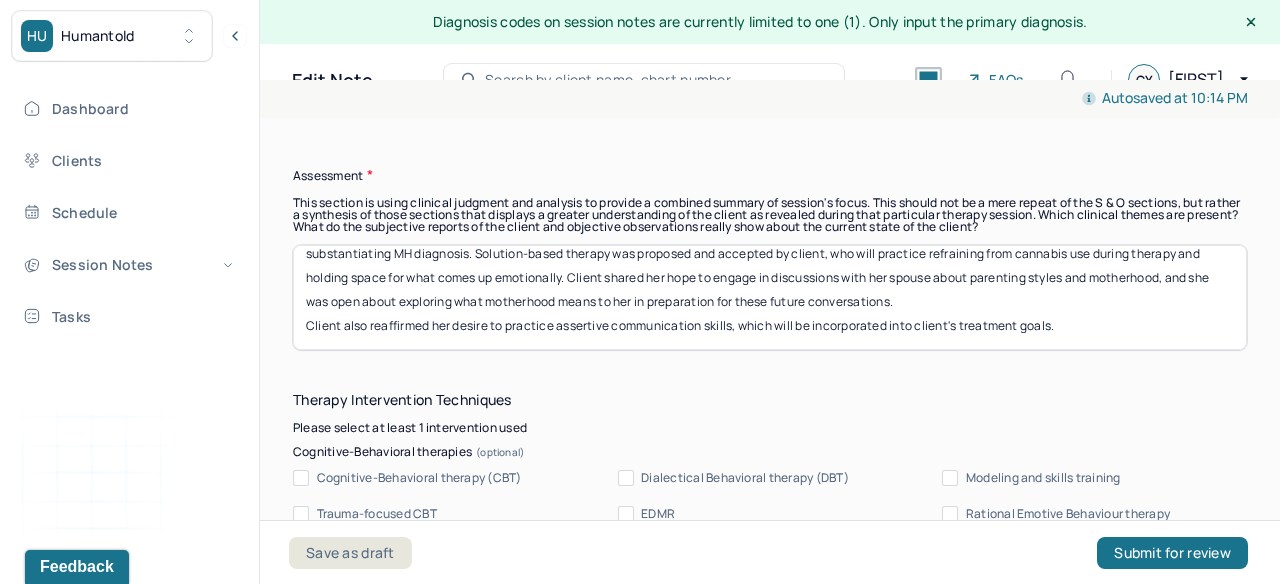 click on "Client reported feeling ambiguous about reducing cannabis use, which has been a primary coping mechanism for emotions she identified as anxiety-related, substantiating MH diagnosis. Solution-based therapy was proposed and accepted by client, who will practice refraining from cannabis use during therapy and holding space for what comes up emotionally. Client shared her hope to engage in discussions with her spouse about parenting styles and motherhood, and she was open about exploring what motherhood means to her in preparation for these future conversations.
Client also reaffirmed her desire to practice assertive communication skills, which will be incorporated into client's treatment goals." at bounding box center (770, 297) 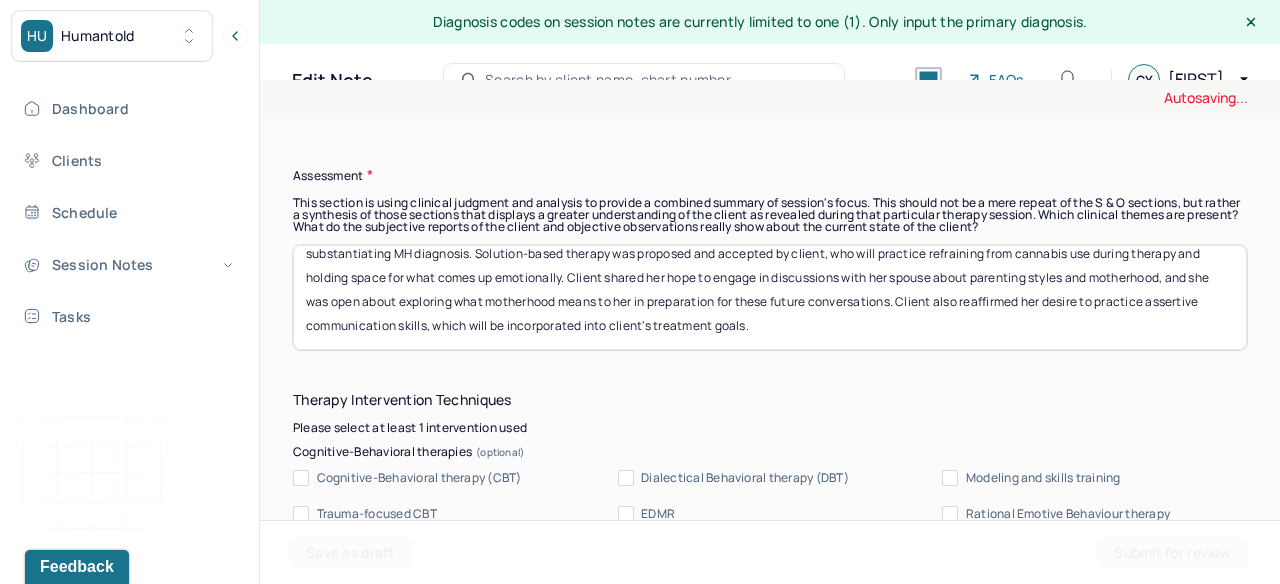 click on "Client reported feeling ambiguous about reducing cannabis use, which has been a primary coping mechanism for emotions she identified as anxiety-related, substantiating MH diagnosis. Solution-based therapy was proposed and accepted by client, who will practice refraining from cannabis use during therapy and holding space for what comes up emotionally. Client shared her hope to engage in discussions with her spouse about parenting styles and motherhood, and she was open about exploring what motherhood means to her in preparation for these future conversations.
Client also reaffirmed her desire to practice assertive communication skills, which will be incorporated into client's treatment goals." at bounding box center [770, 297] 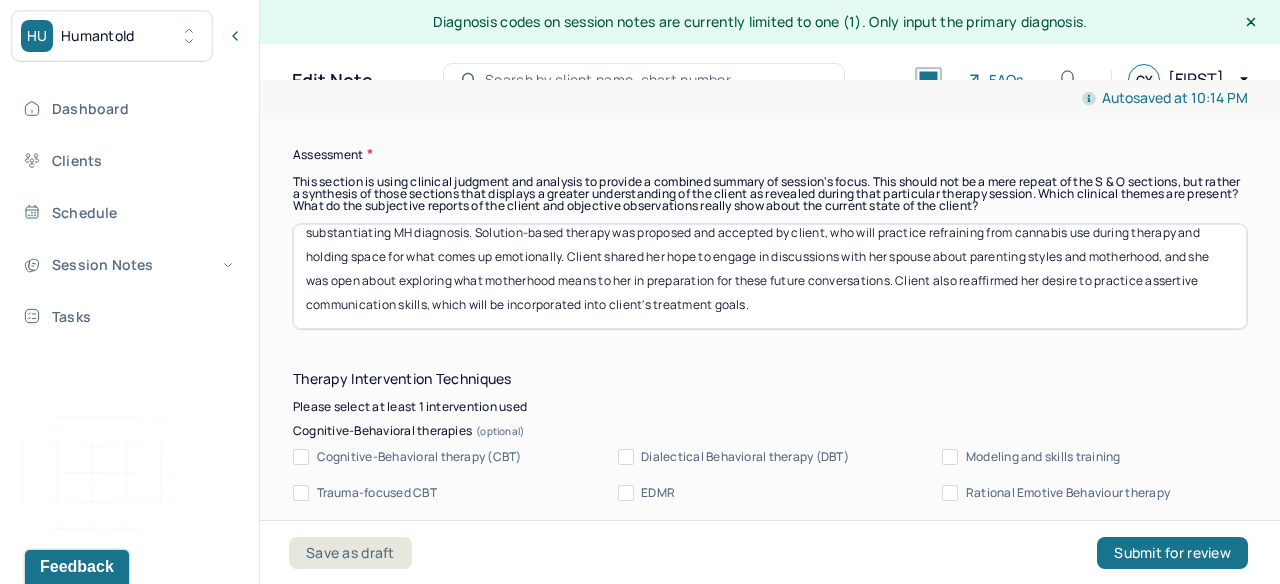 scroll, scrollTop: 1893, scrollLeft: 0, axis: vertical 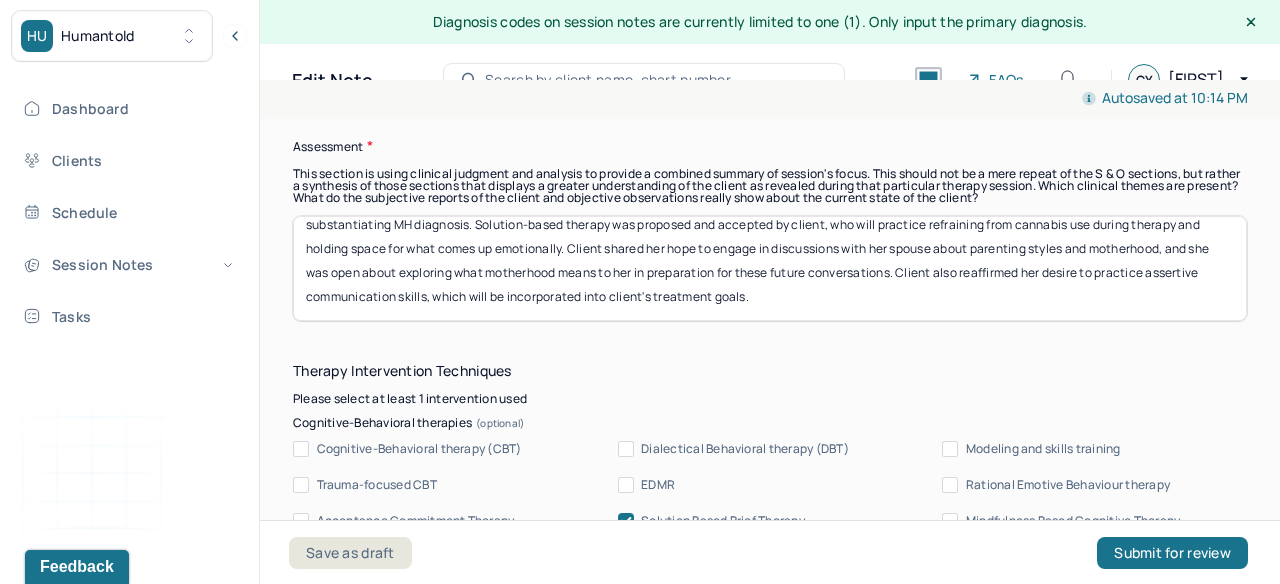 click on "Client reported feeling ambiguous about reducing cannabis use, which has been a primary coping mechanism for emotions she identified as anxiety-related, substantiating MH diagnosis. Solution-based therapy was proposed and accepted by client, who will practice refraining from cannabis use during therapy and holding space for what comes up emotionally. Client shared her hope to engage in discussions with her spouse about parenting styles and motherhood, and she was open about exploring what motherhood means to her in preparation for these future conversations. Client also reaffirmed her desire to practice assertive communication skills, which will be incorporated into client's treatment goals." at bounding box center (770, 268) 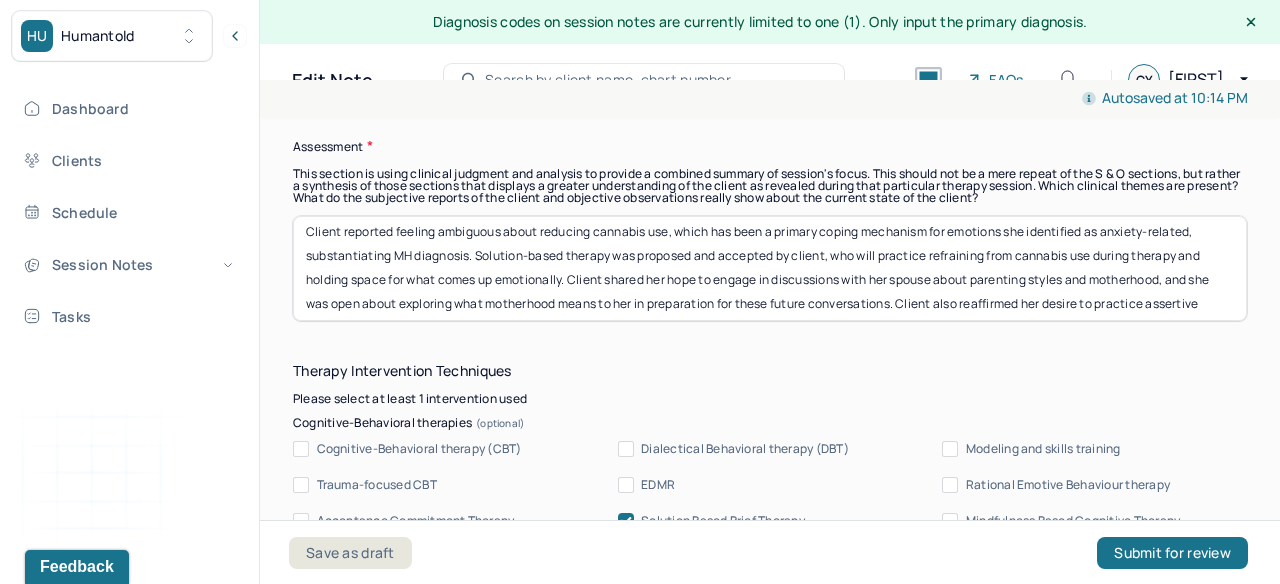 scroll, scrollTop: 40, scrollLeft: 0, axis: vertical 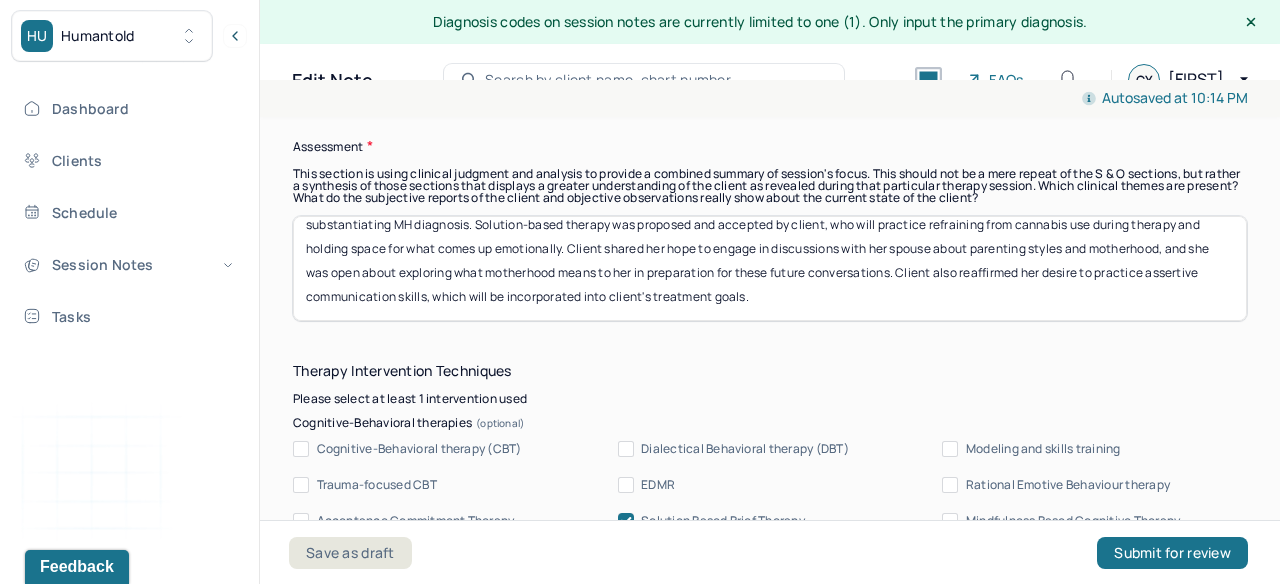 click on "Client reported feeling ambiguous about reducing cannabis use, which has been a primary coping mechanism for emotions she identified as anxiety-related, substantiating MH diagnosis. Solution-based therapy was proposed and accepted by client, who will practice refraining from cannabis use during therapy and holding space for what comes up emotionally. Client shared her hope to engage in discussions with her spouse about parenting styles and motherhood, and she was open about exploring what motherhood means to her in preparation for these future conversations. Client also reaffirmed her desire to practice assertive communication skills, which will be incorporated into client's treatment goals." at bounding box center (770, 268) 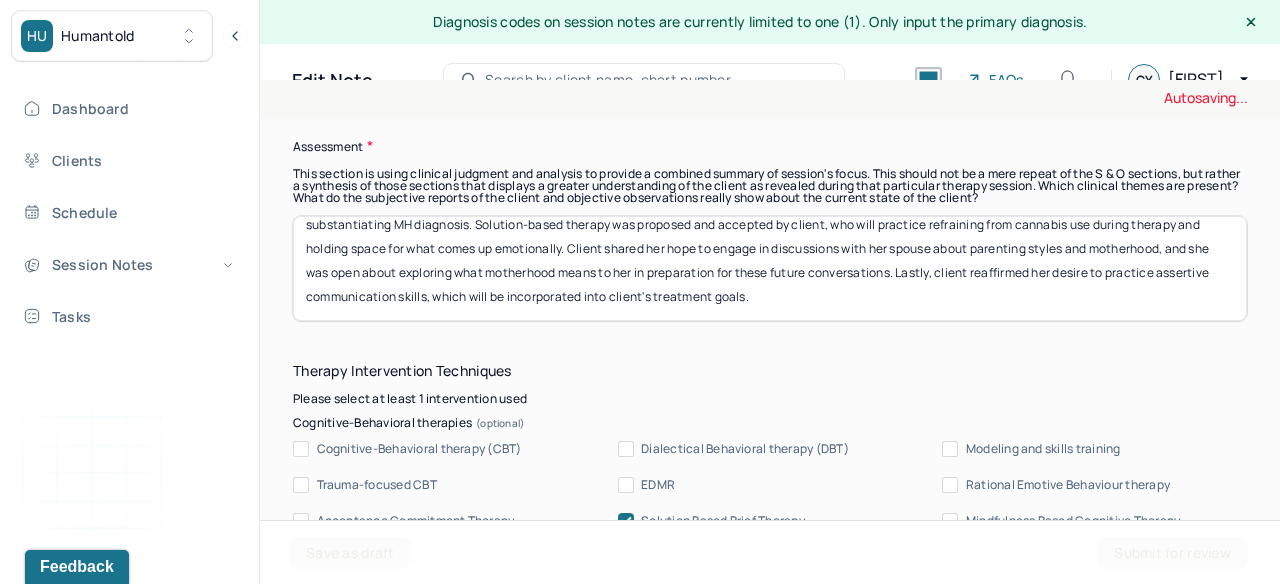 click on "Client reported feeling ambiguous about reducing cannabis use, which has been a primary coping mechanism for emotions she identified as anxiety-related, substantiating MH diagnosis. Solution-based therapy was proposed and accepted by client, who will practice refraining from cannabis use during therapy and holding space for what comes up emotionally. Client shared her hope to engage in discussions with her spouse about parenting styles and motherhood, and she was open about exploring what motherhood means to her in preparation for these future conversations. Lastly, client also reaffirmed her desire to practice assertive communication skills, which will be incorporated into client's treatment goals." at bounding box center [770, 268] 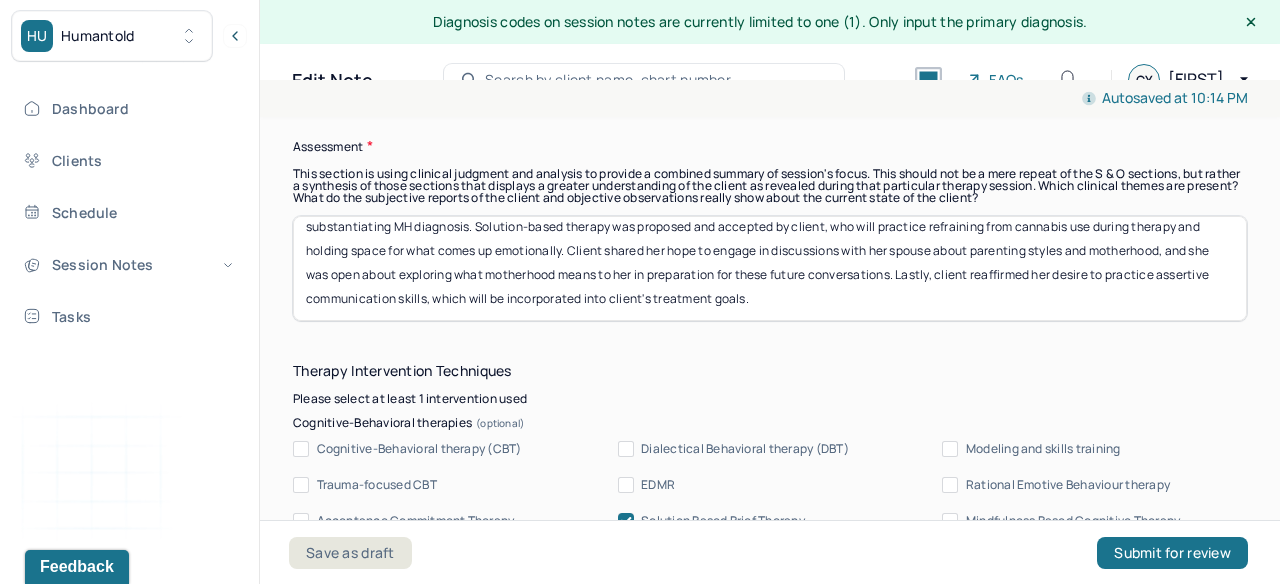scroll, scrollTop: 40, scrollLeft: 0, axis: vertical 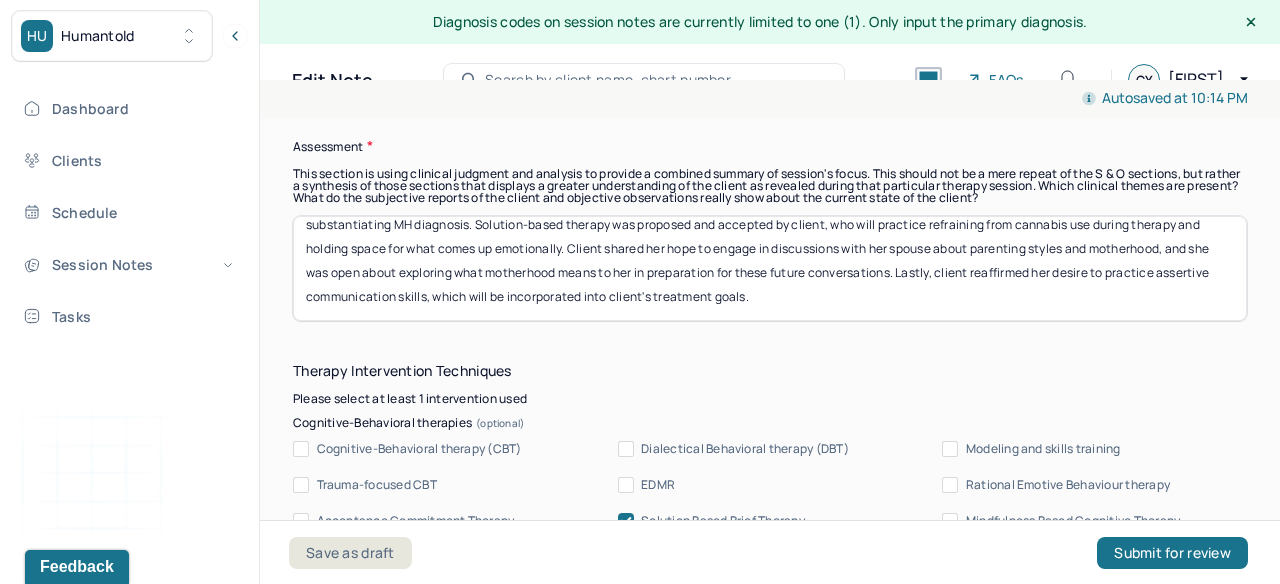 click on "Instructions The fields marked with an asterisk ( * ) are required before you can submit your notes. Before you can submit your session notes, they must be signed. You have the option to save your notes as a draft before making a submission. Appointment location * Teletherapy Client Teletherapy Location Home Office Other Provider Teletherapy Location Home Office Other Consent was received for the teletherapy session The teletherapy session was conducted via video Primary diagnosis * F43.22 ADJUSTMENT DISORDER, WITH ANXIETY Secondary diagnosis (optional) Secondary diagnosis Tertiary diagnosis (optional) Tertiary diagnosis Emotional / Behavioural symptoms demonstrated * Client displayed cheerfulness, excitement, and optimism.  Causing * Maladaptive Functioning Intention for Session * Encourage personality growth and development Session Note Subjective Objective How did they present themselves? Was there nervous talking or lack of eye contact? Assessment Therapy Intervention Techniques Trauma-focused CBT EDMR *" at bounding box center [770, 659] 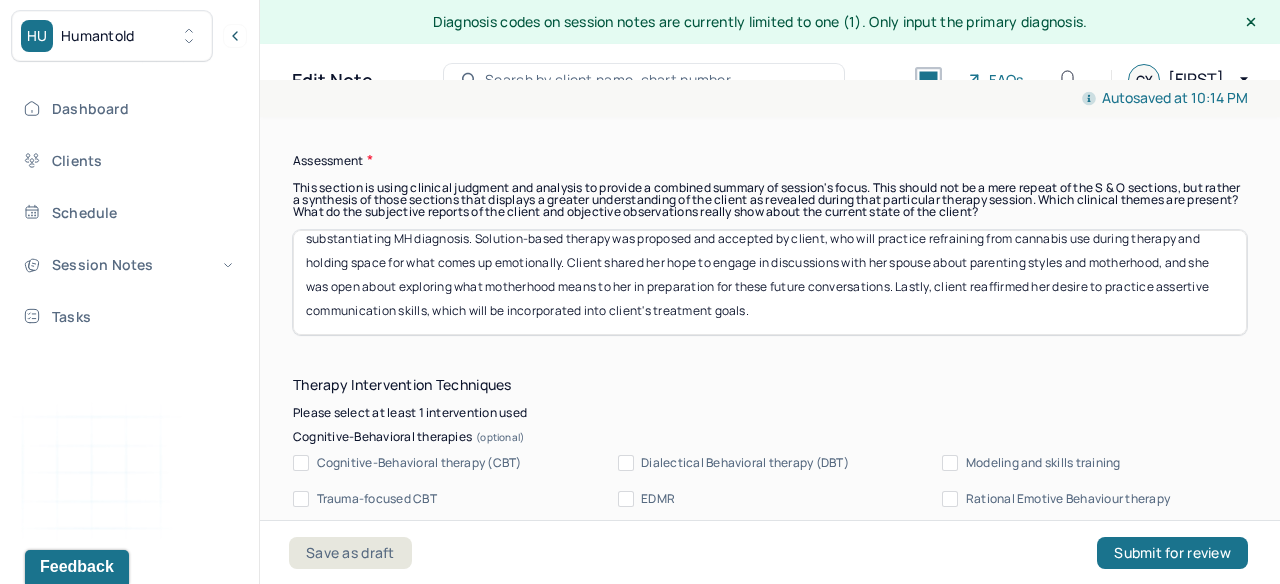 scroll, scrollTop: 1870, scrollLeft: 0, axis: vertical 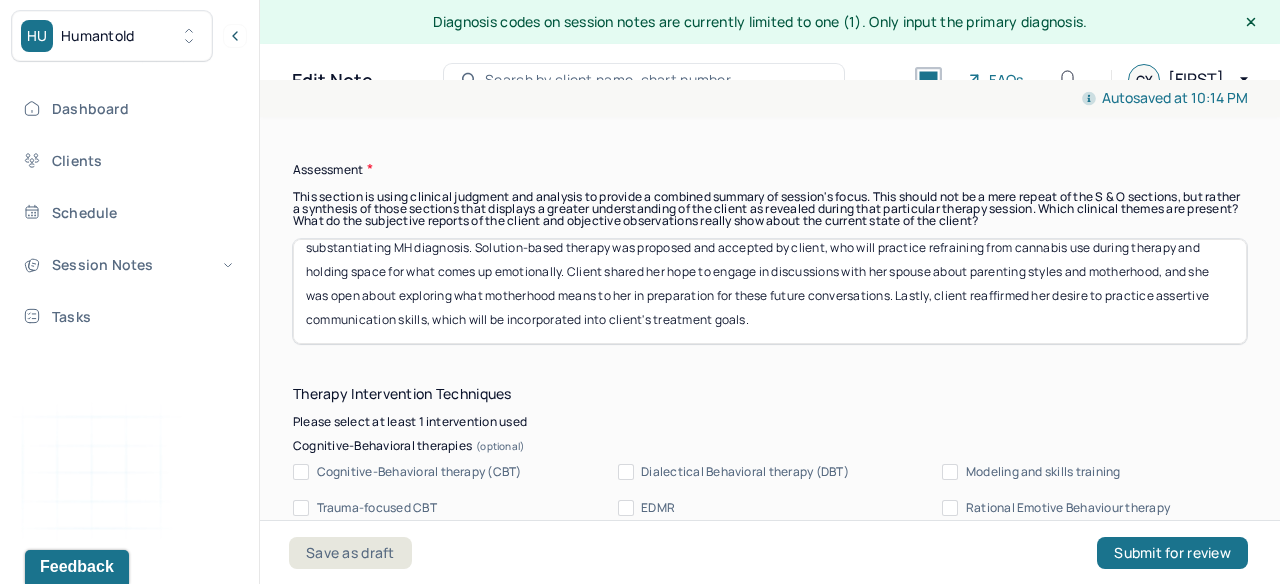 click on "Client reported feeling ambiguous about reducing cannabis use, which has been a primary coping mechanism for emotions she identified as anxiety-related, substantiating MH diagnosis. Solution-based therapy was proposed and accepted by client, who will practice refraining from cannabis use during therapy and holding space for what comes up emotionally. Client shared her hope to engage in discussions with her spouse about parenting styles and motherhood, and she was open about exploring what motherhood means to her in preparation for these future conversations. Lastly, client reaffirmed her desire to practice assertive communication skills, which will be incorporated into client's treatment goals." at bounding box center [770, 291] 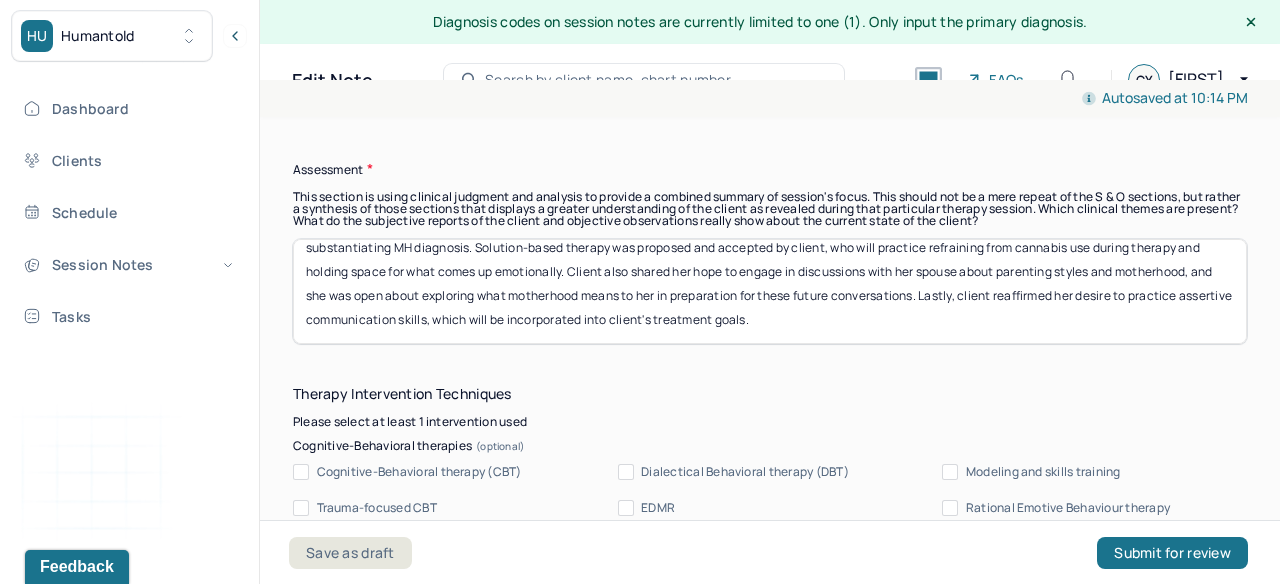 click on "Client reported feeling ambiguous about reducing cannabis use, which has been a primary coping mechanism for emotions she identified as anxiety-related, substantiating MH diagnosis. Solution-based therapy was proposed and accepted by client, who will practice refraining from cannabis use during therapy and holding space for what comes up emotionally. Client shared her hope to engage in discussions with her spouse about parenting styles and motherhood, and she was open about exploring what motherhood means to her in preparation for these future conversations. Lastly, client reaffirmed her desire to practice assertive communication skills, which will be incorporated into client's treatment goals." at bounding box center (770, 291) 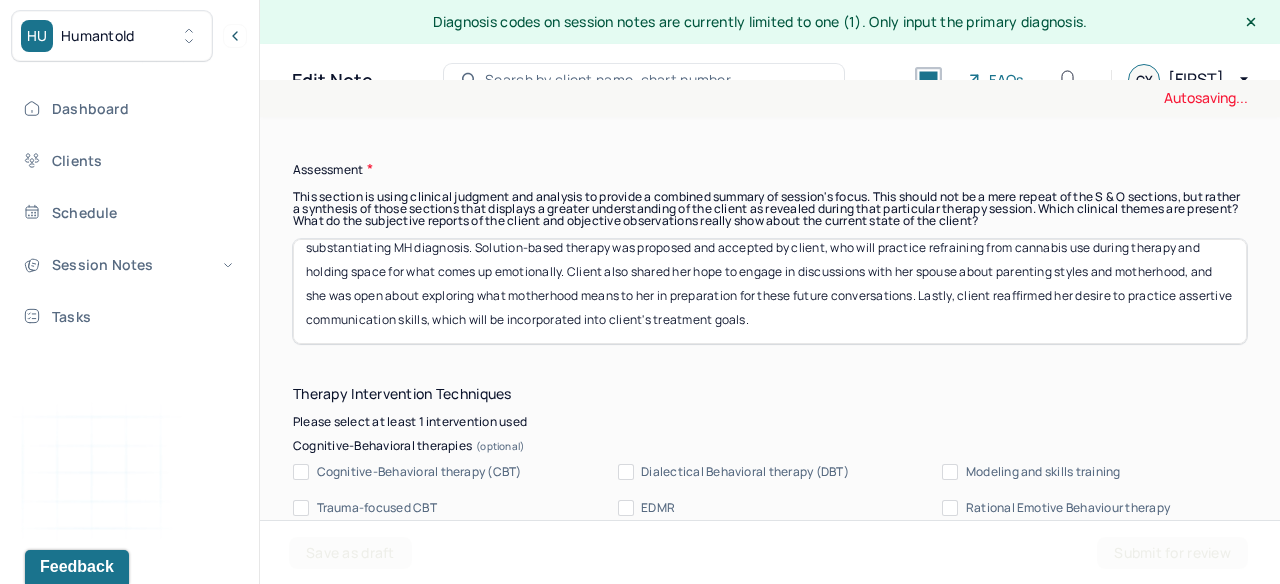 click on "Client reported feeling ambiguous about reducing cannabis use, which has been a primary coping mechanism for emotions she identified as anxiety-related, substantiating MH diagnosis. Solution-based therapy was proposed and accepted by client, who will practice refraining from cannabis use during therapy and holding space for what comes up emotionally. Client shared her hope to engage in discussions with her spouse about parenting styles and motherhood, and she was open about exploring what motherhood means to her in preparation for these future conversations. Lastly, client reaffirmed her desire to practice assertive communication skills, which will be incorporated into client's treatment goals." at bounding box center [770, 291] 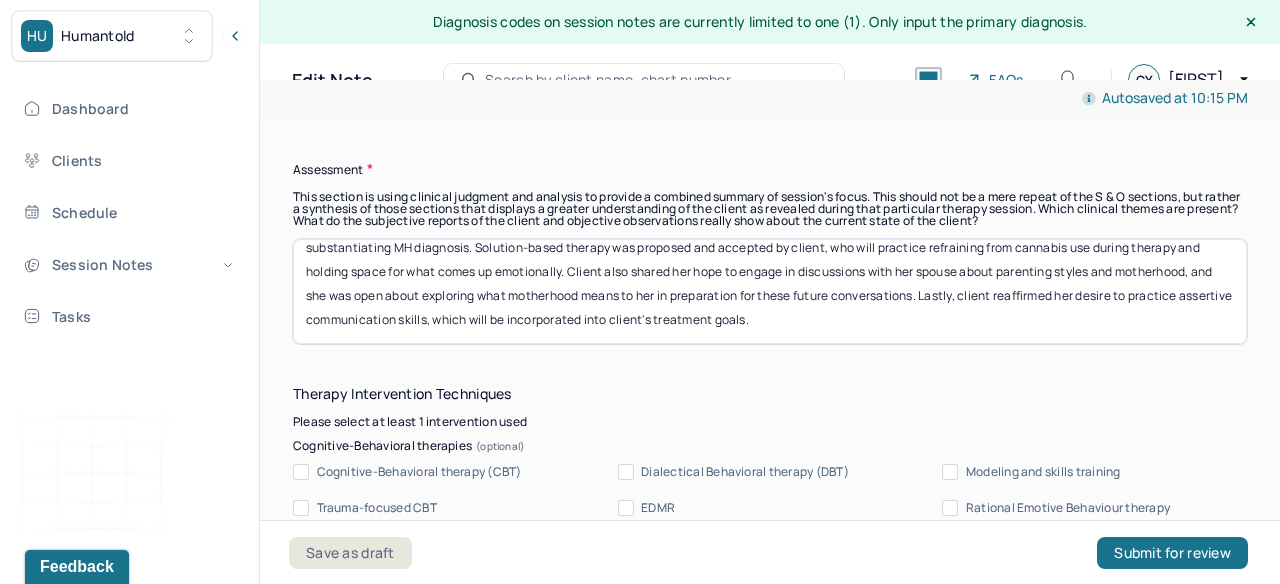 click on "Client reported feeling ambiguous about reducing cannabis use, which has been a primary coping mechanism for emotions she identified as anxiety-related,  substantiating MH diagnosis. Solution-based therapy was proposed and accepted by client, who will practice refraining from cannabis use during therapy and holding space for what comes up emotionally. Client also shared her hope to engage in discussions with her spouse about parenting styles and motherhood, and she was open about exploring what motherhood means to her in preparation for these future conversations. Lastly, client reaffirmed her desire to practice assertive communication skills, which will be incorporated into client's treatment goals." at bounding box center (770, 291) 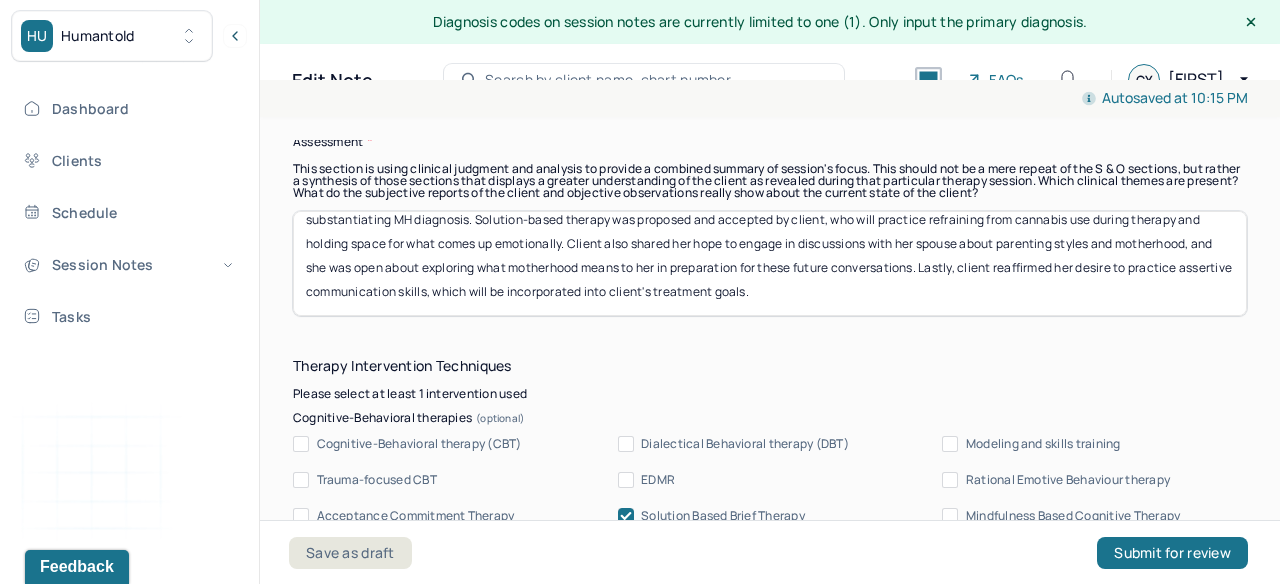 scroll, scrollTop: 1903, scrollLeft: 0, axis: vertical 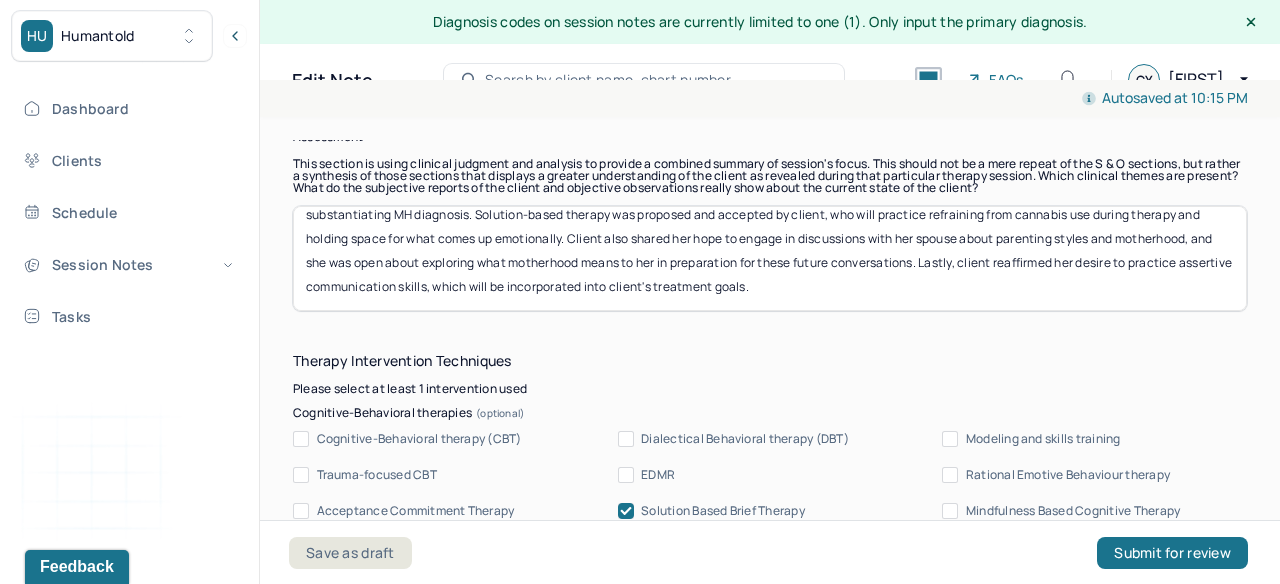 type on "Client reported feeling ambiguous about reducing cannabis use, which has been a primary coping mechanism for emotions she identified as anxiety-related,  substantiating MH diagnosis. Solution-based therapy was proposed and accepted by client, who will practice refraining from cannabis use during therapy and holding space for what comes up emotionally. Client also shared her hope to engage in discussions with her spouse about parenting styles and motherhood, and she was open about exploring what motherhood means to her in preparation for these future conversations. Lastly, client reaffirmed her desire to practice assertive communication skills, which will be incorporated into client's treatment goals." 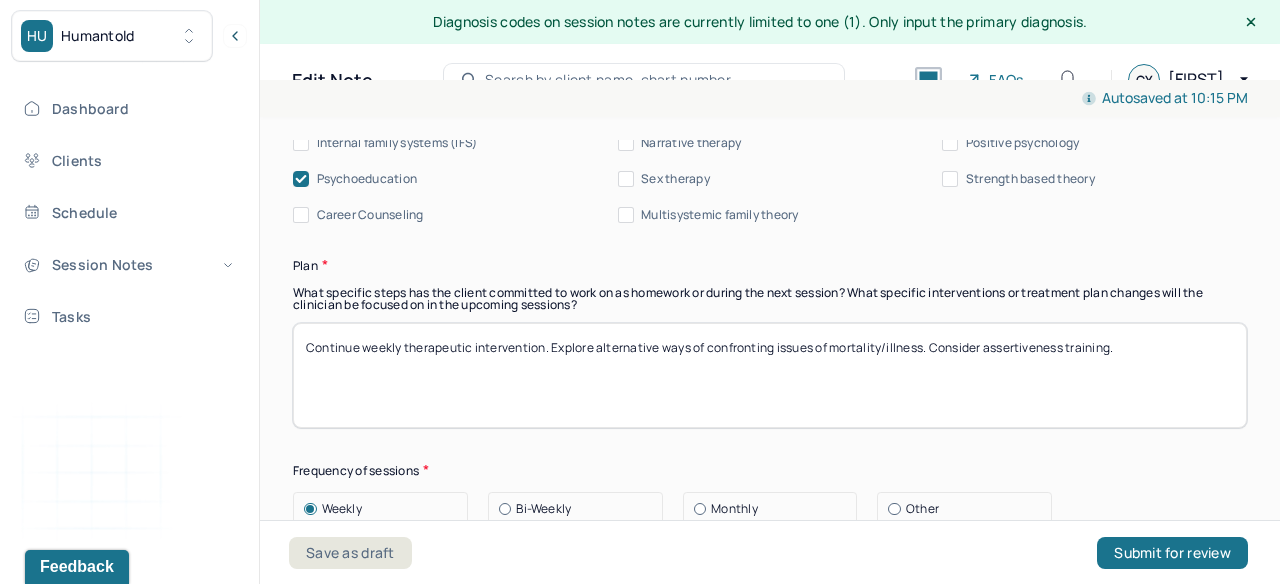 scroll, scrollTop: 2439, scrollLeft: 0, axis: vertical 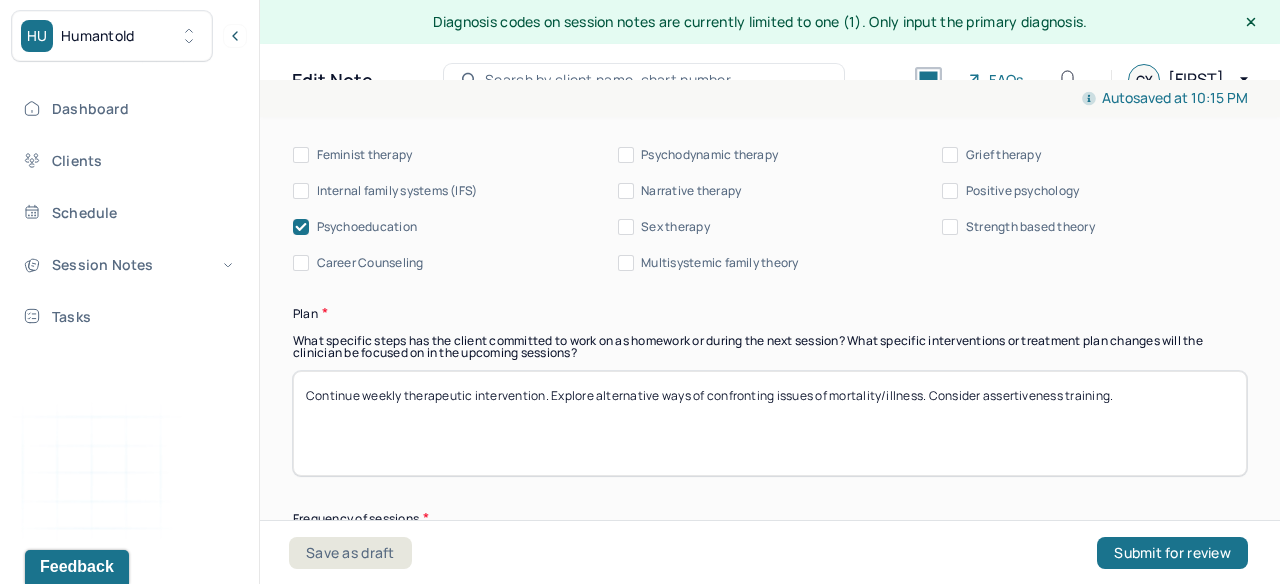 click on "Continue weekly therapeutic intervention. Explore alternative ways of confronting issues of mortality/illness. Consider assertiveness training." at bounding box center (770, 423) 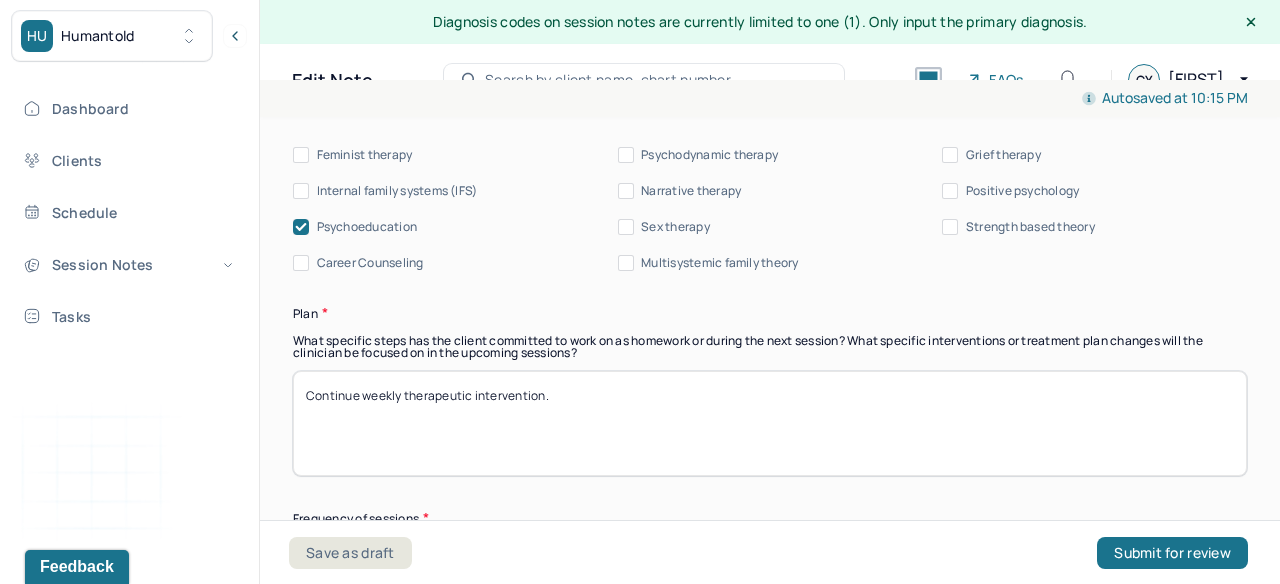 click on "Therapy Intervention Techniques Please select at least 1 intervention used Cognitive-Behavioral therapies Cognitive-Behavioral therapy (CBT) Dialectical Behavioral therapy (DBT) Modeling and skills training Trauma-focused CBT EDMR Rational Emotive Behaviour therapy Acceptance Commitment Therapy Solution Based Brief Therapy Mindfulness Based Cognitive Therapy Relationship based Interventions Attachment-oriented interventions Parent-child interaction therapy Parent interventions Other Client centered therapy/ Humanism Gestalt therapy Existential therapy Feminist therapy Psychodynamic therapy Grief therapy Internal family systems (IFS) Narrative therapy Positive psychology Psychoeducation Sex therapy Strength based theory Career Counseling Multisystemic family theory Plan What specific steps has the client committed to work on as homework or during the next session? What specific interventions or treatment plan changes will the clinician be focused on in the upcoming sessions? Frequency of sessions Weekly Other" at bounding box center [770, 425] 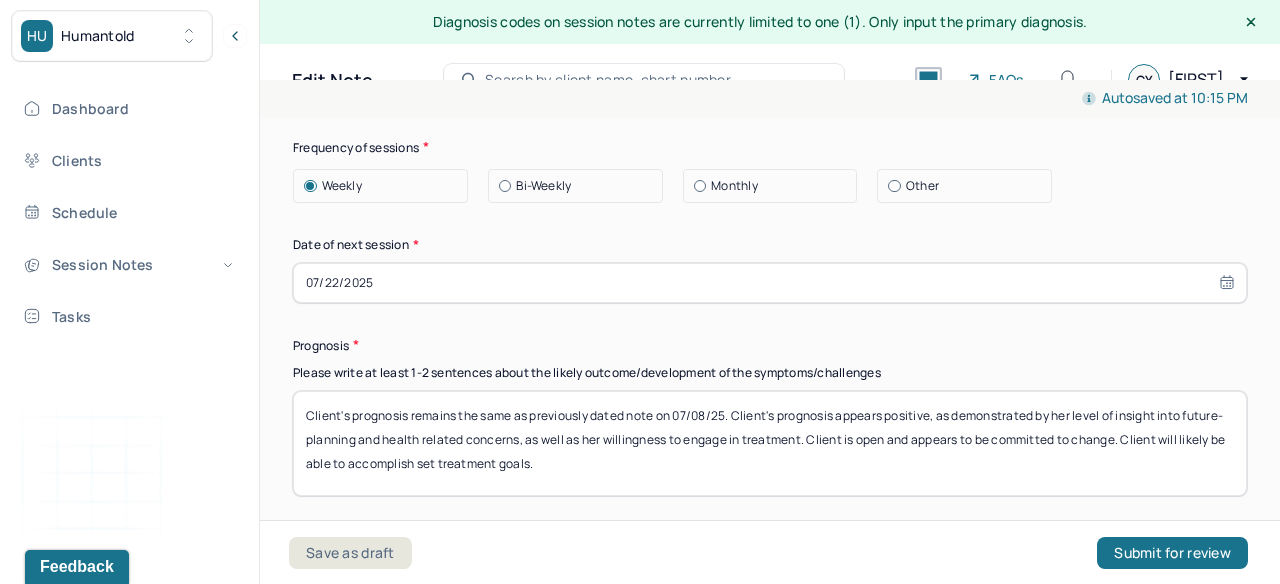 scroll, scrollTop: 2899, scrollLeft: 0, axis: vertical 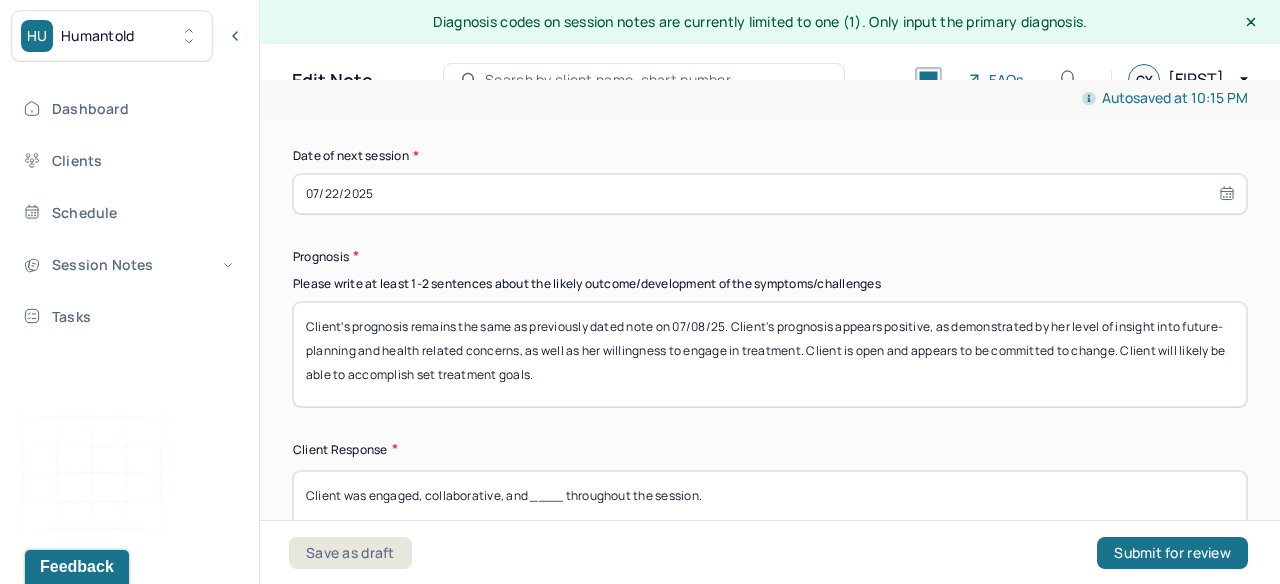 type on "Continue weekly therapy sessions." 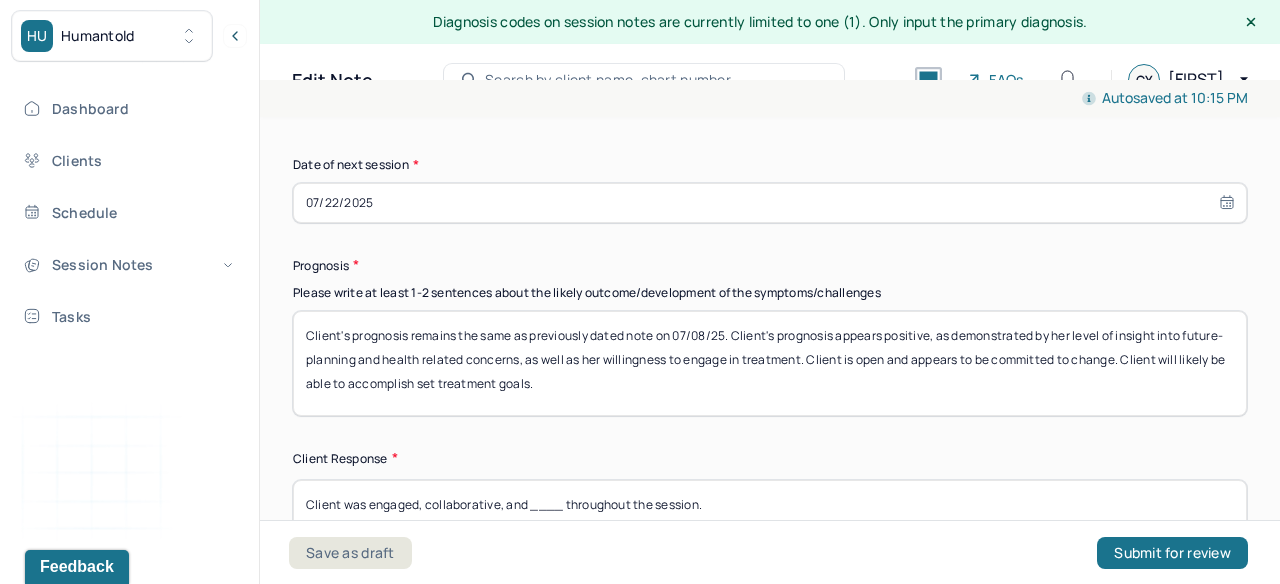 scroll, scrollTop: 2889, scrollLeft: 0, axis: vertical 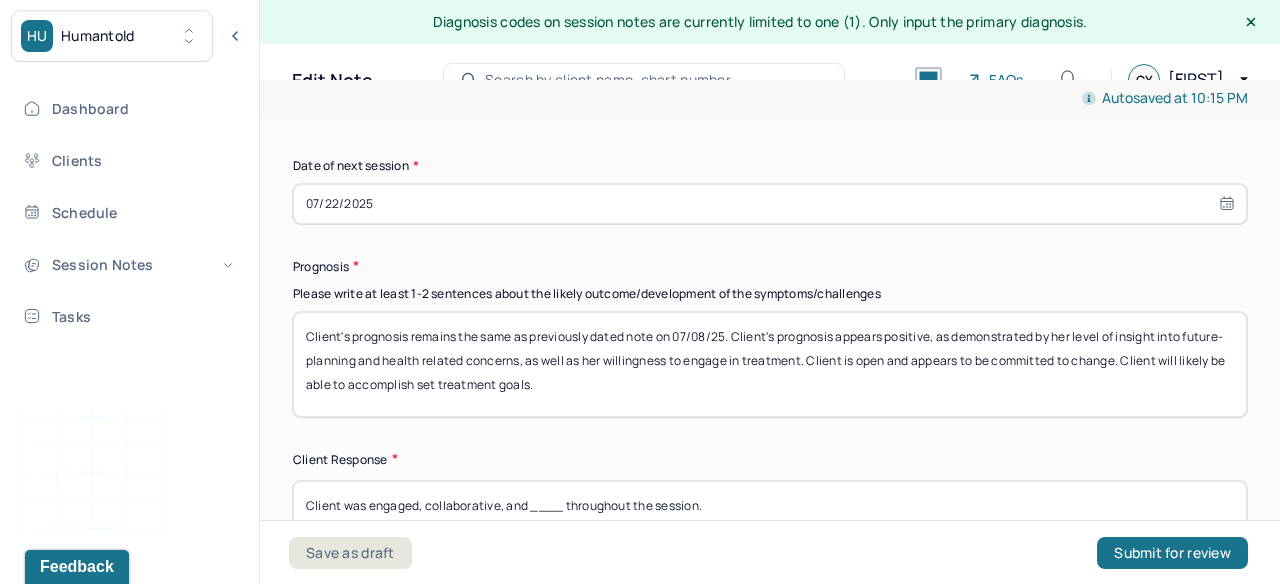 drag, startPoint x: 354, startPoint y: 352, endPoint x: 382, endPoint y: 352, distance: 28 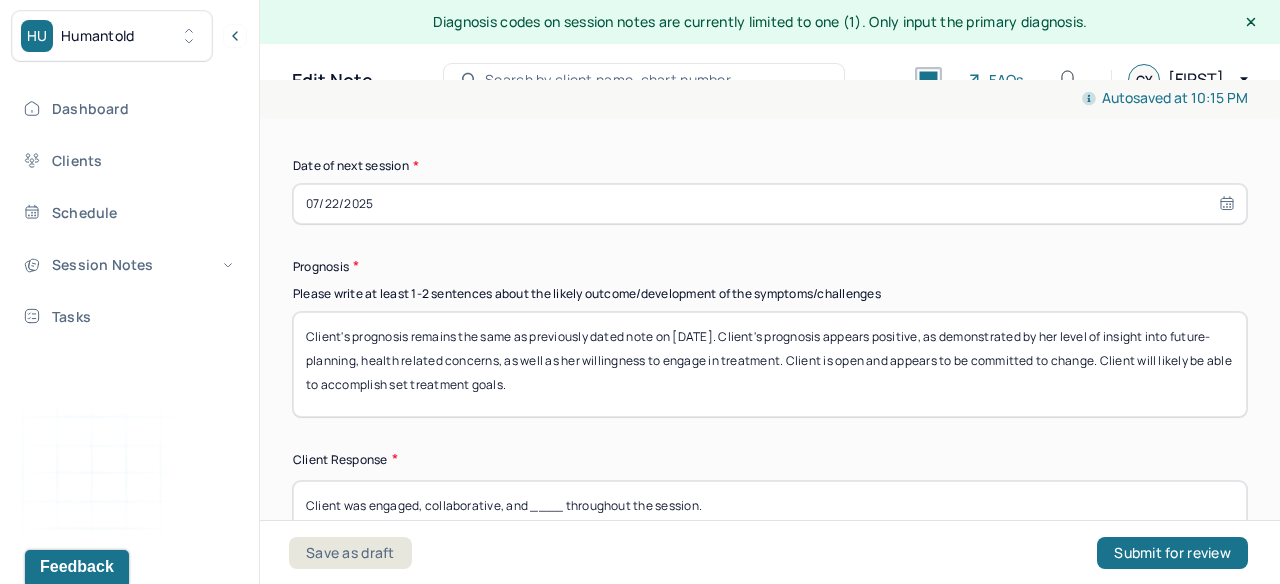 click on "Client's prognosis remains the same as previously dated note on 07/08/25. Client's prognosis appears positive, as demonstrated by her level of insight into future-planning and health related concerns, as well as her willingness to engage in treatment. Client is open and appears to be committed to change. Client will likely be able to accomplish set treatment goals." at bounding box center [770, 364] 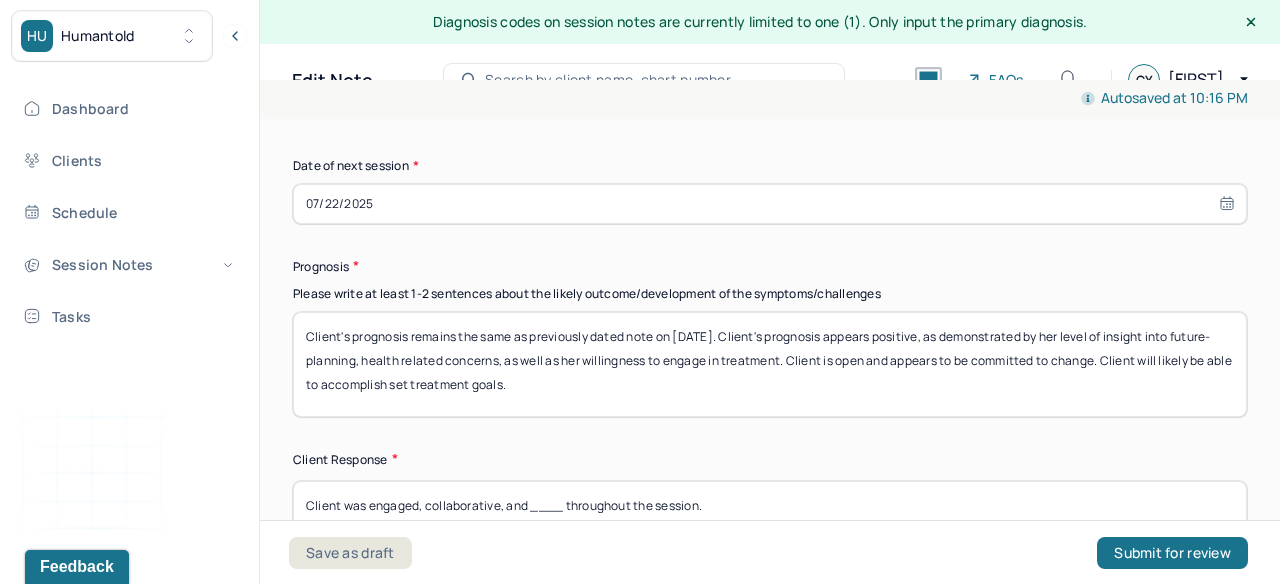 click on "Client's prognosis remains the same as previously dated note on [DATE]. Client's prognosis appears positive, as demonstrated by her level of insight into future-planning, health related concerns, as well as her willingness to engage in treatment. Client is open and appears to be committed to change. Client will likely be able to accomplish set treatment goals." at bounding box center (770, 364) 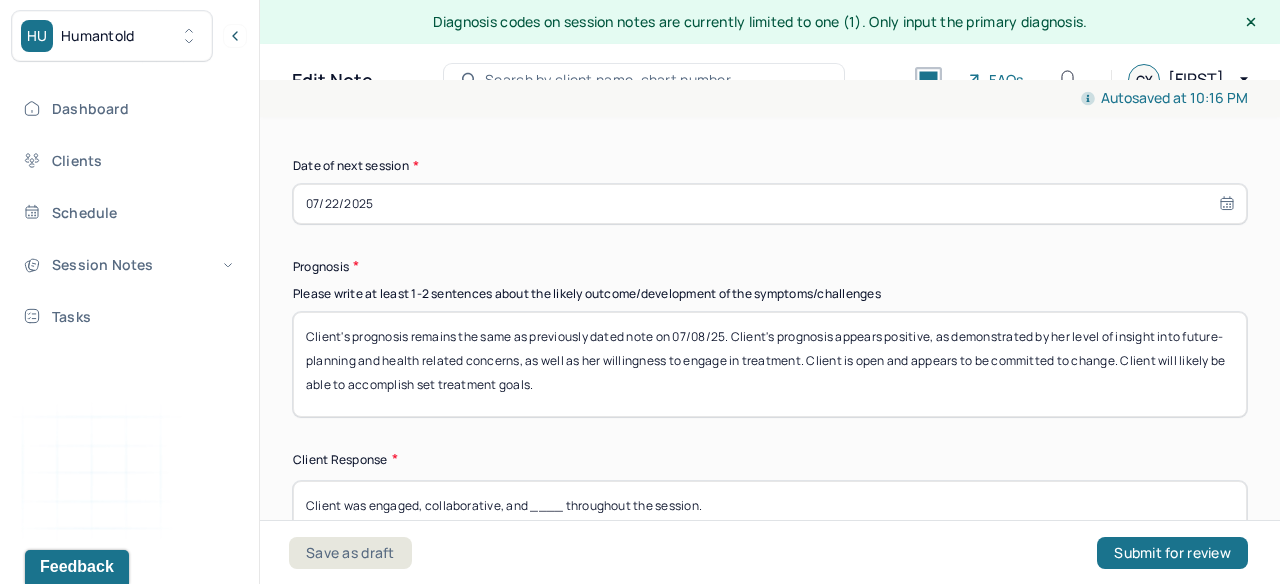 click on "Client's prognosis remains the same as previously dated note on [DATE]. Client's prognosis appears positive, as demonstrated by her level of insight into future-planning, health related concerns, as well as her willingness to engage in treatment. Client is open and appears to be committed to change. Client will likely be able to accomplish set treatment goals." at bounding box center [770, 364] 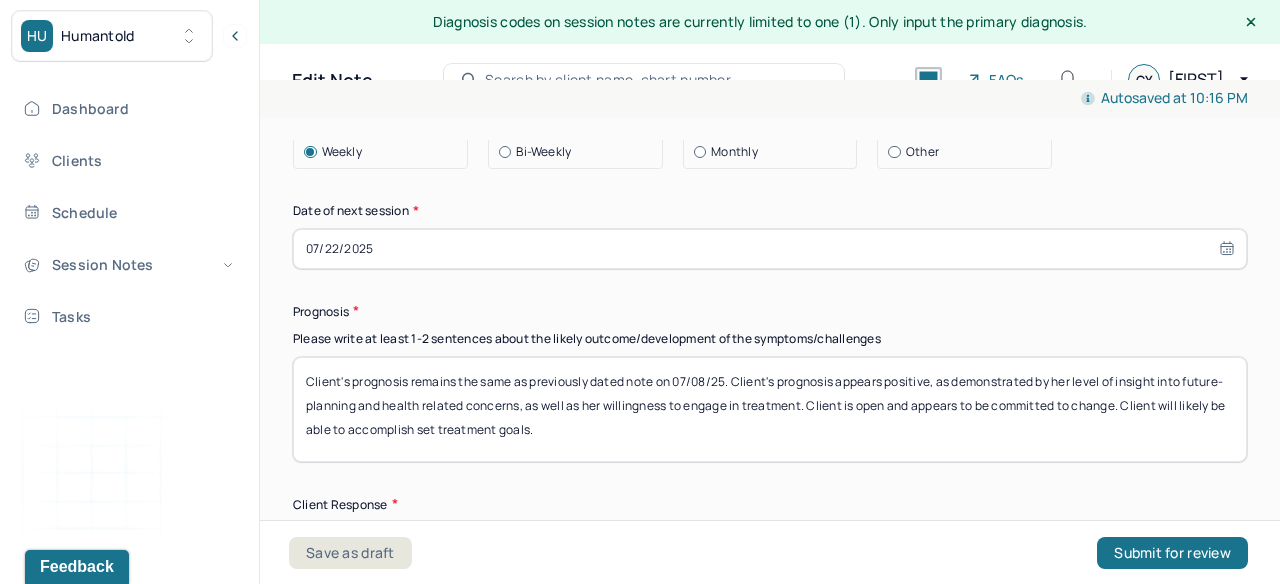 scroll, scrollTop: 2842, scrollLeft: 0, axis: vertical 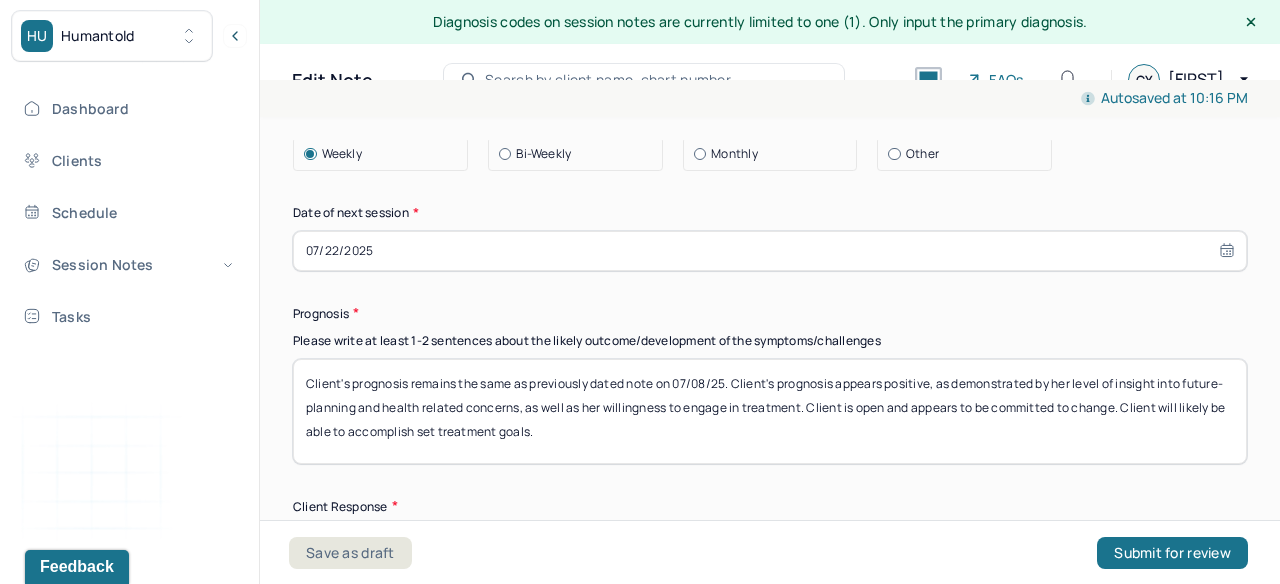 click on "Client's prognosis remains the same as previously dated note on 07/08/25. Client's prognosis appears positive, as demonstrated by her level of insight into future-planning and health related concerns, as well as her willingness to engage in treatment. Client is open and appears to be committed to change. Client will likely be able to accomplish set treatment goals." at bounding box center [770, 411] 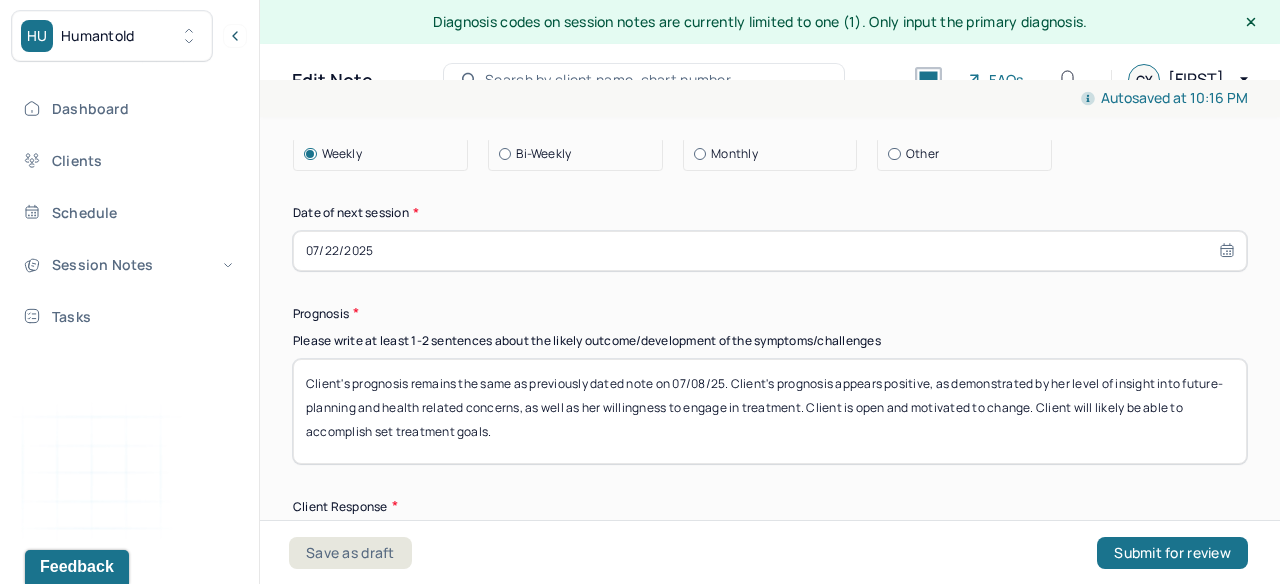 click on "Client's prognosis remains the same as previously dated note on 07/08/25. Client's prognosis appears positive, as demonstrated by her level of insight into future-planning and health related concerns, as well as her willingness to engage in treatment. Client is open and appears to be committed to change. Client will likely be able to accomplish set treatment goals." at bounding box center [770, 411] 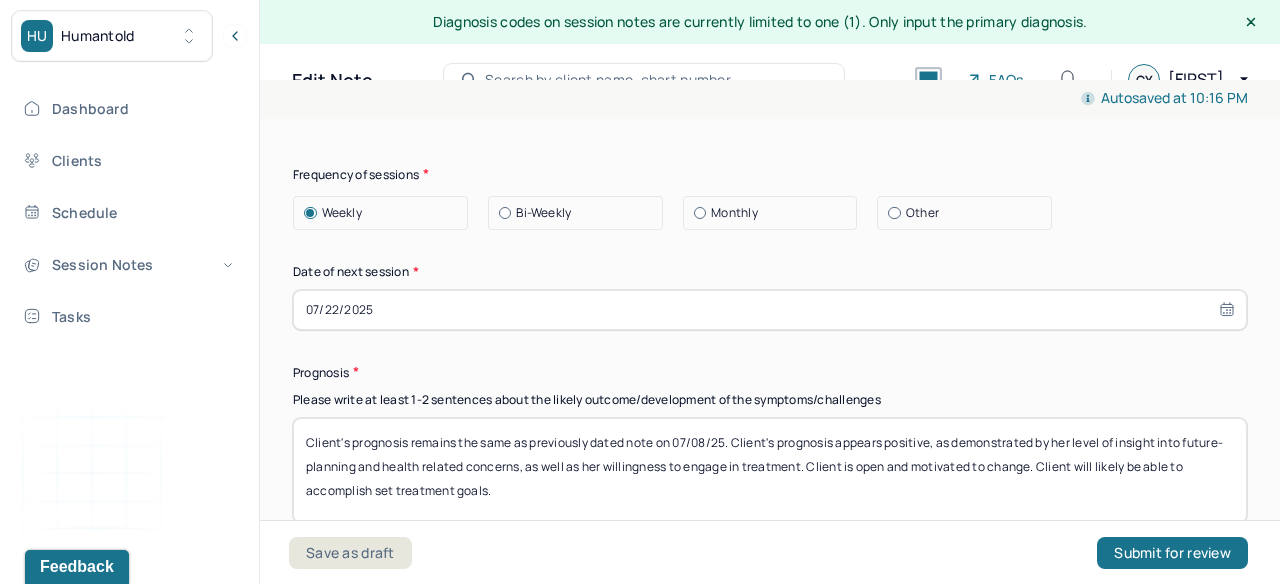 scroll, scrollTop: 2860, scrollLeft: 0, axis: vertical 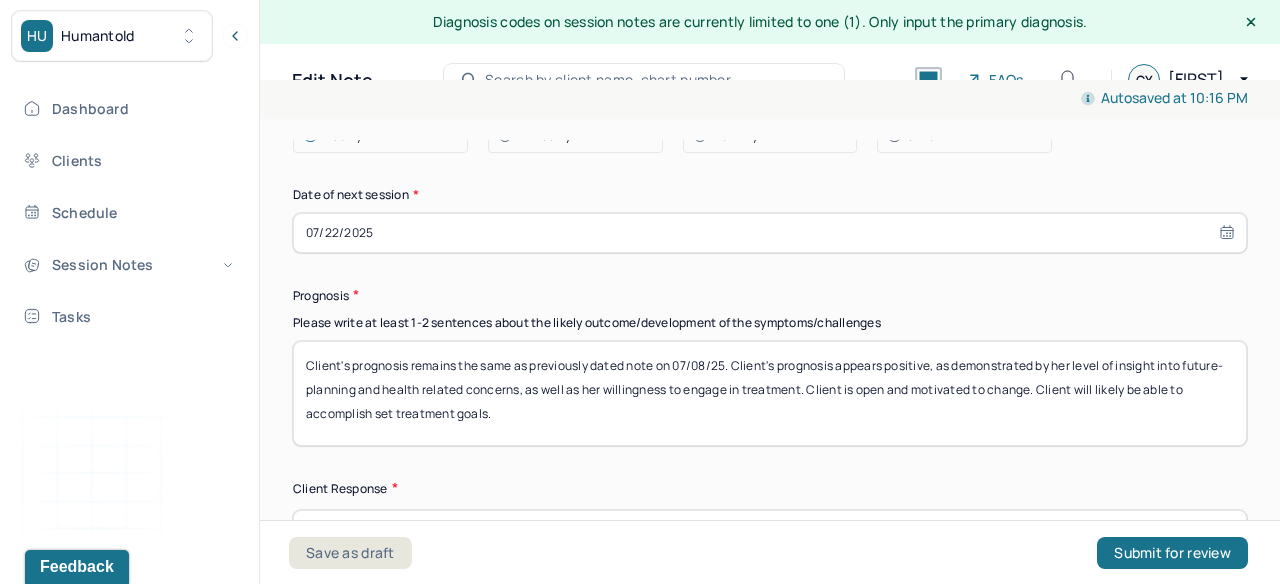 click on "Client's prognosis remains the same as previously dated note on 07/08/25. Client's prognosis appears positive, as demonstrated by her level of insight into future-planning and health related concerns, as well as her willingness to engage in treatment. Client is open and motivated to change. Client will likely be able to accomplish set treatment goals." at bounding box center (770, 393) 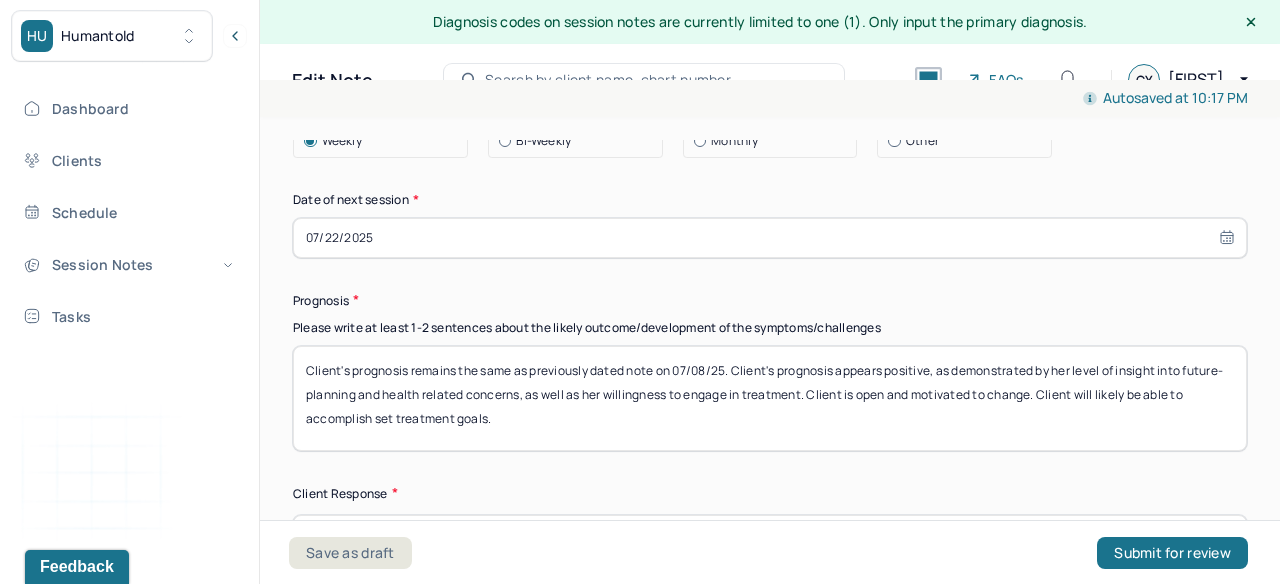 click on "Client's prognosis remains the same as previously dated note on 07/08/25. Client's prognosis appears positive, as demonstrated by her level of insight into future-planning and health related concerns, as well as her willingness to engage in treatment. Client is open and motivated to change. Client will likely be able to accomplish set treatment goals." at bounding box center (770, 398) 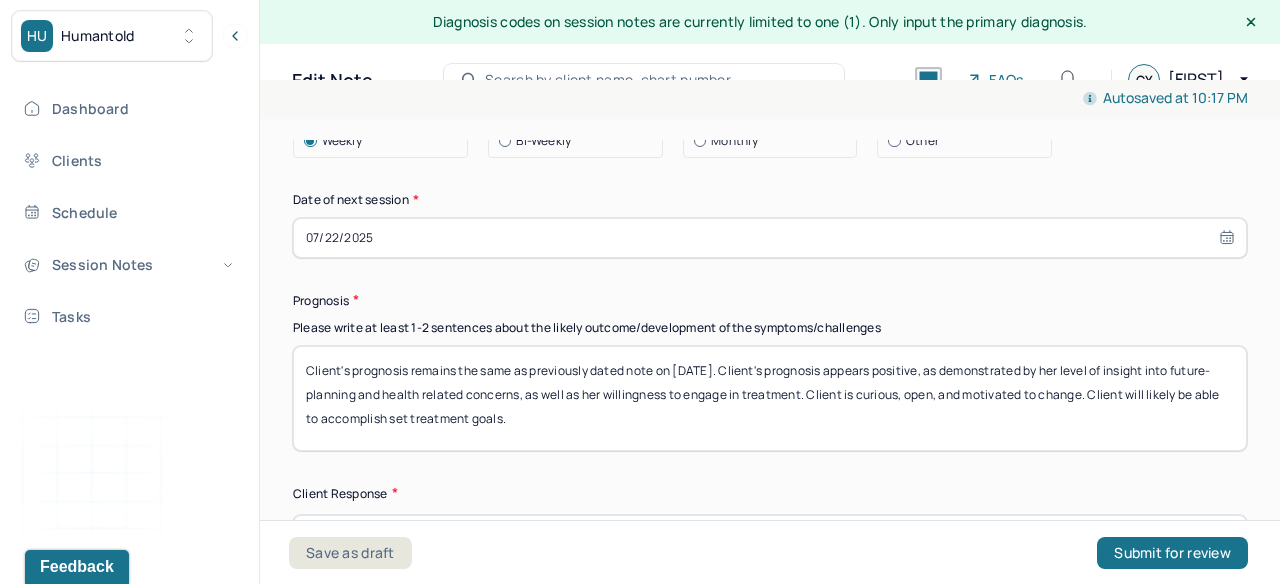 click on "Therapy Intervention Techniques Please select at least 1 intervention used Cognitive-Behavioral therapies Cognitive-Behavioral therapy (CBT) Dialectical Behavioral therapy (DBT) Modeling and skills training Trauma-focused CBT EDMR Rational Emotive Behaviour therapy Acceptance Commitment Therapy Solution Based Brief Therapy Mindfulness Based Cognitive Therapy Relationship based Interventions Attachment-oriented interventions Parent-child interaction therapy Parent interventions Other Client centered therapy/ Humanism Gestalt therapy Existential therapy Feminist therapy Psychodynamic therapy Grief therapy Internal family systems (IFS) Narrative therapy Positive psychology Psychoeducation Sex therapy Strength based theory Career Counseling Multisystemic family theory Plan What specific steps has the client committed to work on as homework or during the next session? What specific interventions or treatment plan changes will the clinician be focused on in the upcoming sessions? Continue weekly therapy sessions." at bounding box center [770, 9] 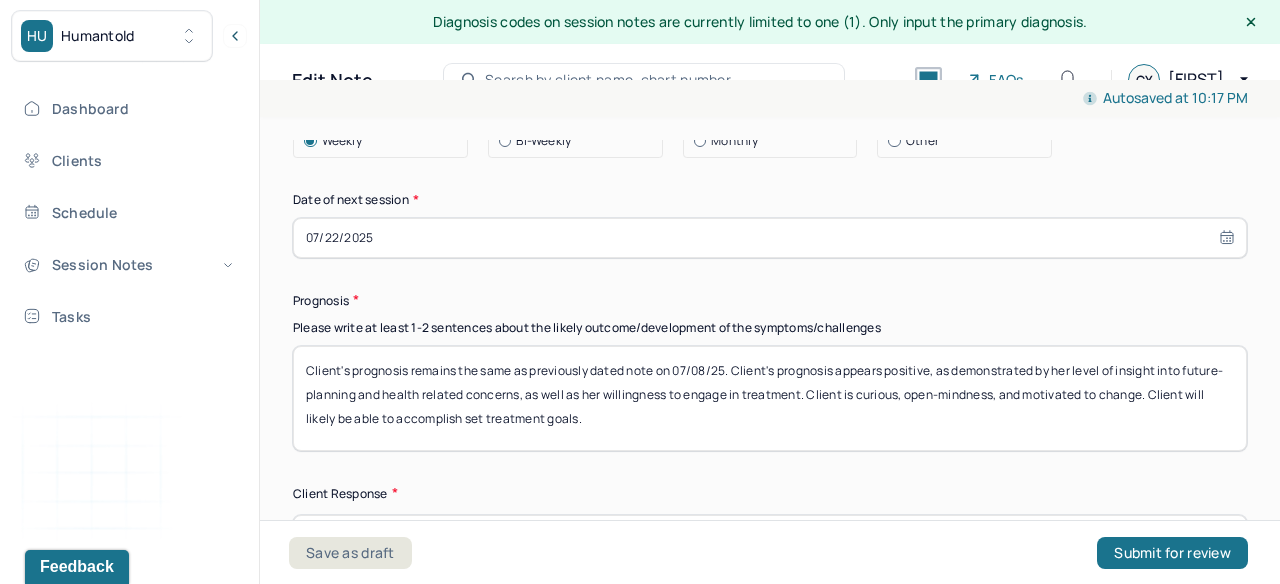 click on "Client's prognosis remains the same as previously dated note on [DATE]. Client's prognosis appears positive, as demonstrated by her level of insight into future-planning and health related concerns, as well as her willingness to engage in treatment. Client is curious, open, and motivated to change. Client will likely be able to accomplish set treatment goals." at bounding box center (770, 398) 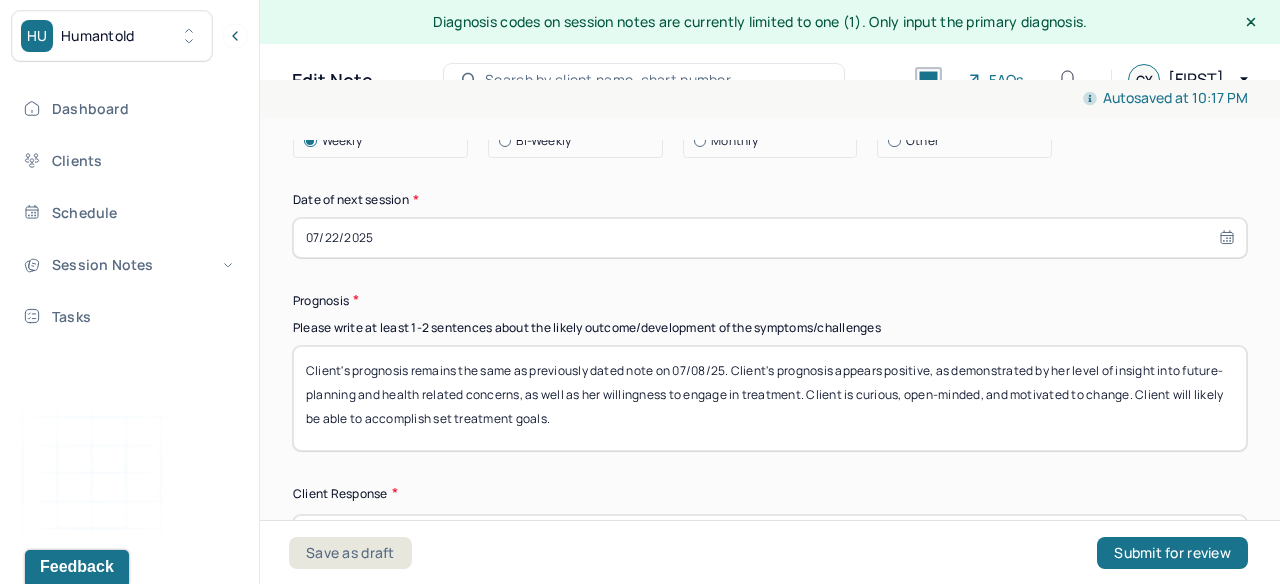 type on "Client's prognosis remains the same as previously dated note on 07/08/25. Client's prognosis appears positive, as demonstrated by her level of insight into future-planning and health related concerns, as well as her willingness to engage in treatment. Client is curious, open-minded, and motivated to change. Client will likely be able to accomplish set treatment goals." 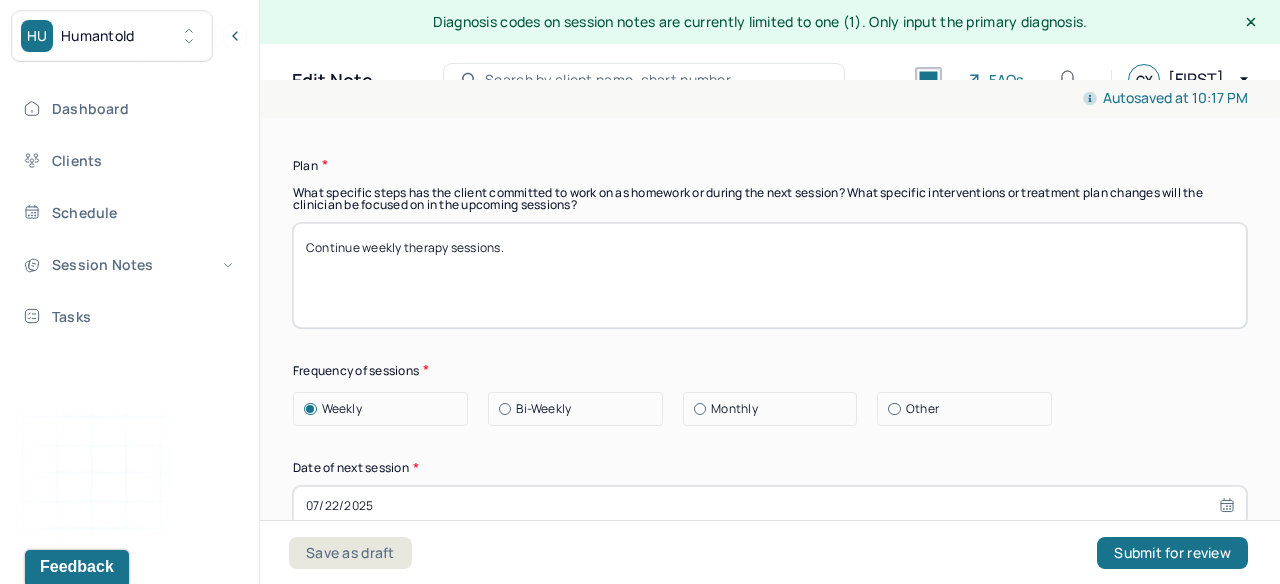 scroll, scrollTop: 2388, scrollLeft: 0, axis: vertical 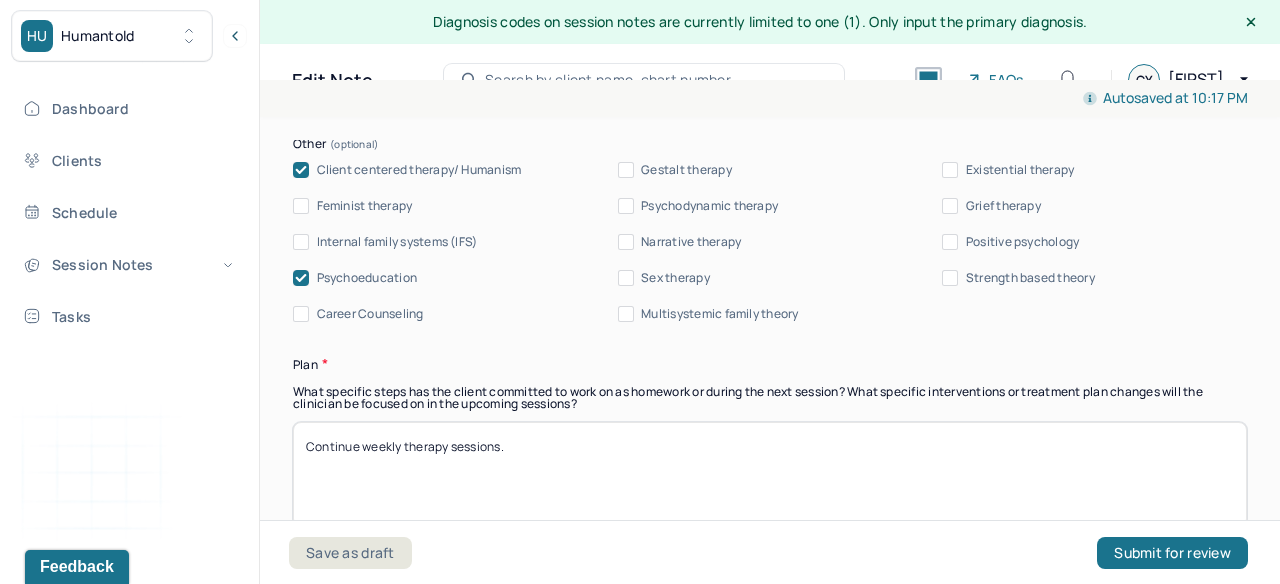 click on "Continue weekly therapy sessions." at bounding box center (770, 474) 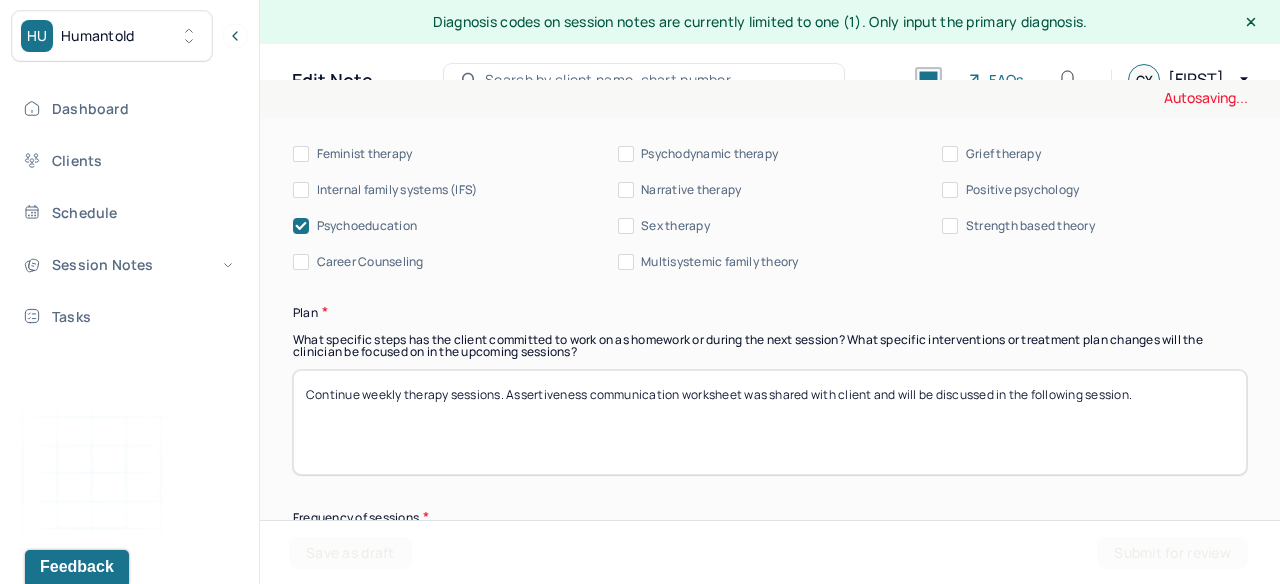 click on "Plan" at bounding box center (770, 312) 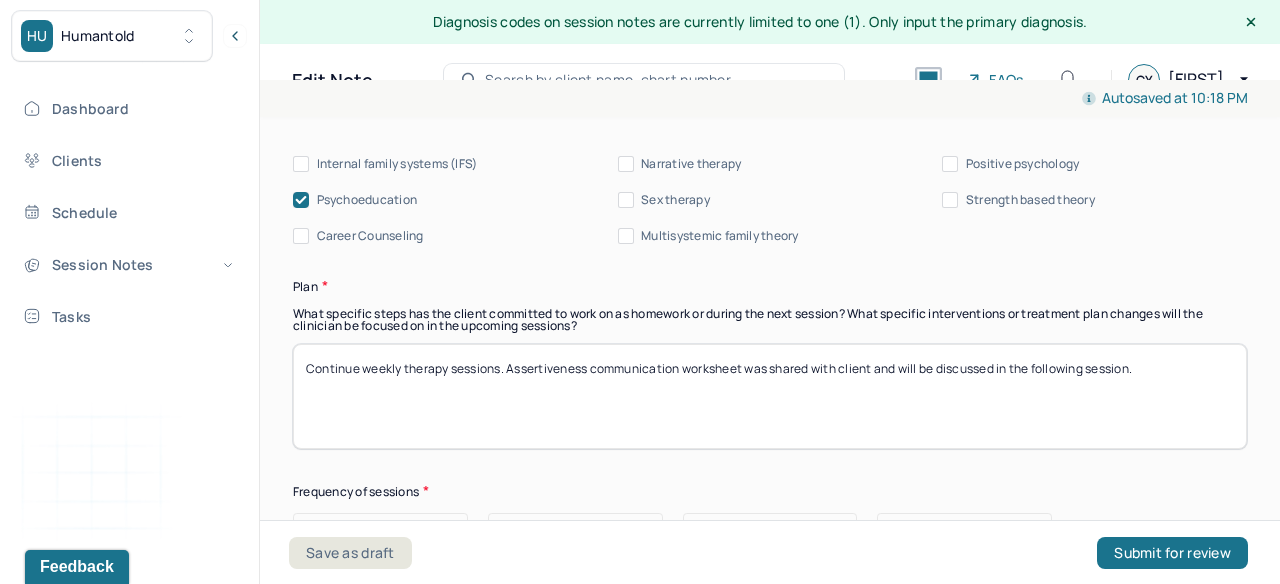scroll, scrollTop: 2474, scrollLeft: 0, axis: vertical 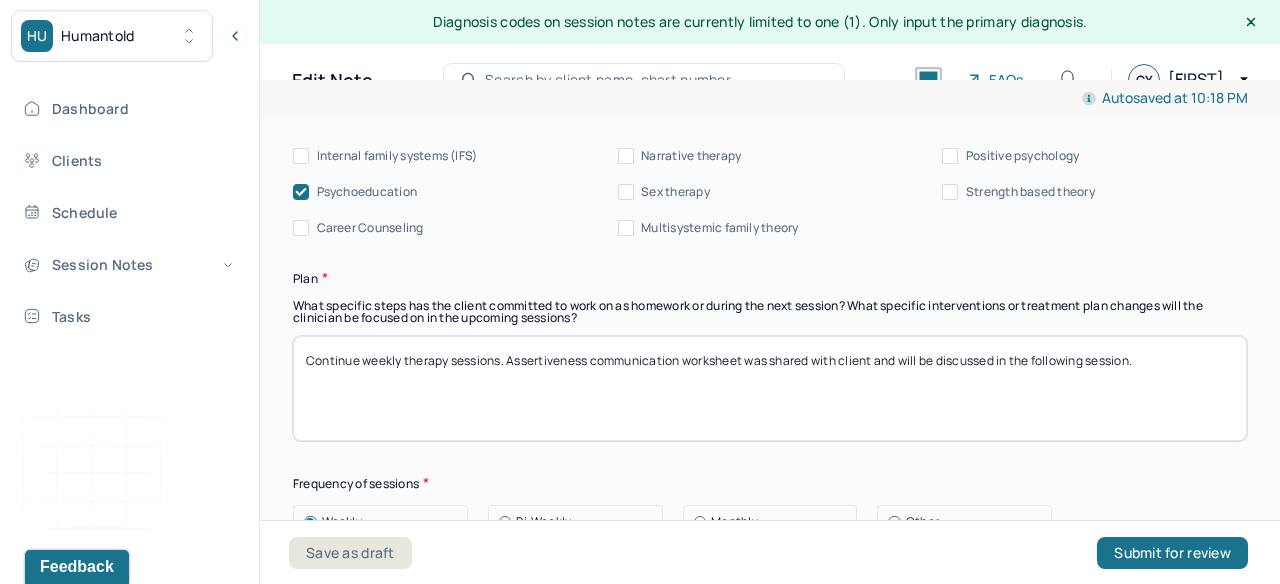 click on "Continue weekly therapy sessions. Assertiveness communication worksheet was shared with client and will be discussed in the following session." at bounding box center (770, 388) 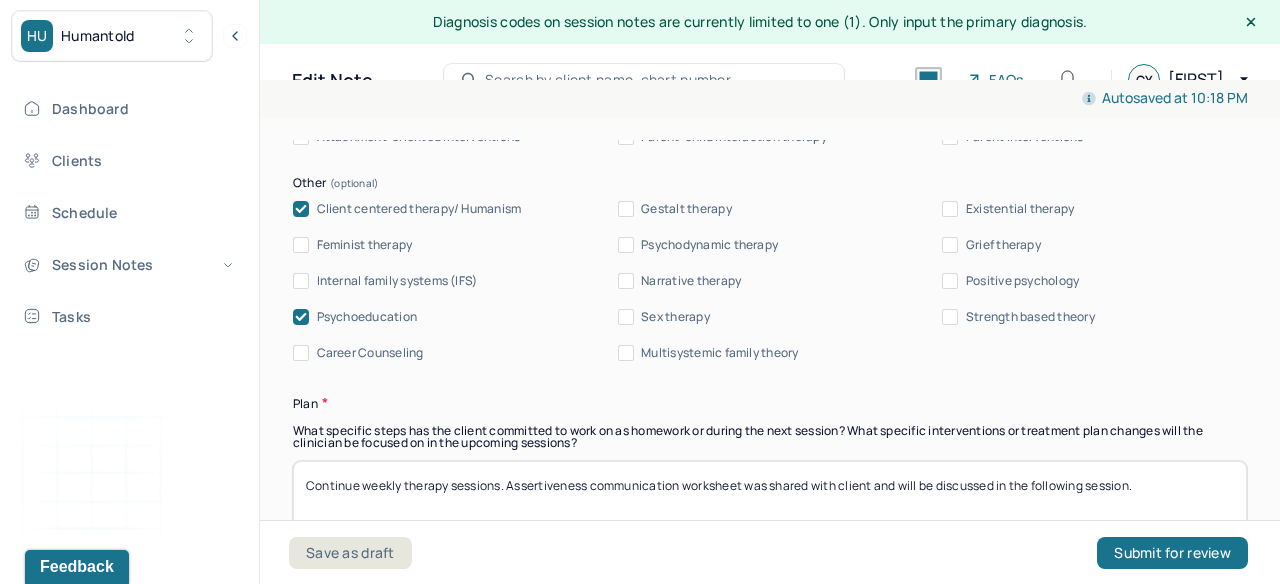 scroll, scrollTop: 2347, scrollLeft: 0, axis: vertical 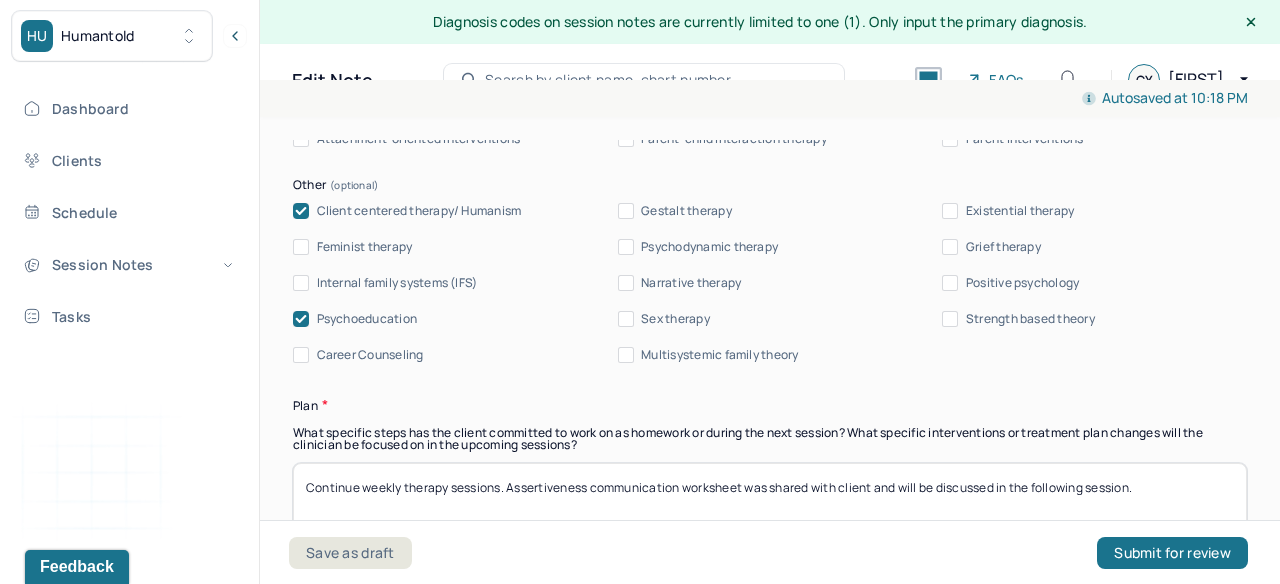 click on "Continue weekly therapy sessions. Assertiveness communication worksheet was shared with client and will be discussed in the following session." at bounding box center (770, 515) 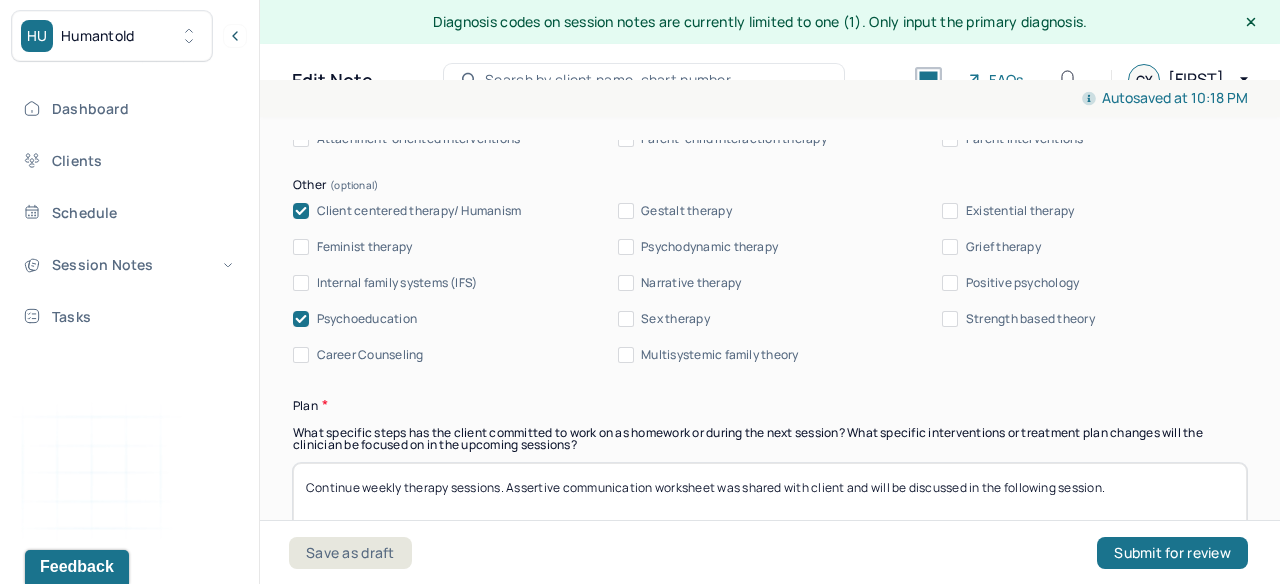 click on "Plan" at bounding box center [770, 405] 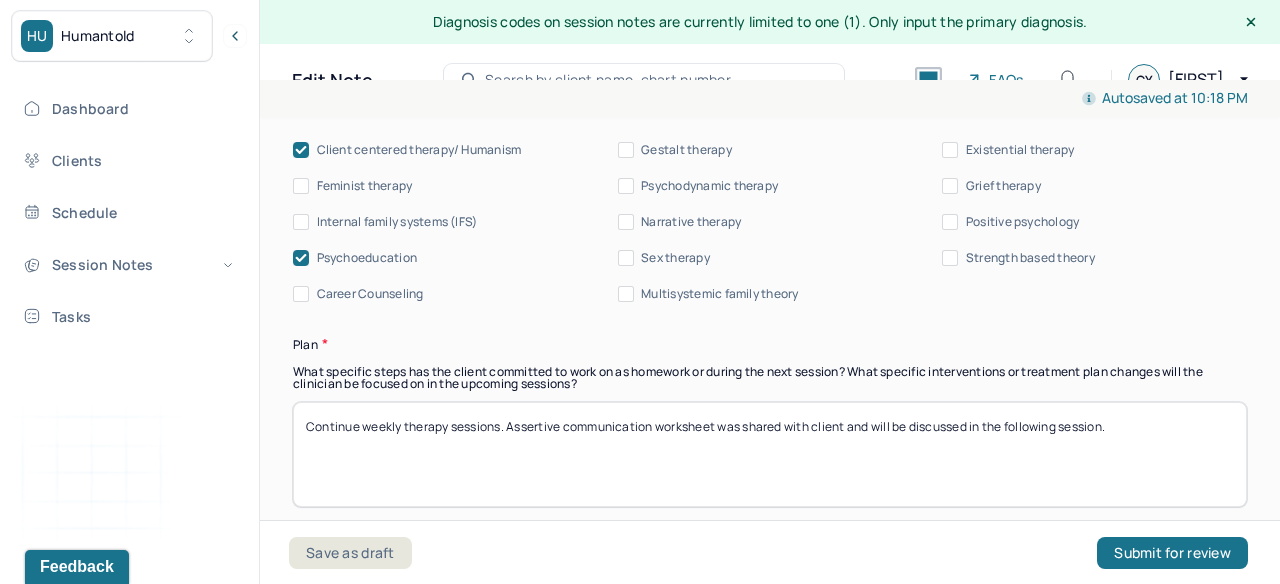 scroll, scrollTop: 2384, scrollLeft: 0, axis: vertical 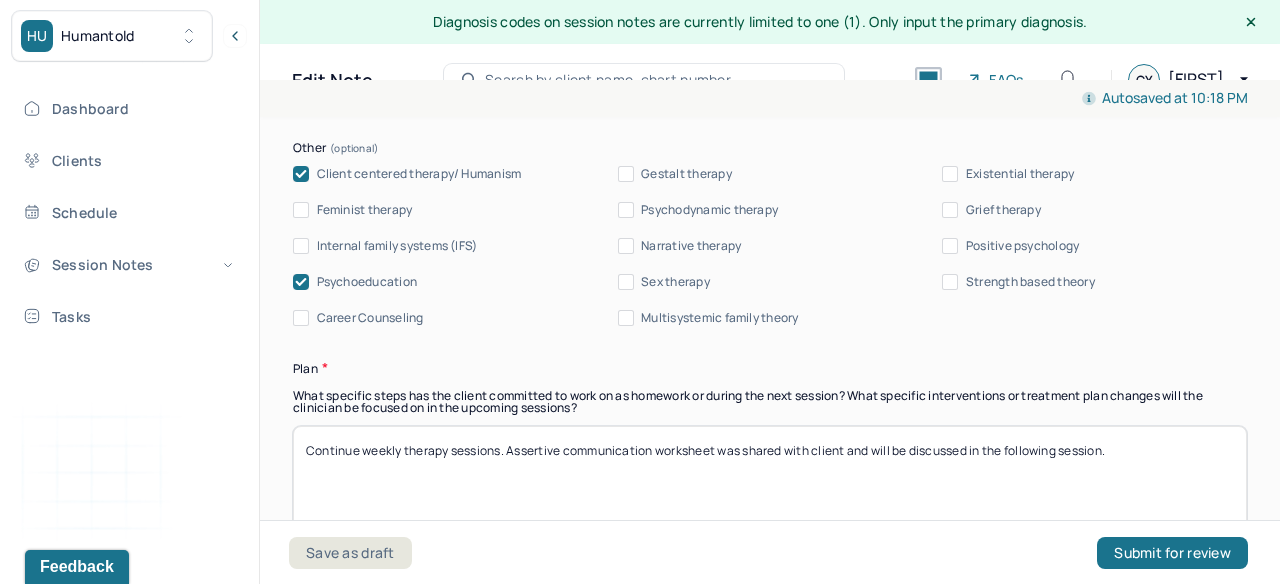 click on "Continue weekly therapy sessions. Assertive communication worksheet was shared with client and will be discussed in the following session." at bounding box center [770, 478] 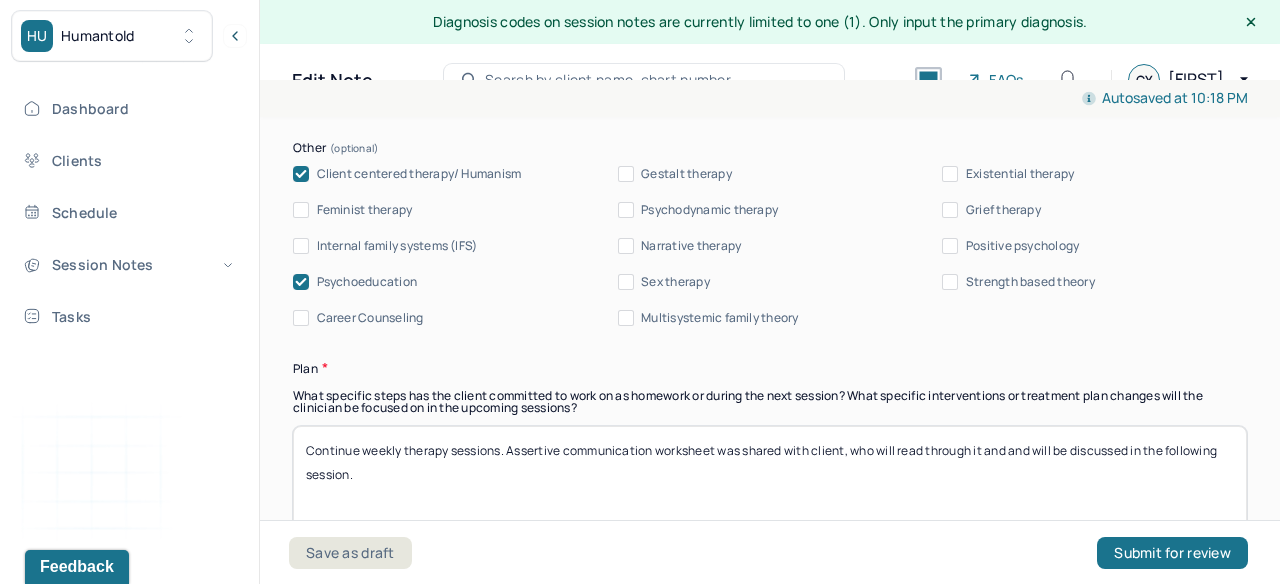 drag, startPoint x: 1052, startPoint y: 476, endPoint x: 1014, endPoint y: 448, distance: 47.201694 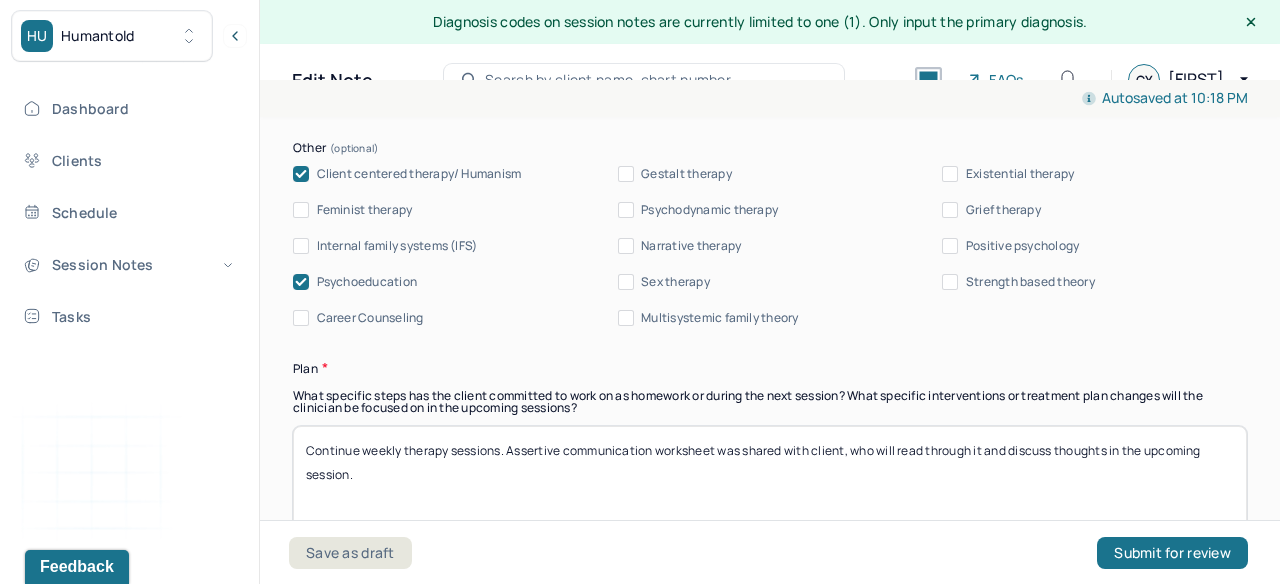 click on "Plan" at bounding box center [770, 368] 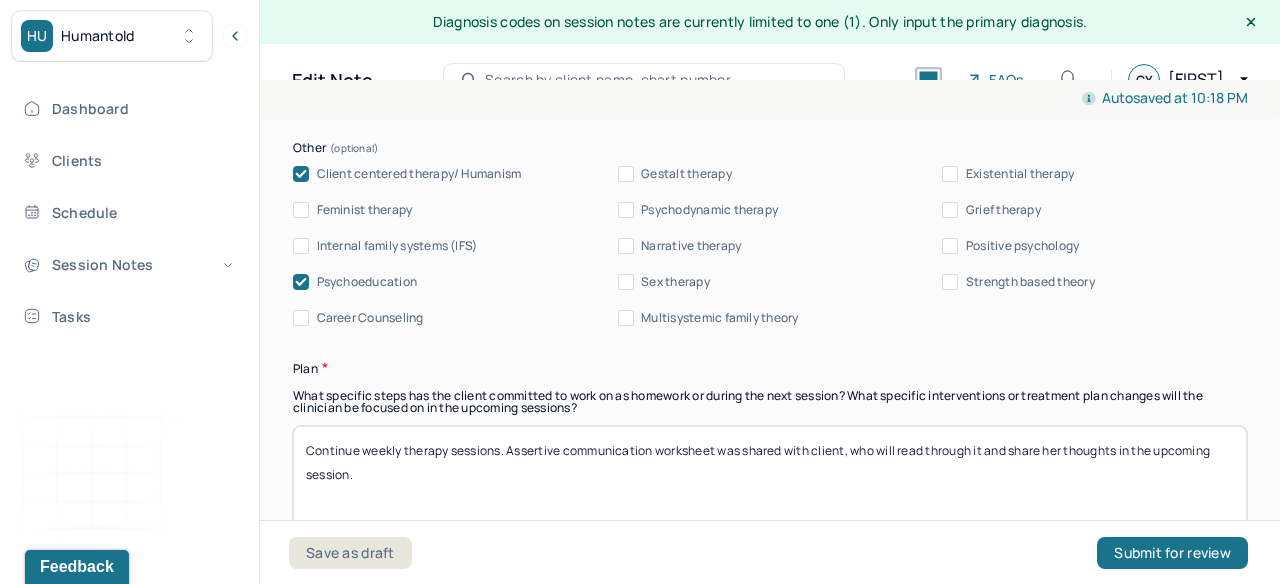 click on "What specific steps has the client committed to work on as homework or during the next session? What specific interventions or treatment plan changes will the clinician be focused on in the upcoming sessions?" at bounding box center (770, 402) 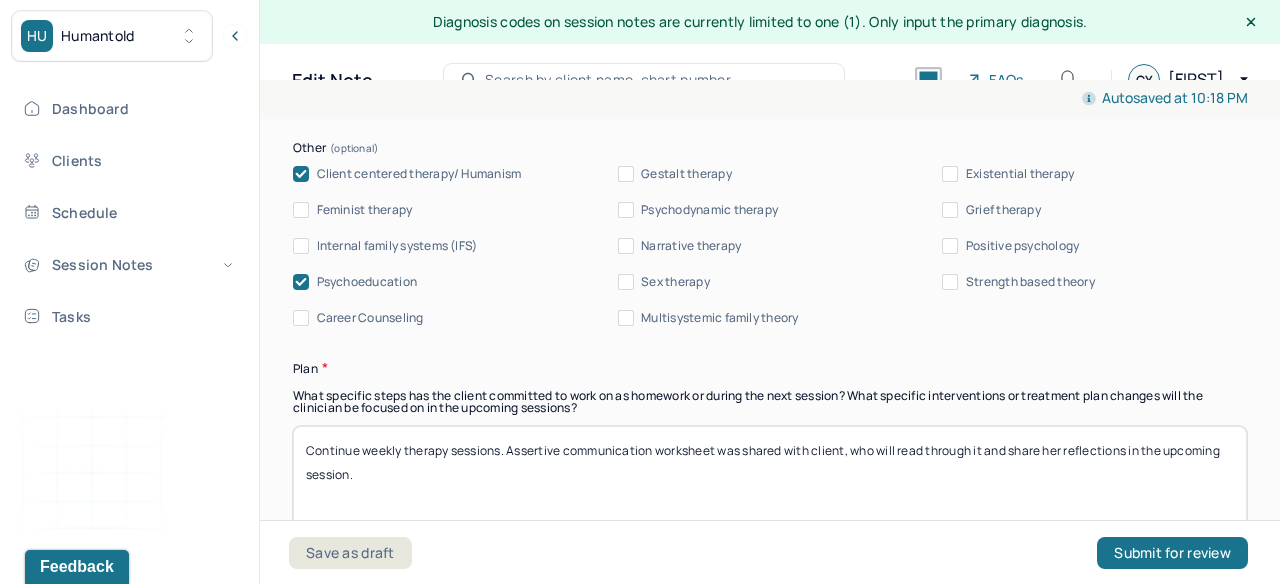 type on "Continue weekly therapy sessions. Assertive communication worksheet was shared with client, who will read through it and share her reflections in the upcoming session." 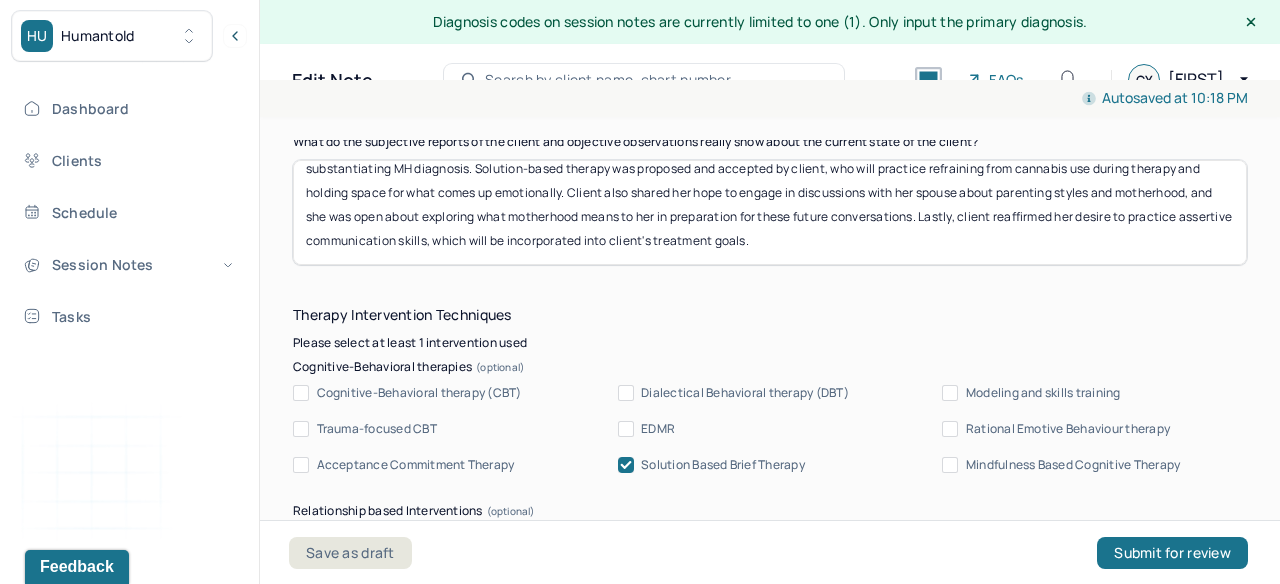 scroll, scrollTop: 1900, scrollLeft: 0, axis: vertical 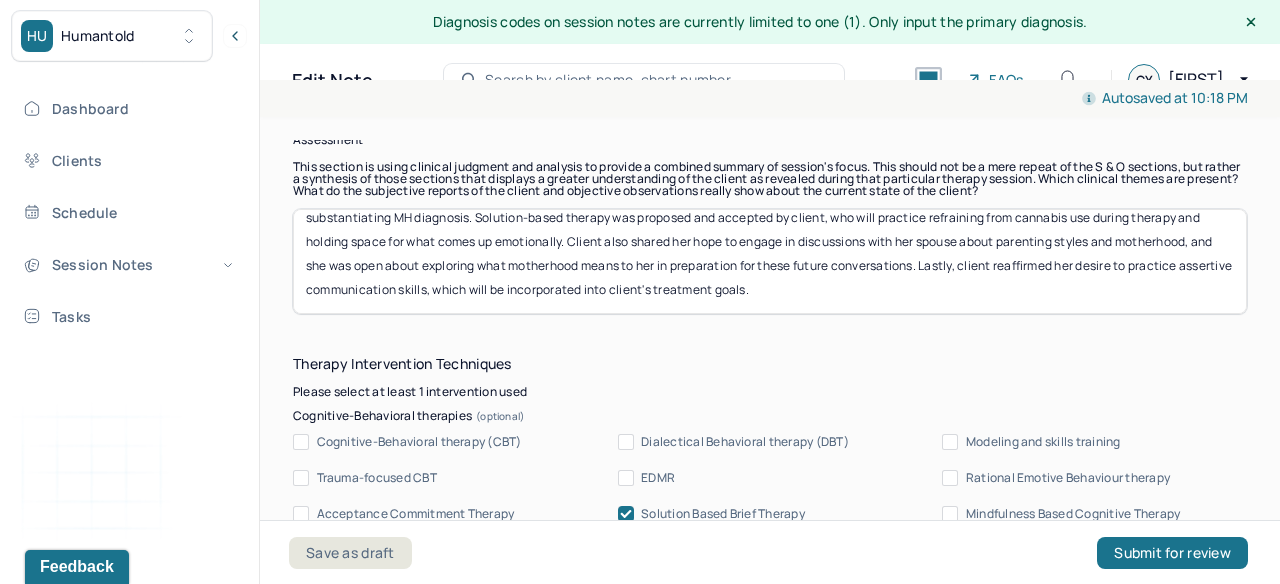 click on "Client reported feeling ambiguous about reducing cannabis use, which has been a primary coping mechanism for emotions she identified as anxiety-related,  substantiating MH diagnosis. Solution-based therapy was proposed and accepted by client, who will practice refraining from cannabis use during therapy and holding space for what comes up emotionally. Client also shared her hope to engage in discussions with her spouse about parenting styles and motherhood, and she was open about exploring what motherhood means to her in preparation for these future conversations. Lastly, client reaffirmed her desire to practice assertive communication skills, which will be incorporated into client's treatment goals." at bounding box center (770, 261) 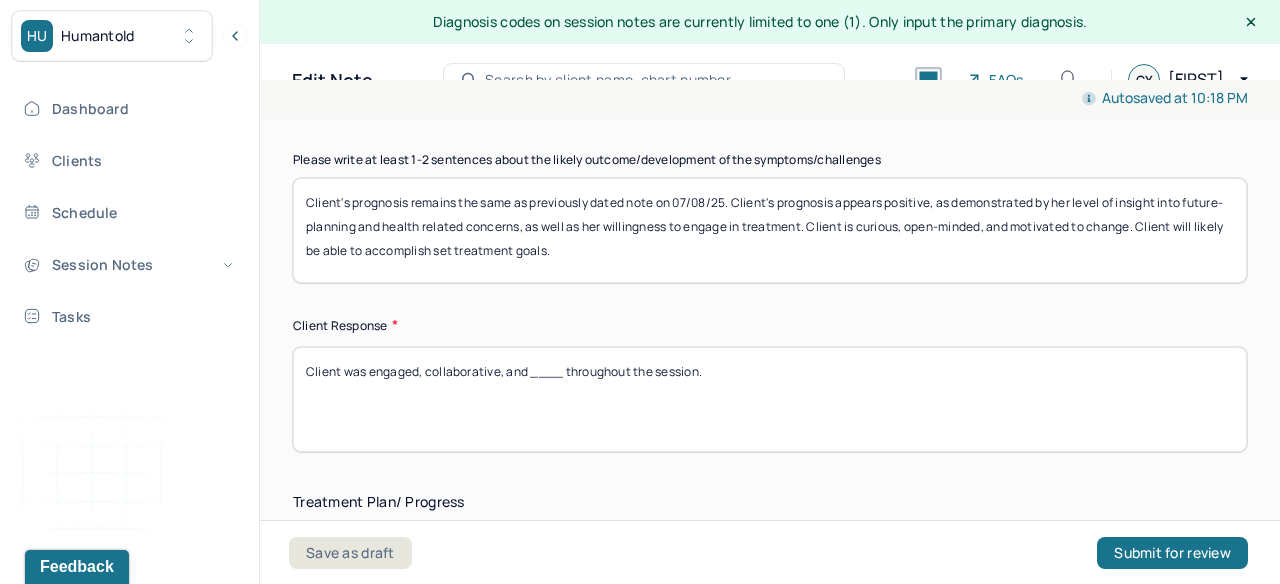 scroll, scrollTop: 3030, scrollLeft: 0, axis: vertical 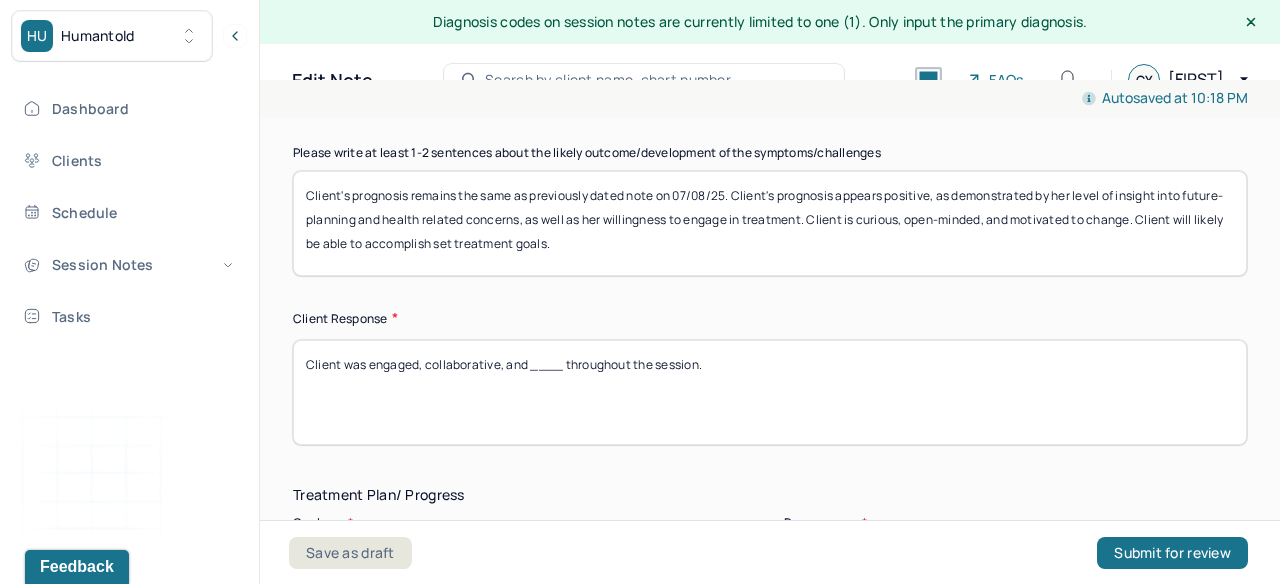 click on "Client was engaged, collaborative, and ____ throughout the session." at bounding box center (770, 392) 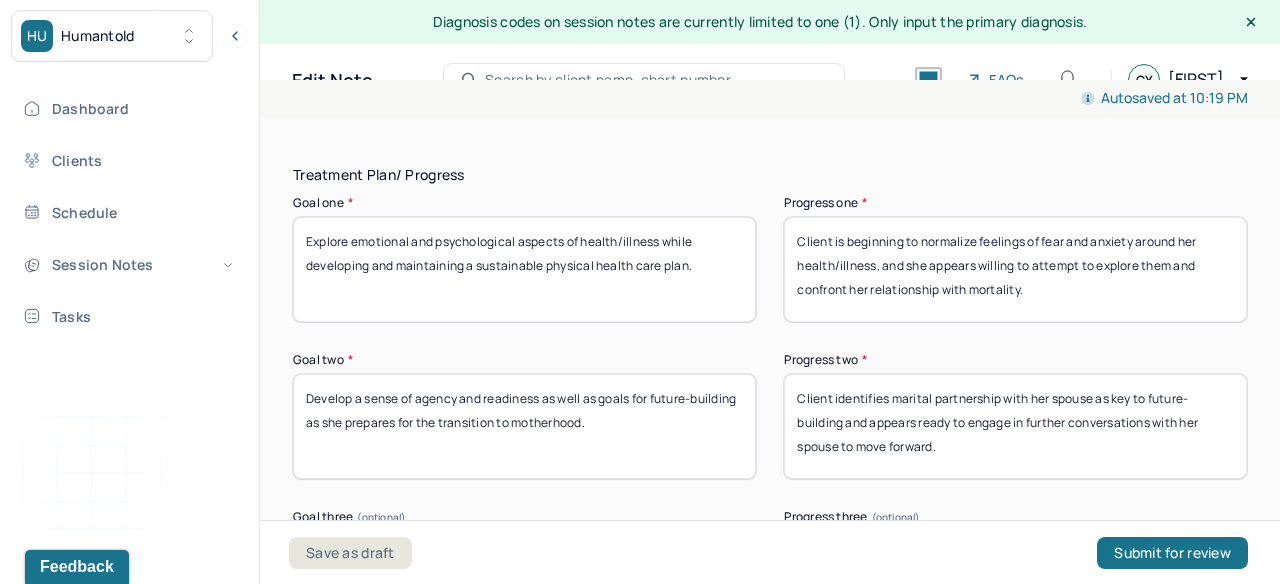 scroll, scrollTop: 3351, scrollLeft: 0, axis: vertical 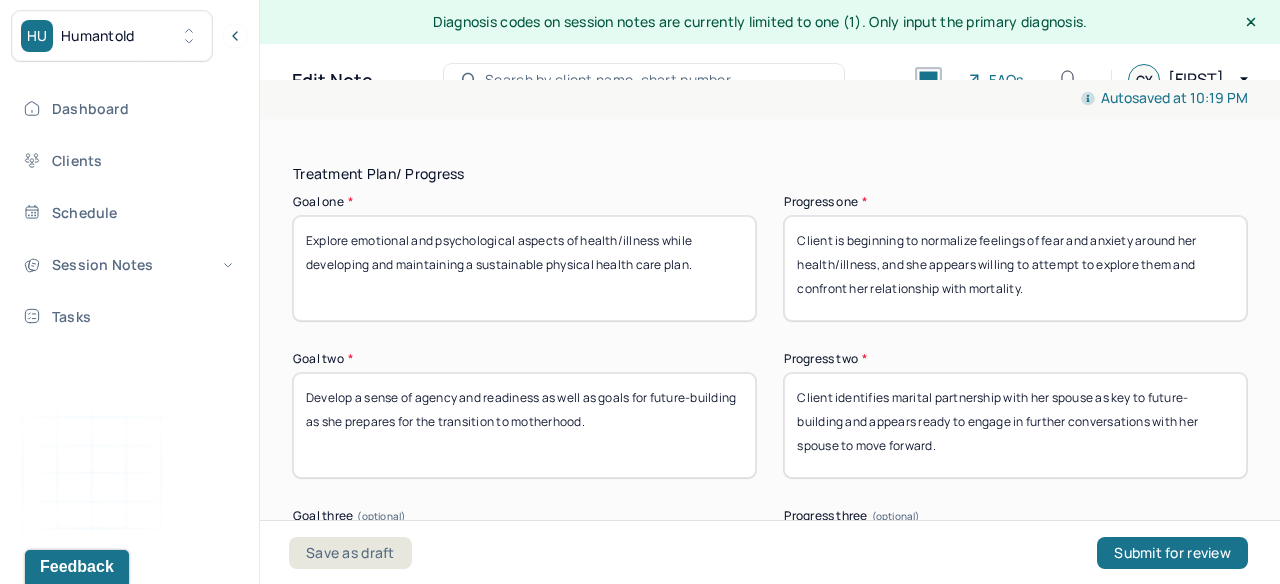 type on "Client was engaged, collaborative, and active throughout the session." 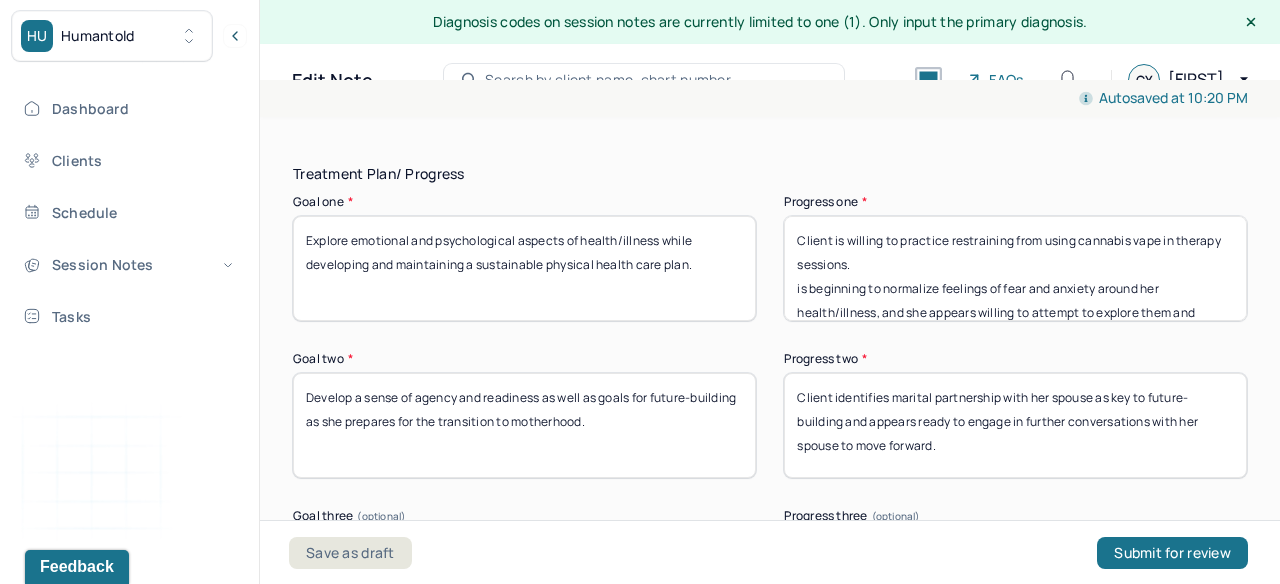 click on "Client is willing to practice restraining from
is beginning to normalize feelings of fear and anxiety around her health/illness, and she appears willing to attempt to explore them and confront her relationship with mortality." at bounding box center (1015, 268) 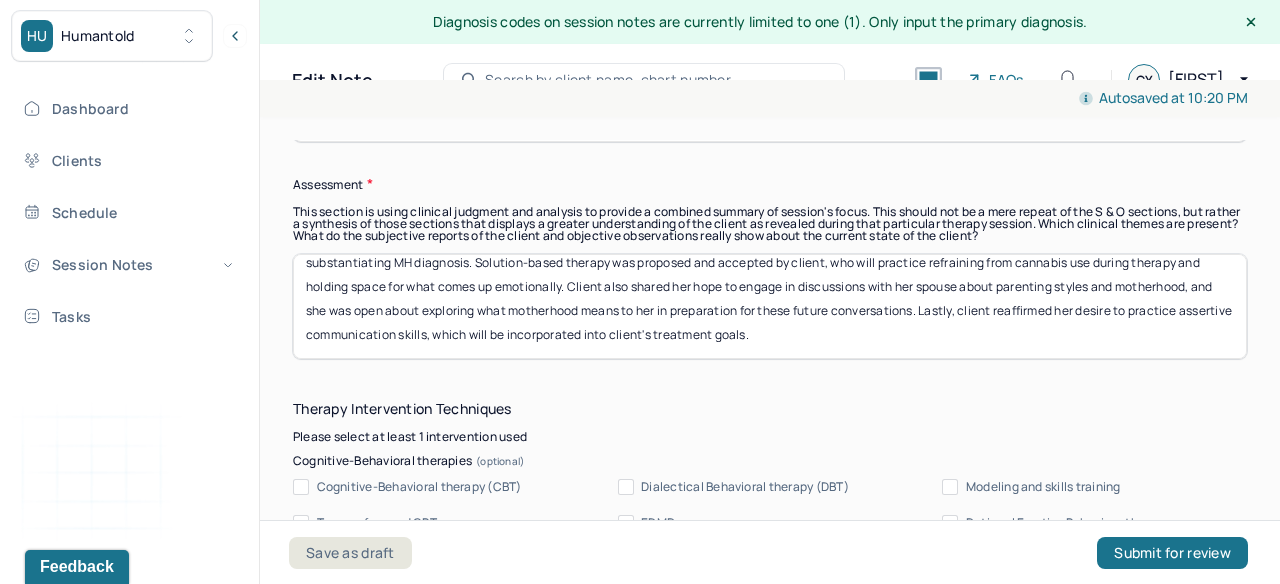 scroll, scrollTop: 1849, scrollLeft: 0, axis: vertical 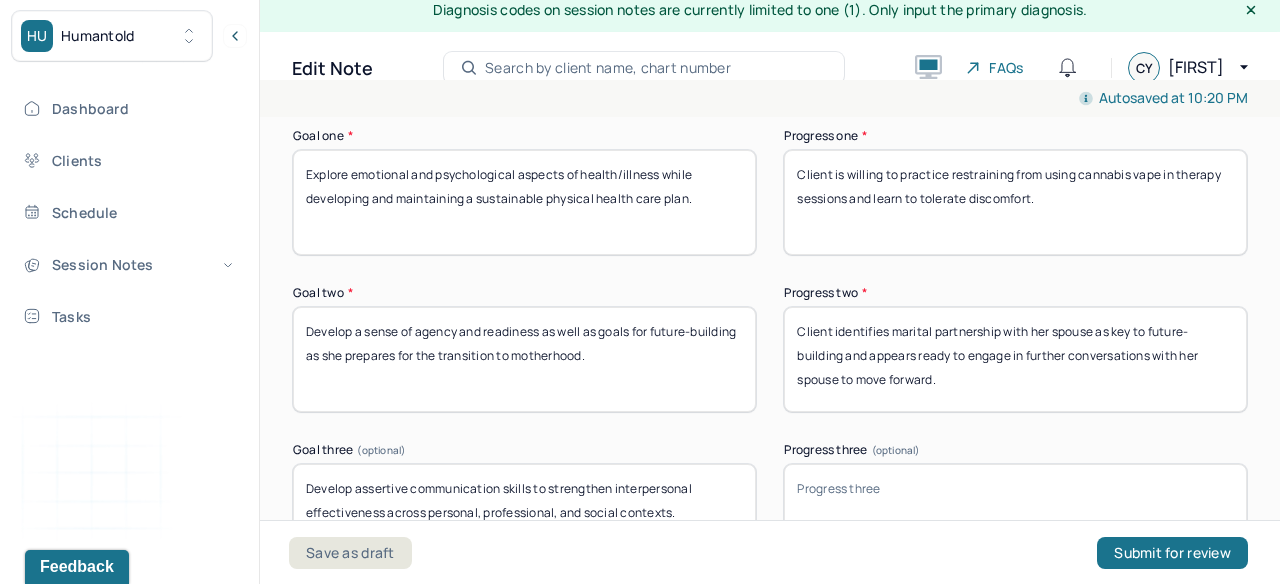 click on "Client identifies marital partnership with her spouse as key to future-building and appears ready to engage in further conversations with her spouse to move forward." at bounding box center (1015, 359) 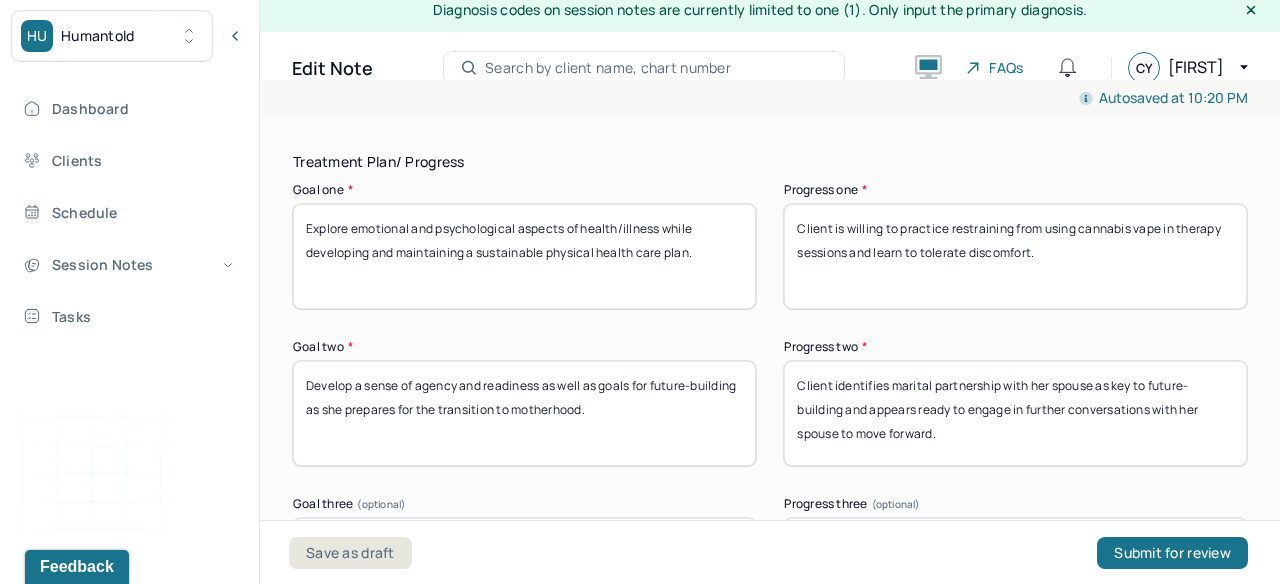 scroll, scrollTop: 3352, scrollLeft: 0, axis: vertical 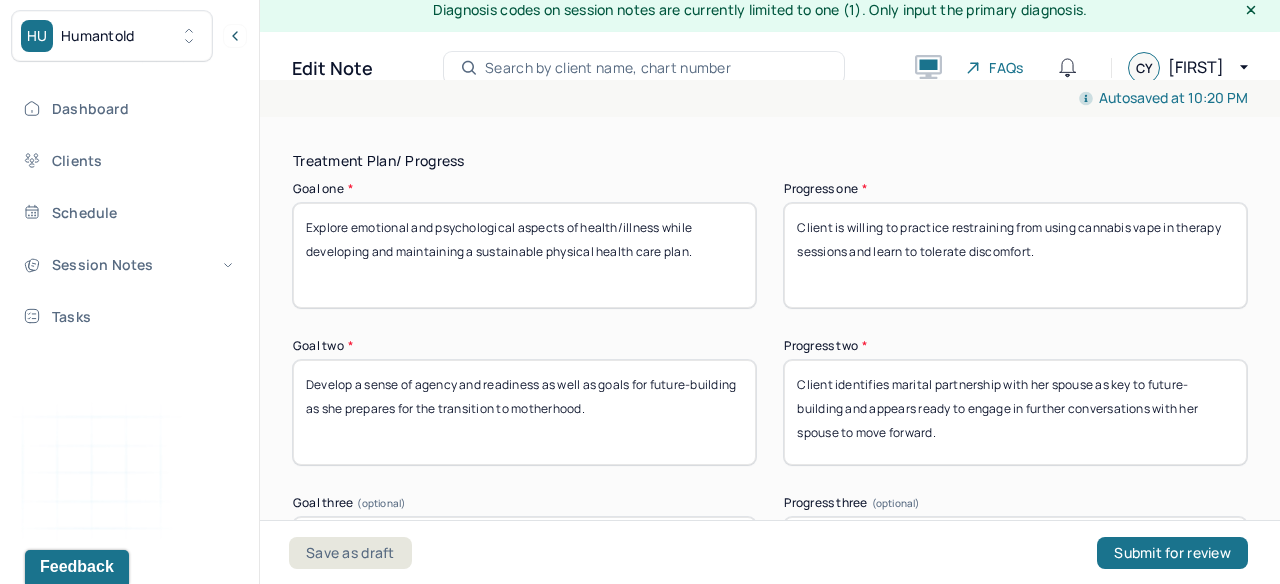 click on "Client is willing to practice restraining from using cannabis vape in therapy sessions and learn to tolerate discomfort." at bounding box center (1015, 255) 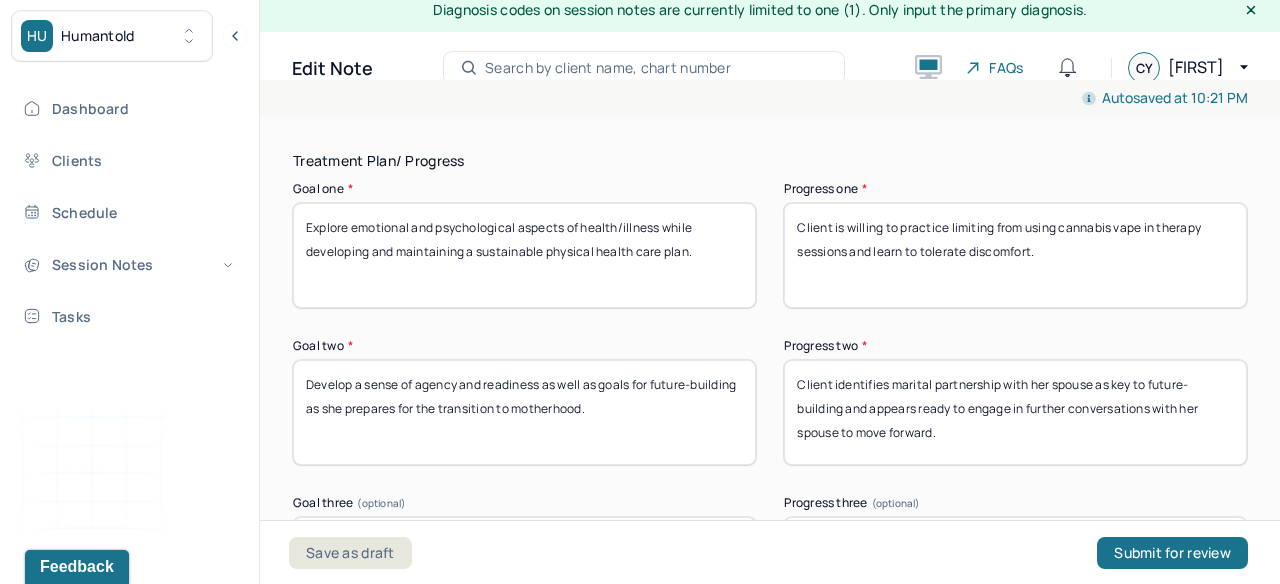 drag, startPoint x: 1058, startPoint y: 225, endPoint x: 994, endPoint y: 224, distance: 64.00781 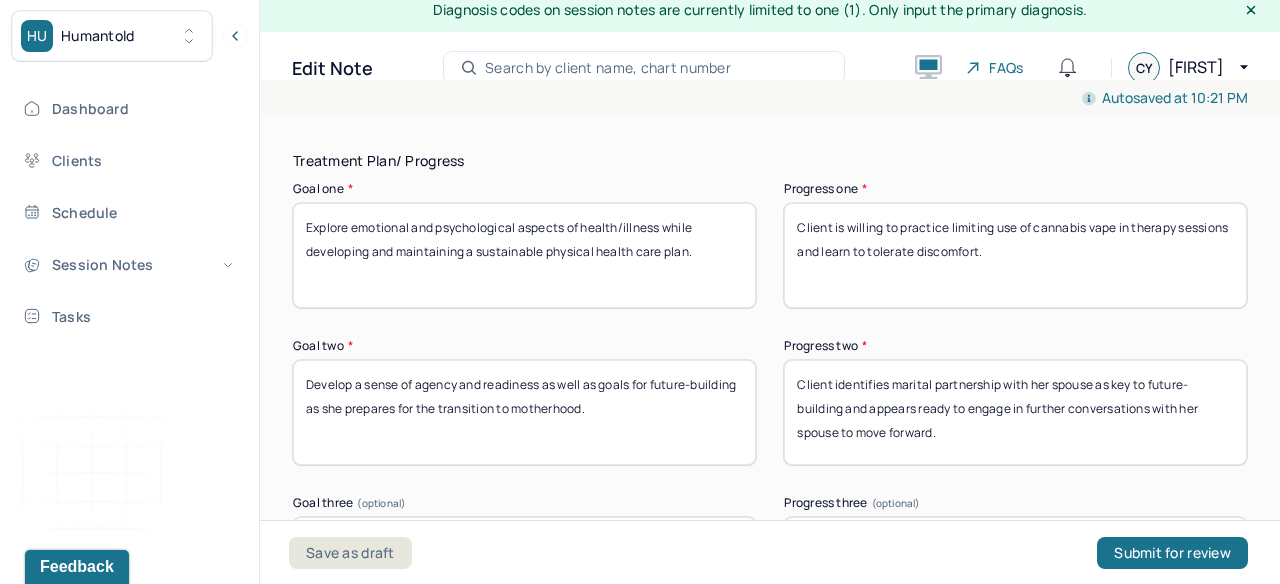 click on "Progress one *" at bounding box center [1015, 189] 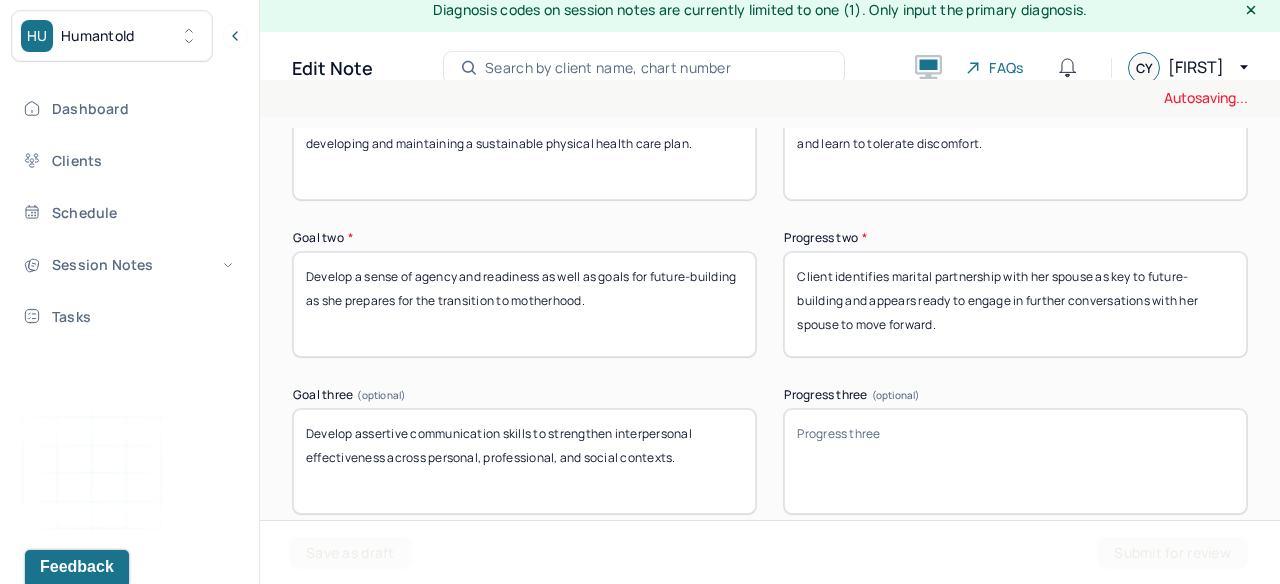 click on "Client identifies marital partnership with her spouse as key to future-building and appears ready to engage in further conversations with her spouse to move forward." at bounding box center [1015, 304] 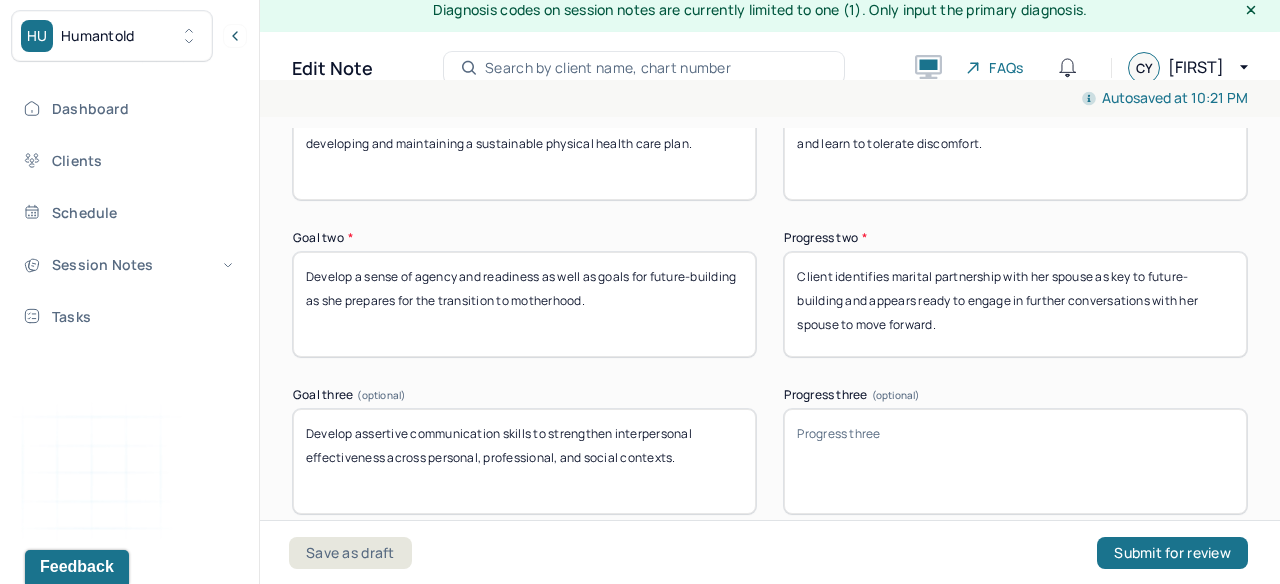 click on "Client identifies marital partnership with her spouse as key to future-building and appears ready to engage in further conversations with her spouse to move forward." at bounding box center [1015, 304] 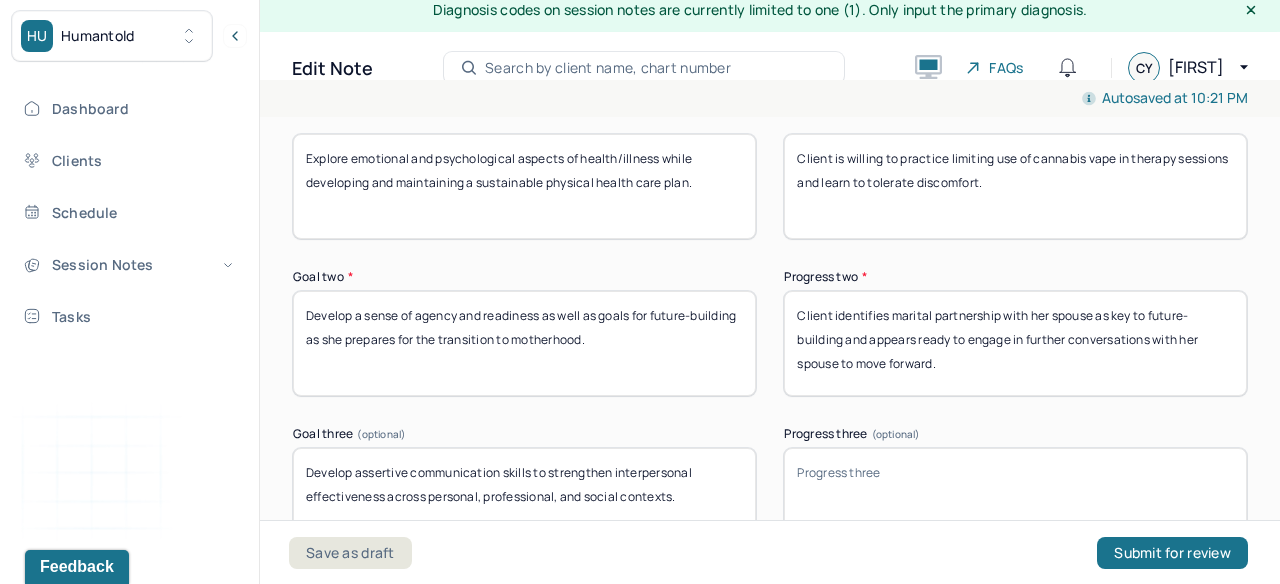 scroll, scrollTop: 3378, scrollLeft: 0, axis: vertical 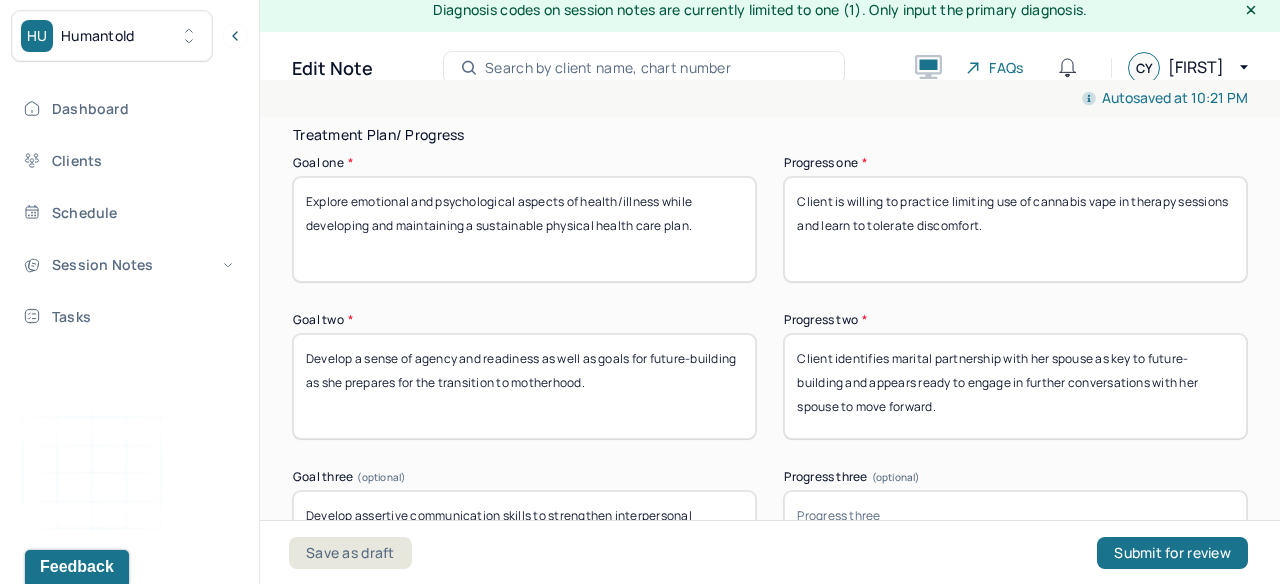 click on "Client is willing to practice limiting use of cannabis vape in therapy sessions and learn to tolerate discomfort." at bounding box center [1015, 229] 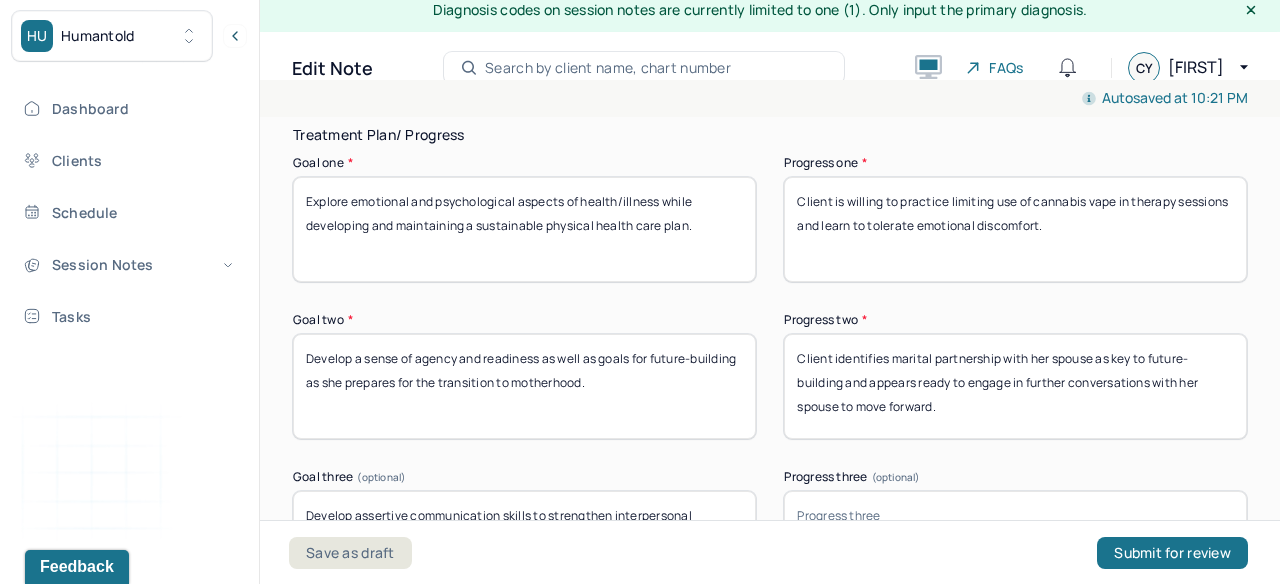 click on "Treatment Plan/ Progress Goal one * Explore emotional and psychological aspects of health/illness while developing and maintaining a sustainable physical health care plan. Progress one * Client is willing to practice limiting use of cannabis vape in therapy sessions and learn to tolerate discomfort. Goal two * Develop a sense of agency and readiness as well as goals for future-building as she prepares for the transition to motherhood. Progress two * Client identifies marital partnership with her spouse as key to future-building and appears ready to engage in further conversations with her spouse to move forward.  Goal three (optional) Develop assertive communication skills to strengthen interpersonal effectiveness across personal, professional, and social contexts. Progress three (optional) Communication Factors impacting treatment Need to manage maladaptive communication (e.g., related to high anxiety, high reactivity repeated questions, or disagreement) among participants" at bounding box center (770, 547) 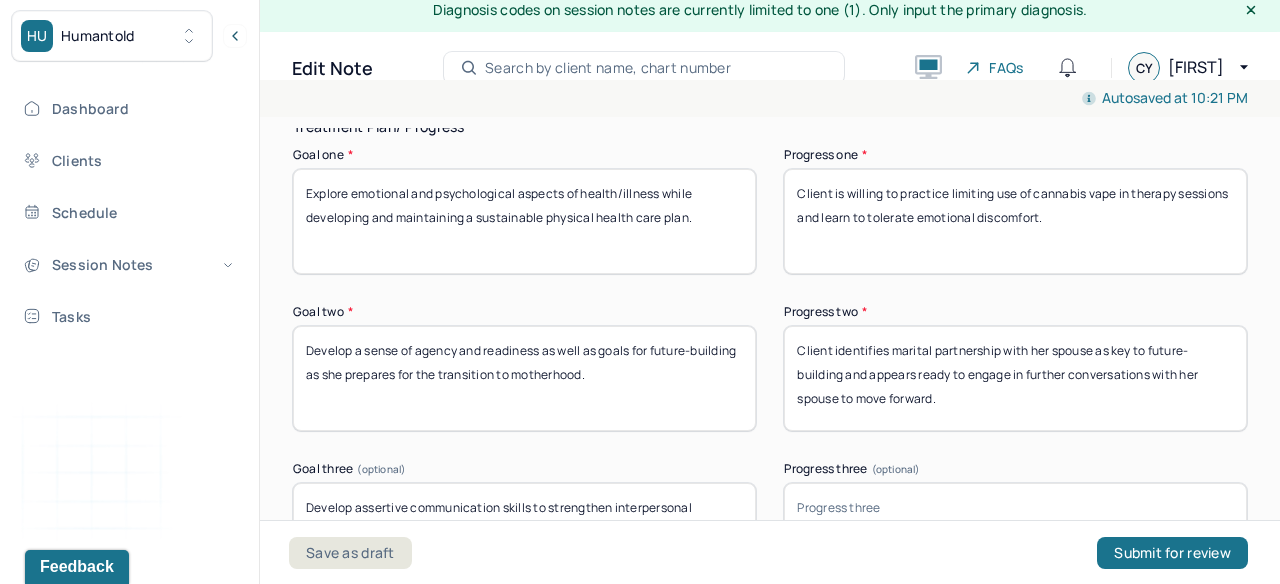 scroll, scrollTop: 3387, scrollLeft: 0, axis: vertical 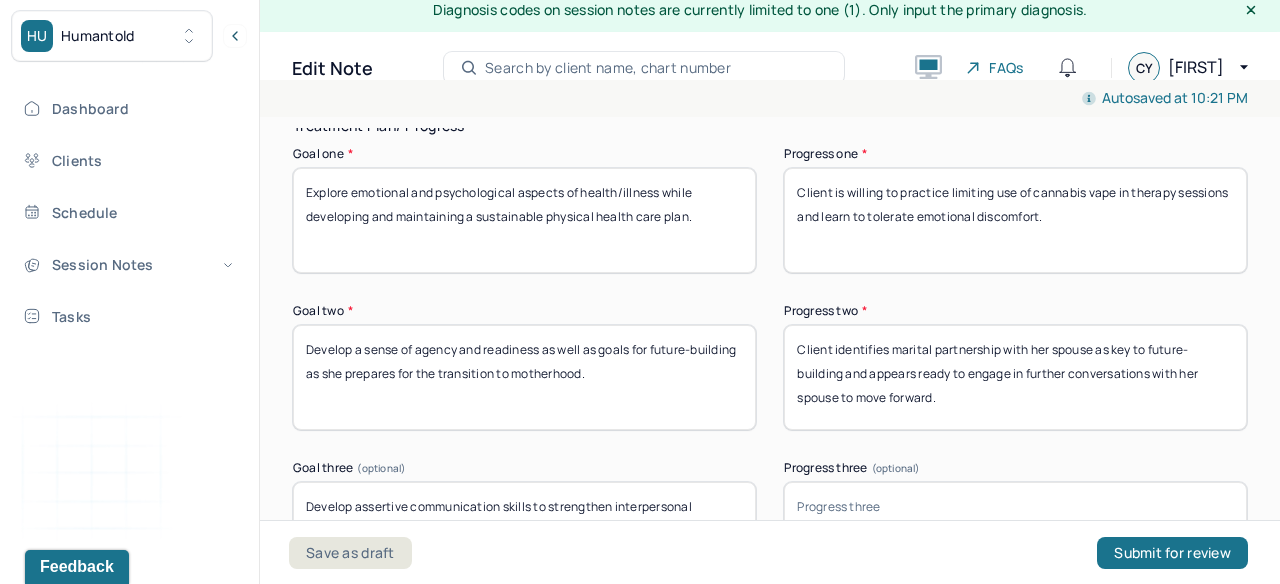 click on "Client is willing to practice limiting use of cannabis vape in therapy sessions and learn to tolerate emotional discomfort." at bounding box center (1015, 220) 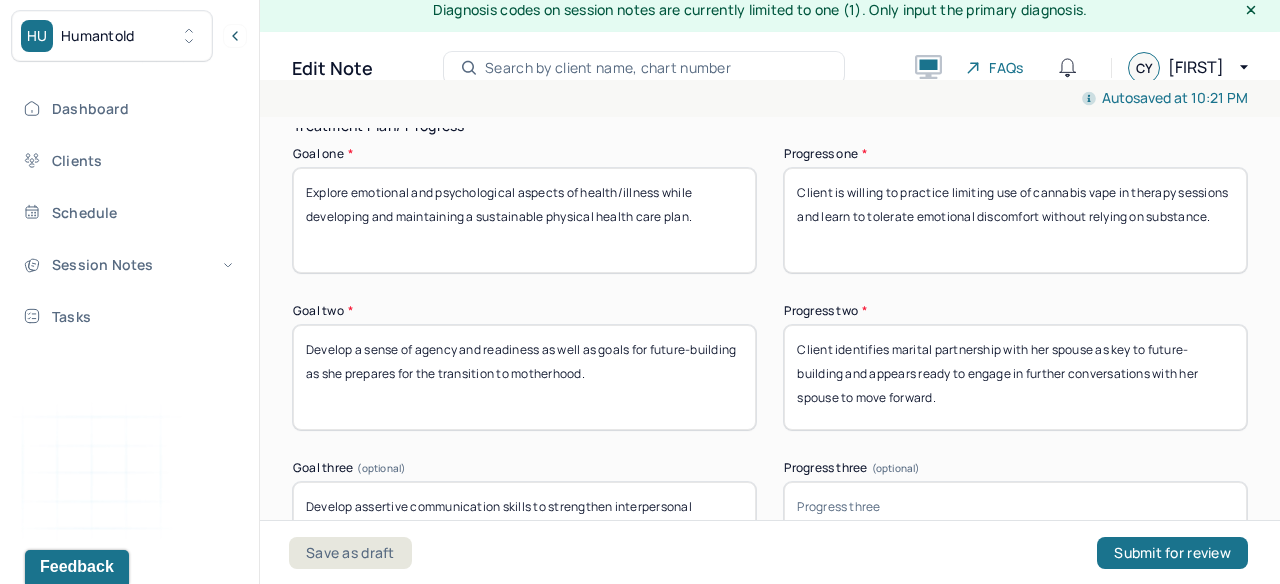 type on "Client is willing to practice limiting use of cannabis vape in therapy sessions and learn to tolerate emotional discomfort without relying on substance." 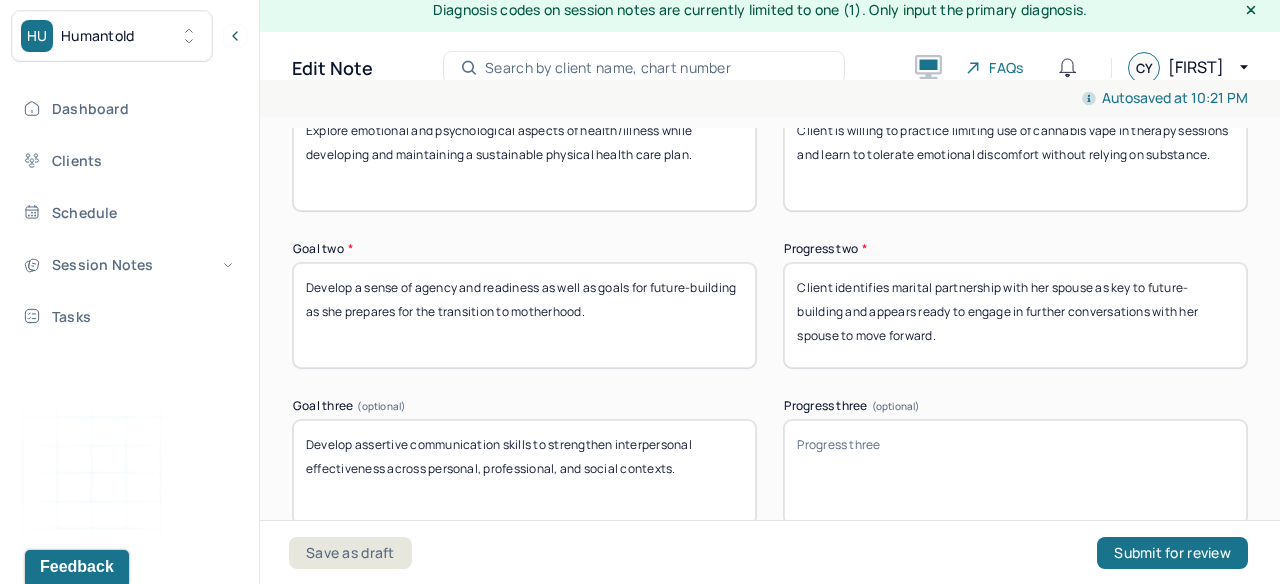 scroll, scrollTop: 3513, scrollLeft: 0, axis: vertical 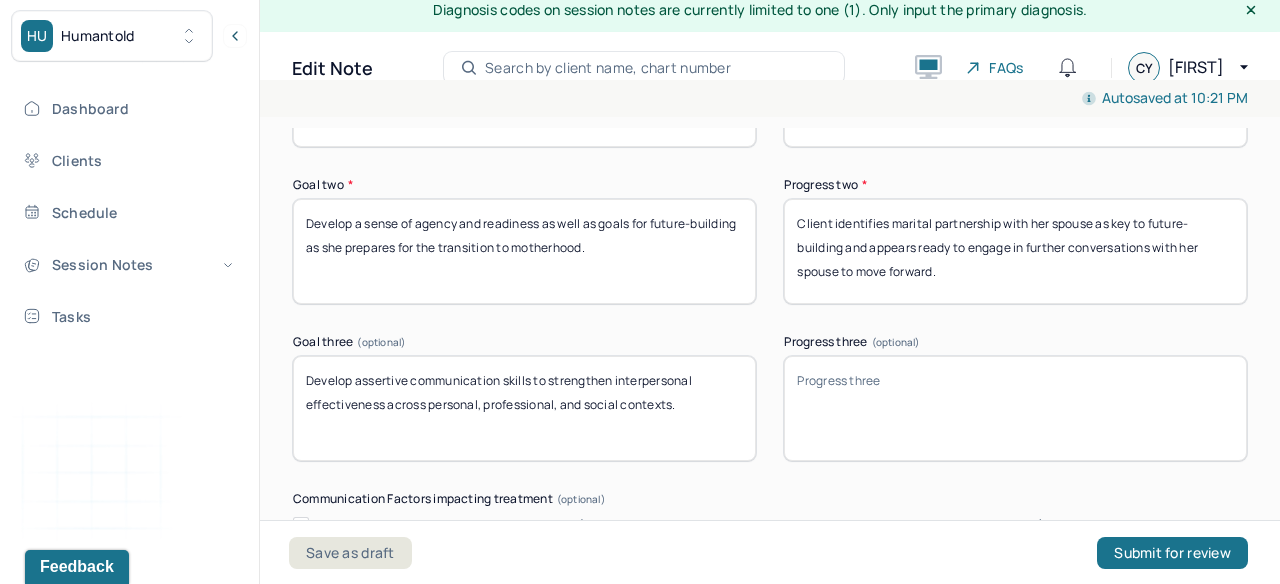 click on "Progress three (optional)" at bounding box center [1015, 408] 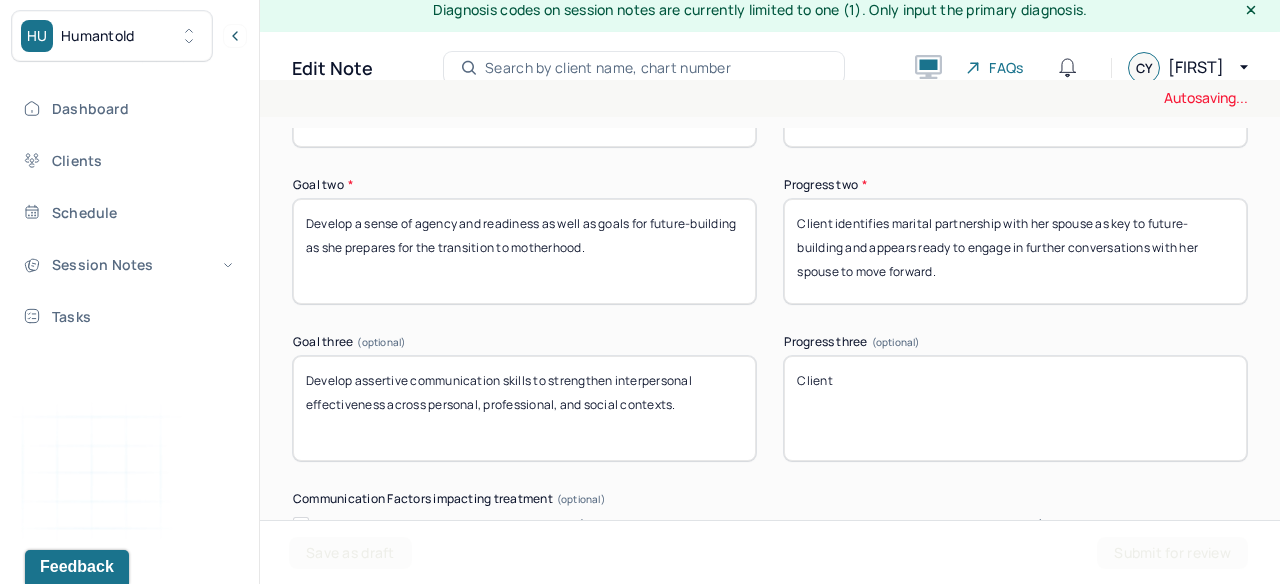 scroll, scrollTop: 3500, scrollLeft: 0, axis: vertical 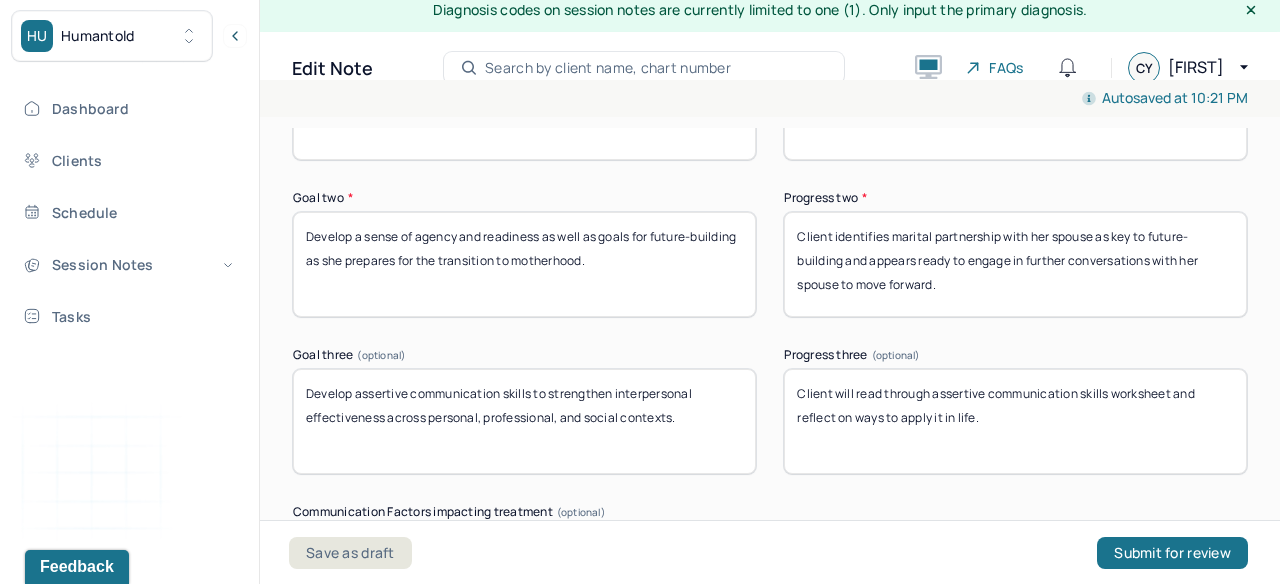 type on "Client will read through assertive communication skills worksheet and reflect on ways to apply it in life." 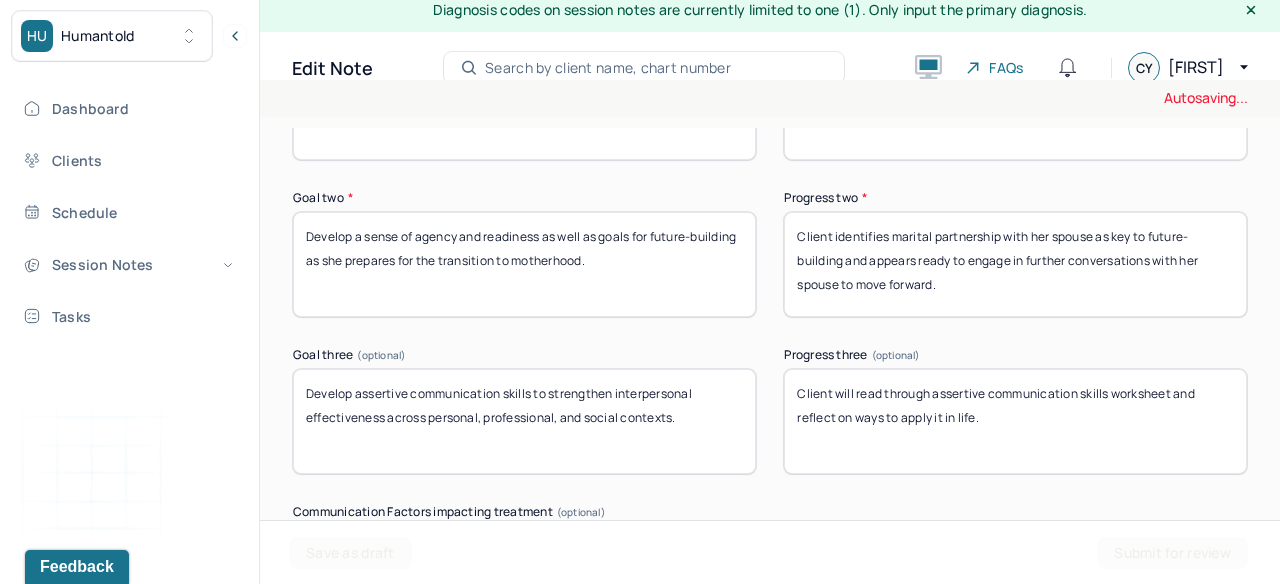 click on "Treatment Plan/ Progress Goal one * Explore emotional and psychological aspects of health/illness while developing and maintaining a sustainable physical health care plan. Progress one * Client is willing to practice limiting use of cannabis vape in therapy sessions and learn to tolerate emotional discomfort without relying on substance. Goal two * Develop a sense of agency and readiness as well as goals for future-building as she prepares for the transition to motherhood. Progress two * Client identifies marital partnership with her spouse as key to future-building and appears ready to engage in further conversations with her spouse to move forward.  Goal three (optional) Develop assertive communication skills to strengthen interpersonal effectiveness across personal, professional, and social contexts. Progress three (optional) Client will read through assertive communication skills worksheet and reflect on  Communication Factors impacting treatment Details around communication factors impacting treatment" at bounding box center (770, 425) 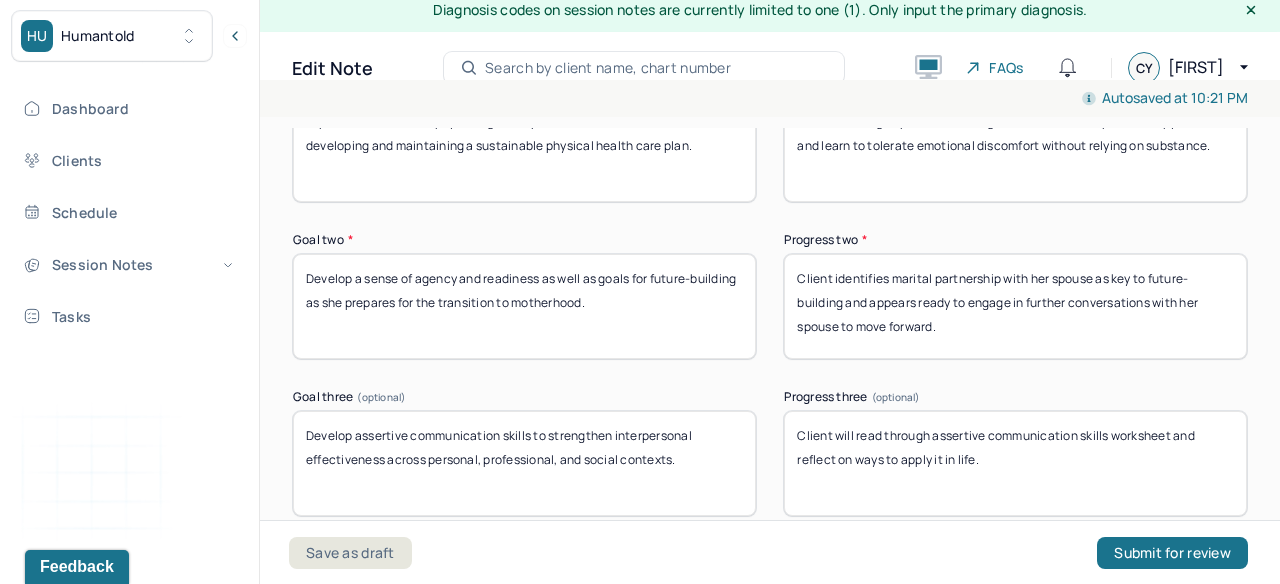 scroll, scrollTop: 3454, scrollLeft: 0, axis: vertical 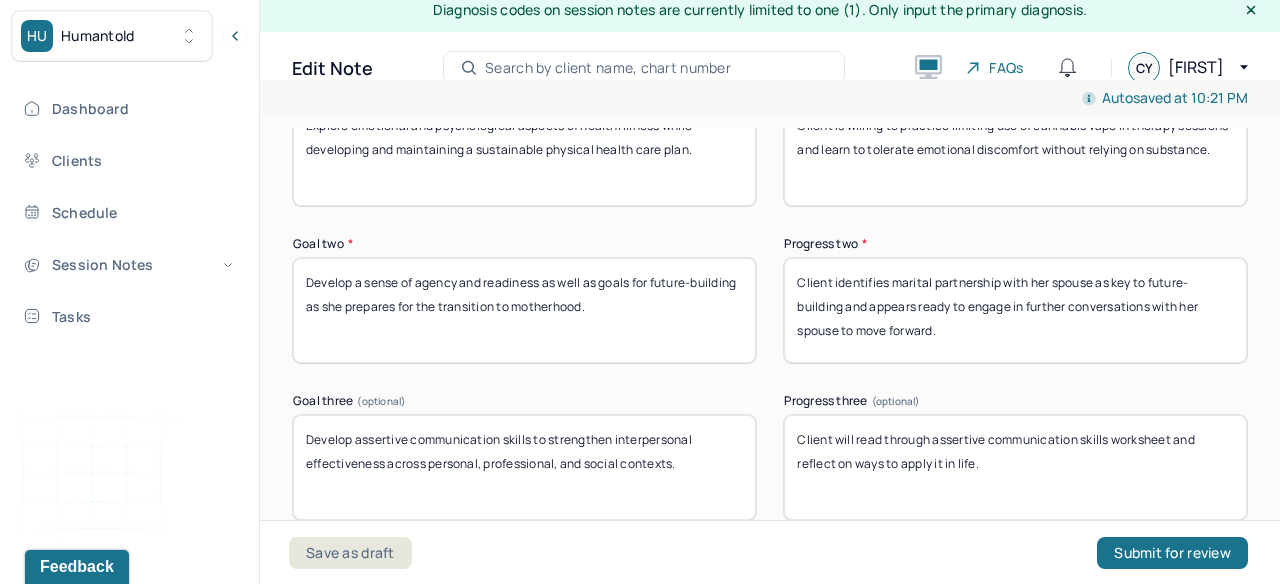 click on "Client identifies marital partnership with her spouse as key to future-building and appears ready to engage in further conversations with her spouse to move forward." at bounding box center (1015, 310) 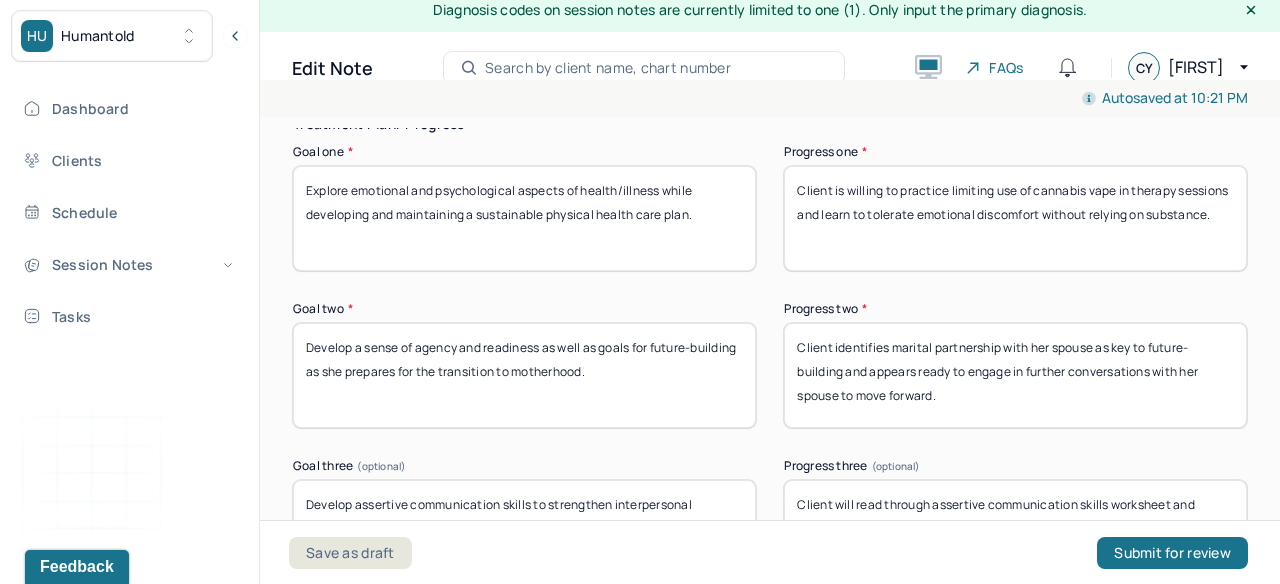 scroll, scrollTop: 3360, scrollLeft: 0, axis: vertical 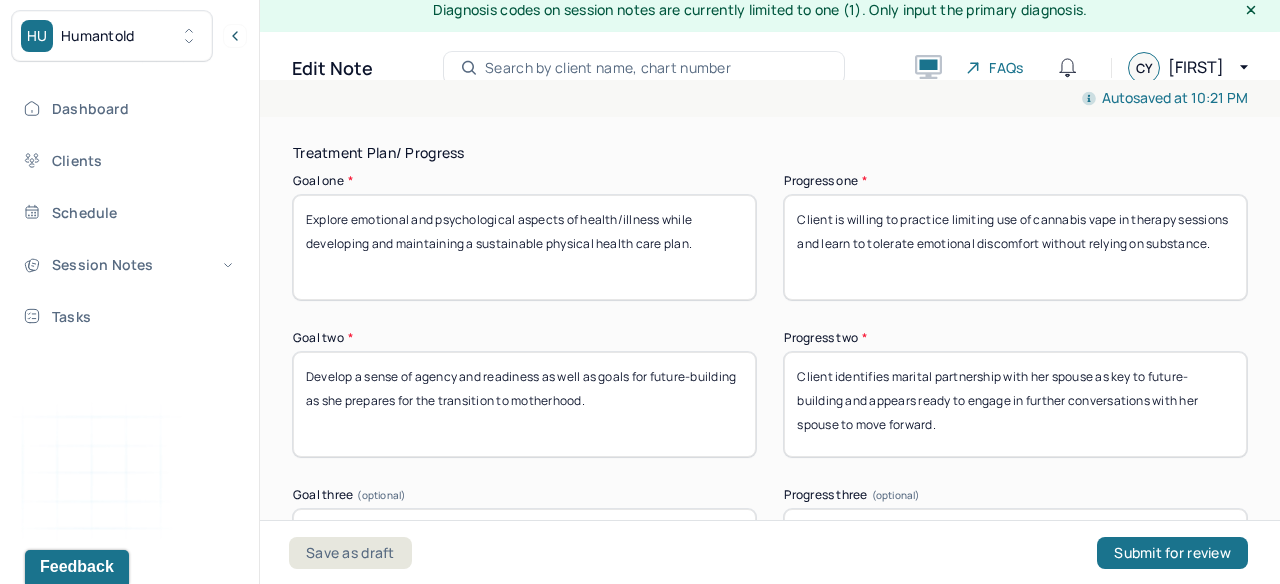 click on "Client identifies marital partnership with her spouse as key to future-building and appears ready to engage in further conversations with her spouse to move forward." at bounding box center (1015, 404) 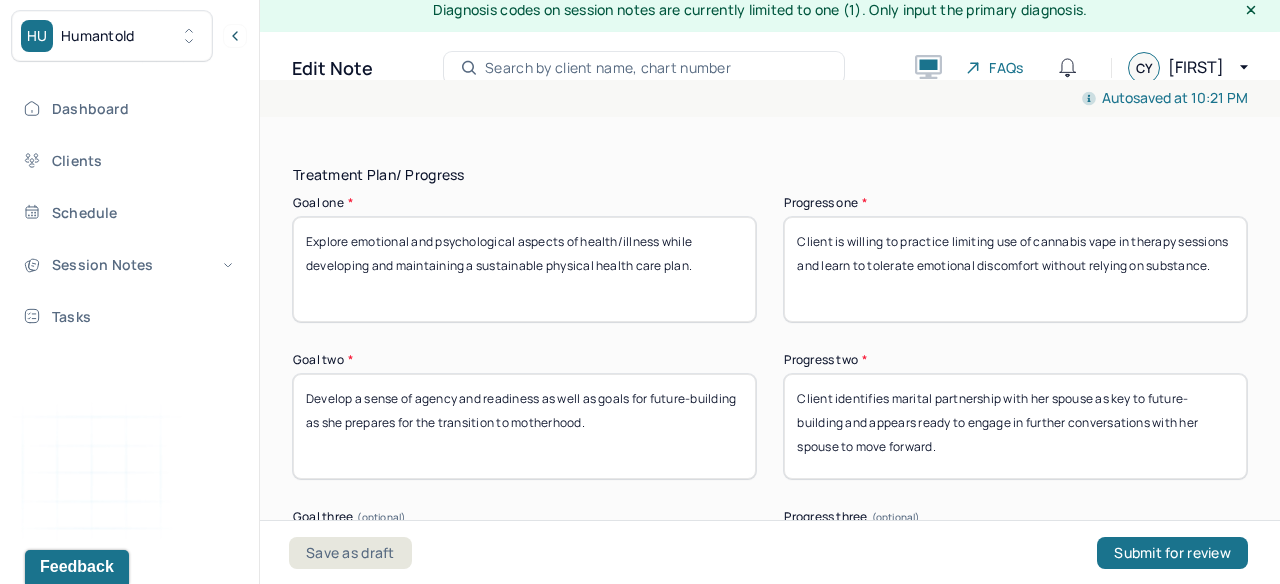 scroll, scrollTop: 3336, scrollLeft: 0, axis: vertical 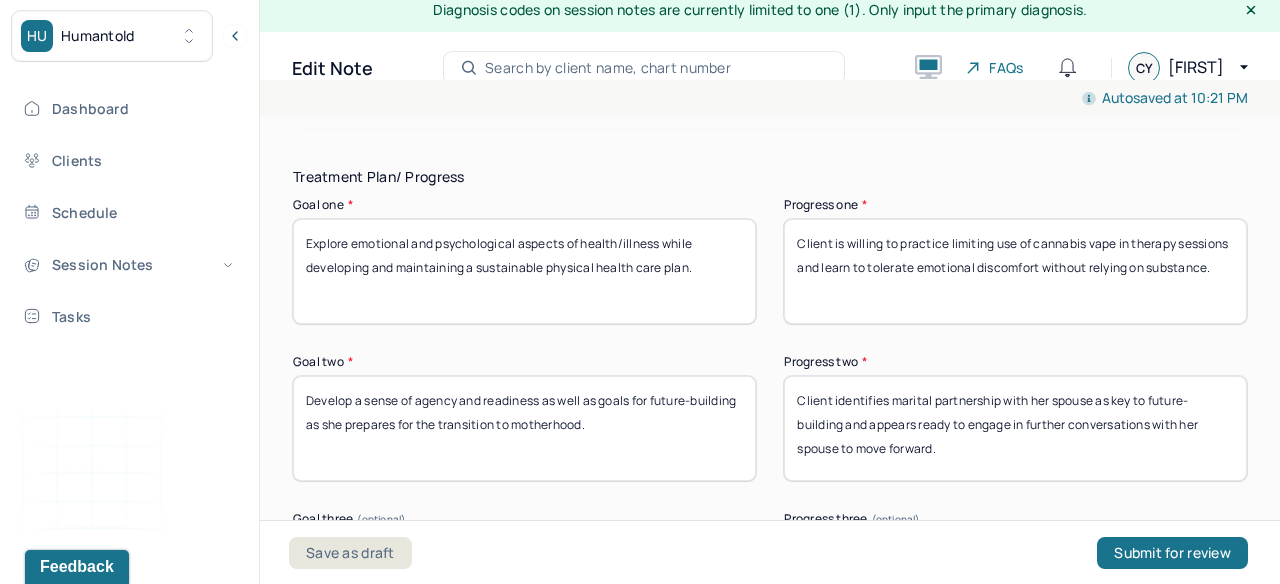 drag, startPoint x: 833, startPoint y: 395, endPoint x: 973, endPoint y: 466, distance: 156.97452 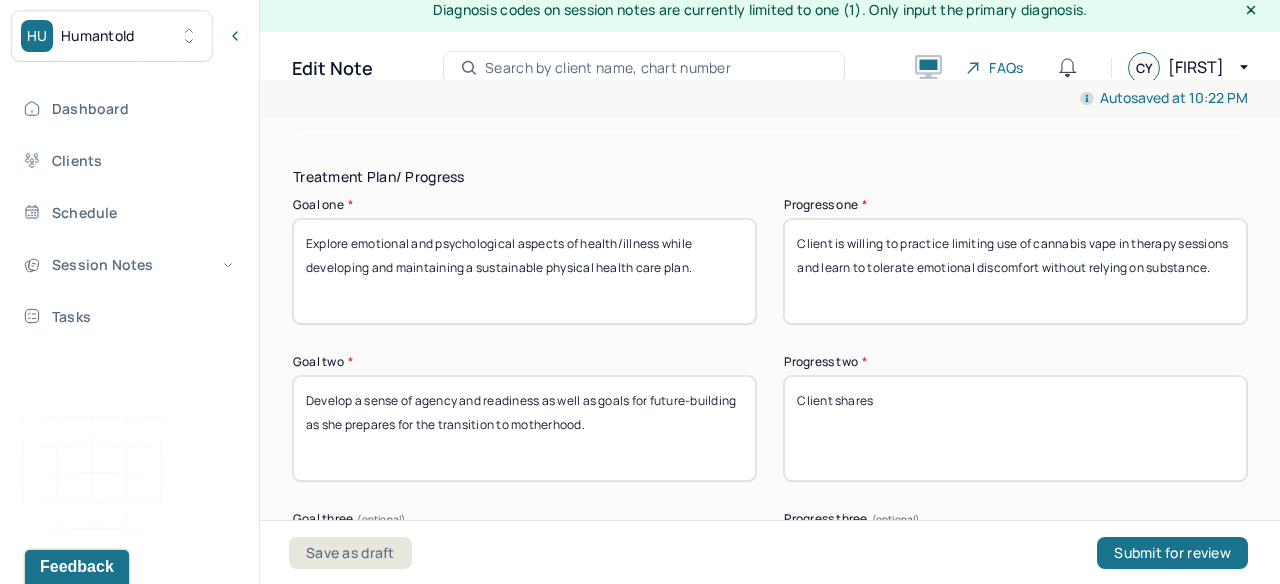 scroll, scrollTop: 3320, scrollLeft: 0, axis: vertical 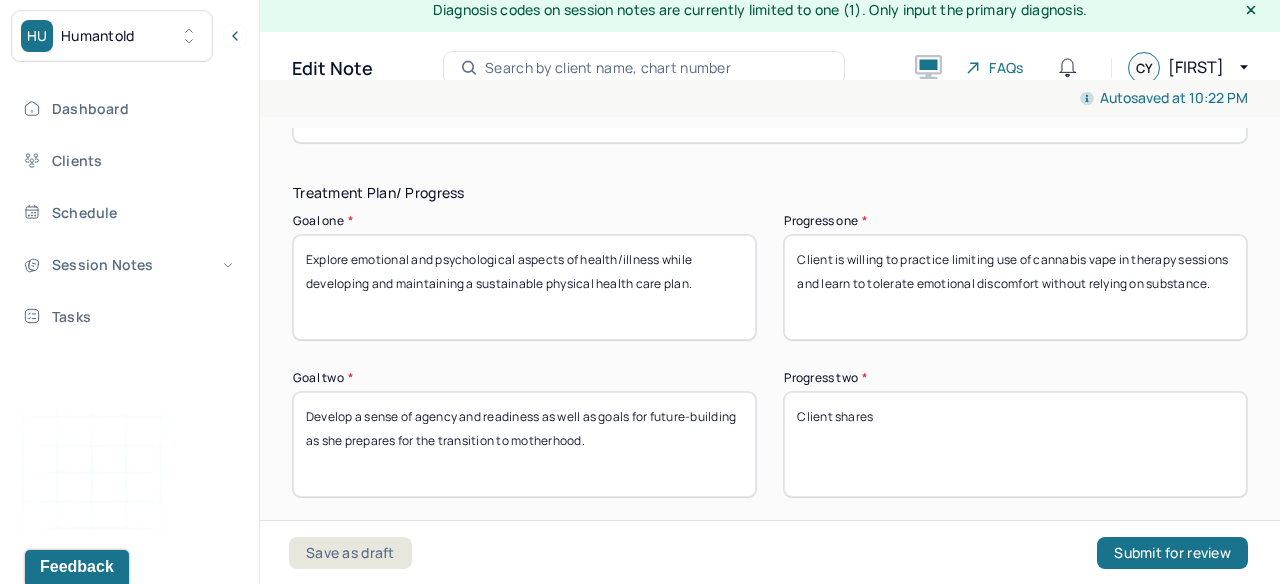 click on "Client shares" at bounding box center [1015, 444] 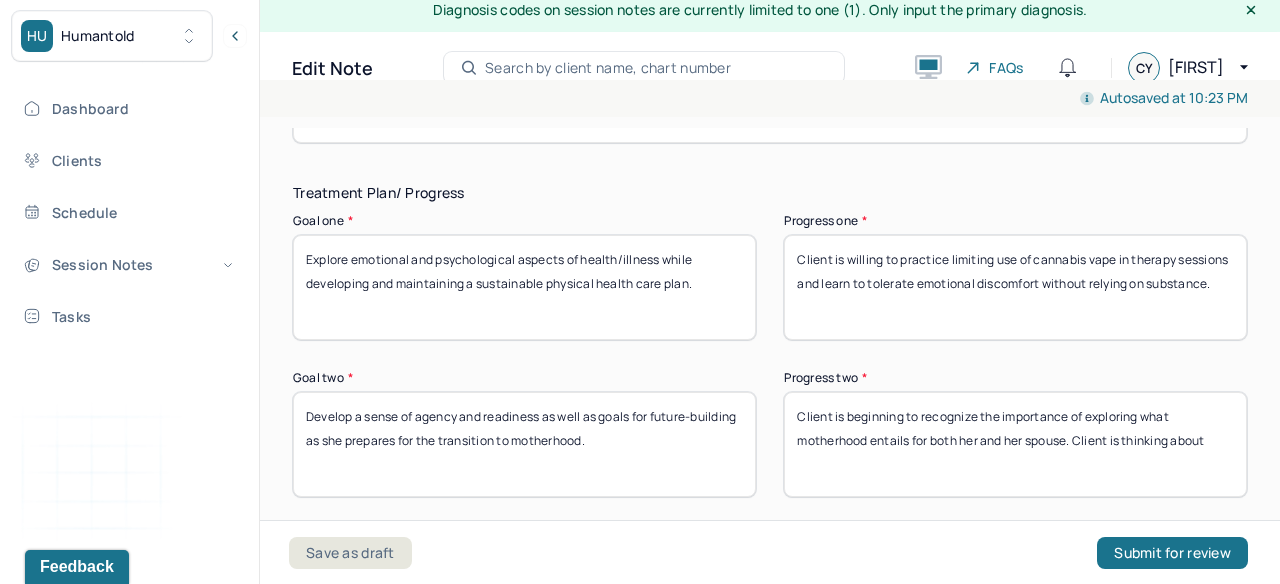 drag, startPoint x: 1127, startPoint y: 434, endPoint x: 1239, endPoint y: 435, distance: 112.00446 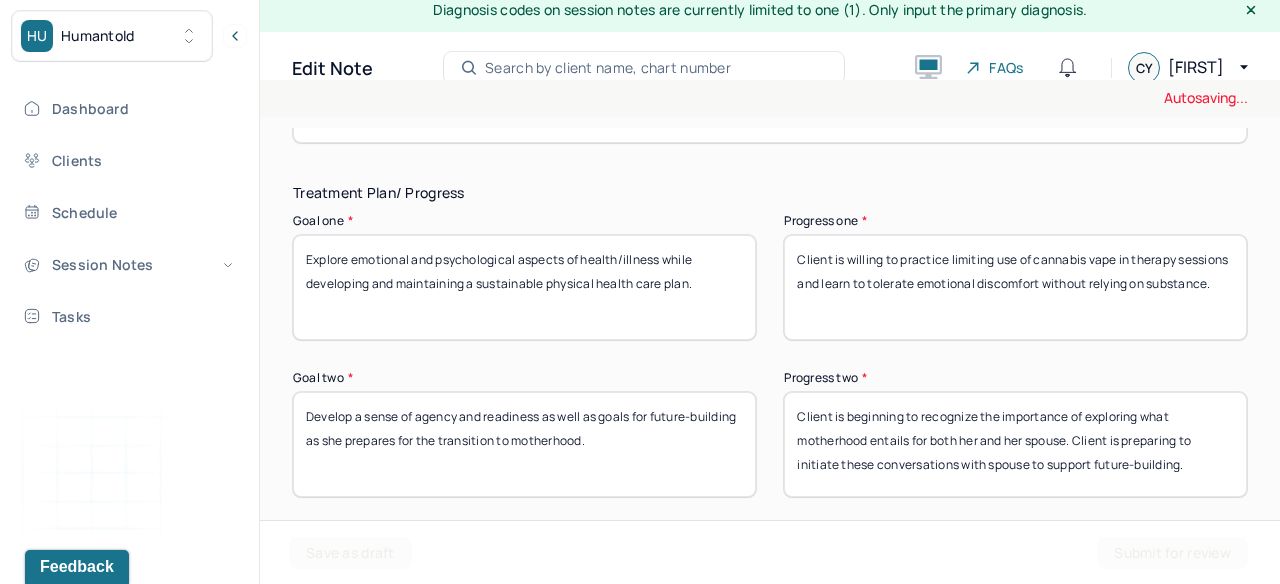 scroll, scrollTop: 3372, scrollLeft: 0, axis: vertical 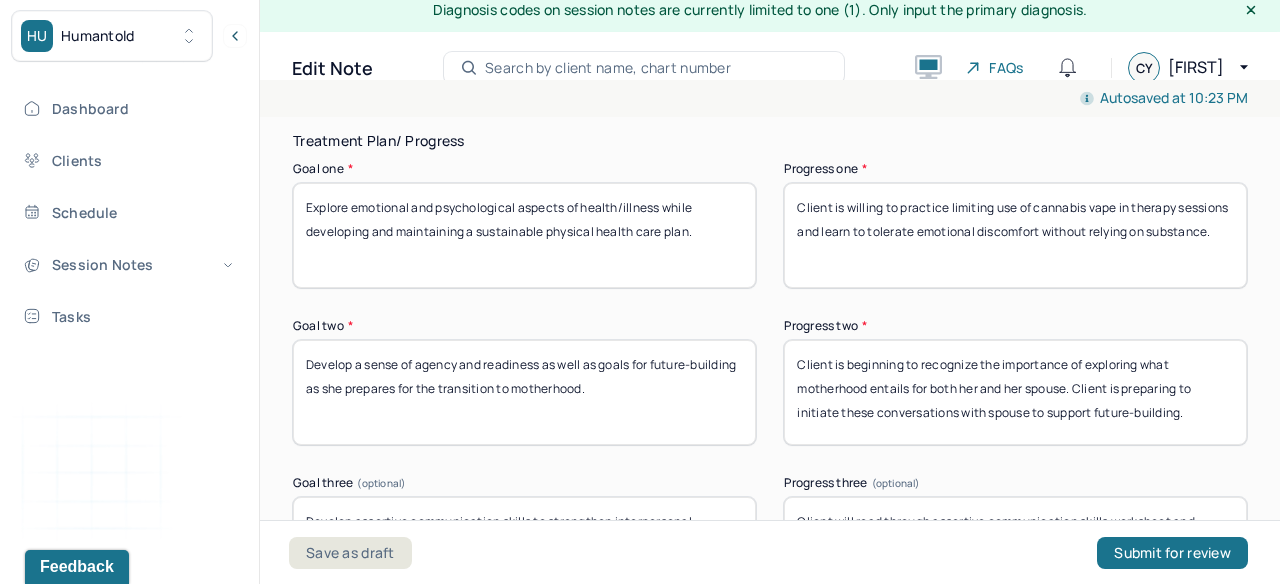 click on "Client is beginning to recognize the importance of exploring what motherhood entails for both her and her spouse. Client is thinking about" at bounding box center (1015, 392) 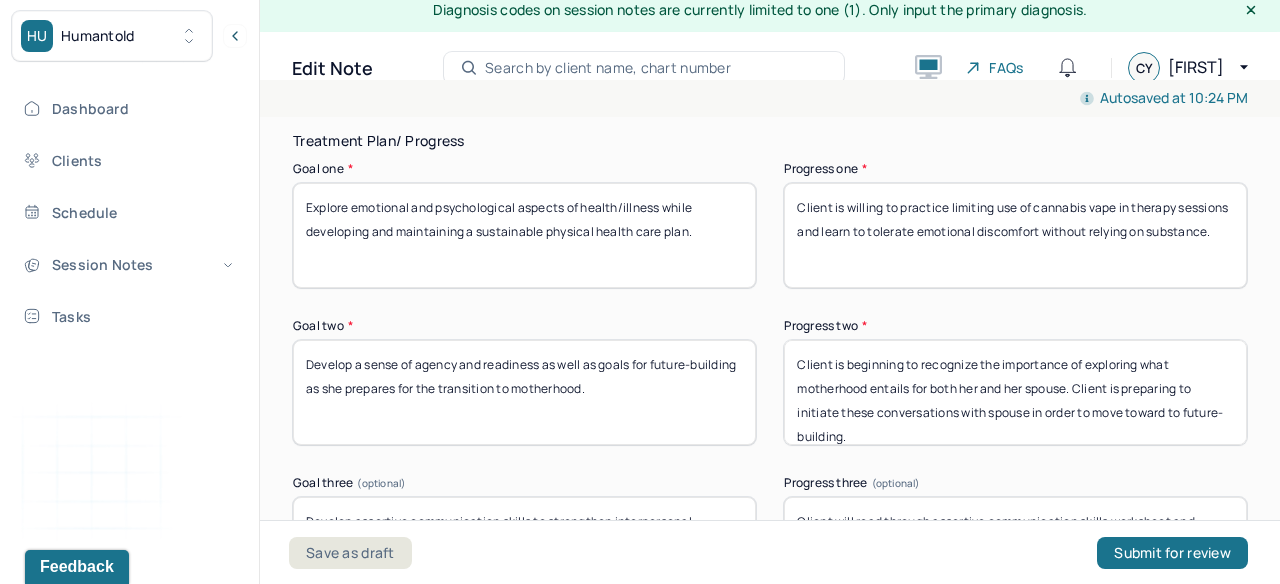 click on "Client is beginning to recognize the importance of exploring what motherhood entails for both her and her spouse. Client is preparing to initiate these conversations with spouse in order to move toward to future-building." at bounding box center [1015, 392] 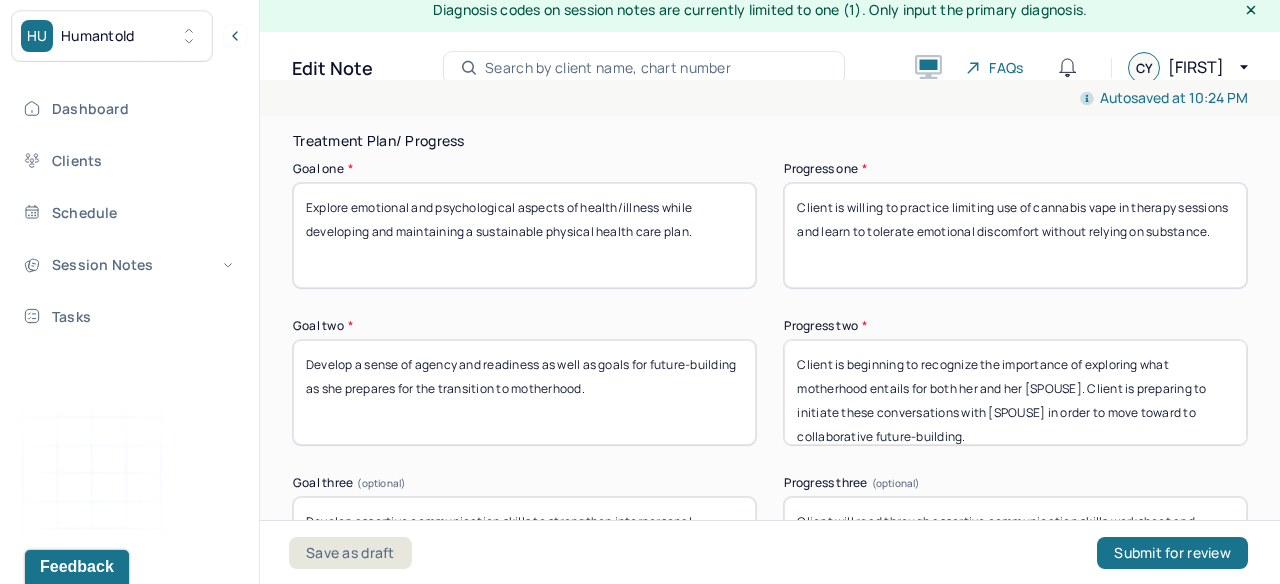 click on "Client reported feeling ambiguous about reducing cannabis use, which has been a primary coping mechanism for emotions she identified as anxiety-related,  substantiating MH diagnosis. Solution-based therapy was proposed and accepted by client, who will practice refraining from cannabis use during therapy and holding space for what comes up emotionally. Client is beginning to recognize the importance of exploring what motherhood entails for both her and her spouse. Client is preparing to initiate these conversations with spouse in order to move toward to future-building.  Goal three (optional) Develop assertive communication skills to strengthen interpersonal effectiveness across personal, professional, and social contexts. Progress three (optional) Client will read through assertive communication skills worksheet and reflect on ways to apply it in life." at bounding box center [770, 553] 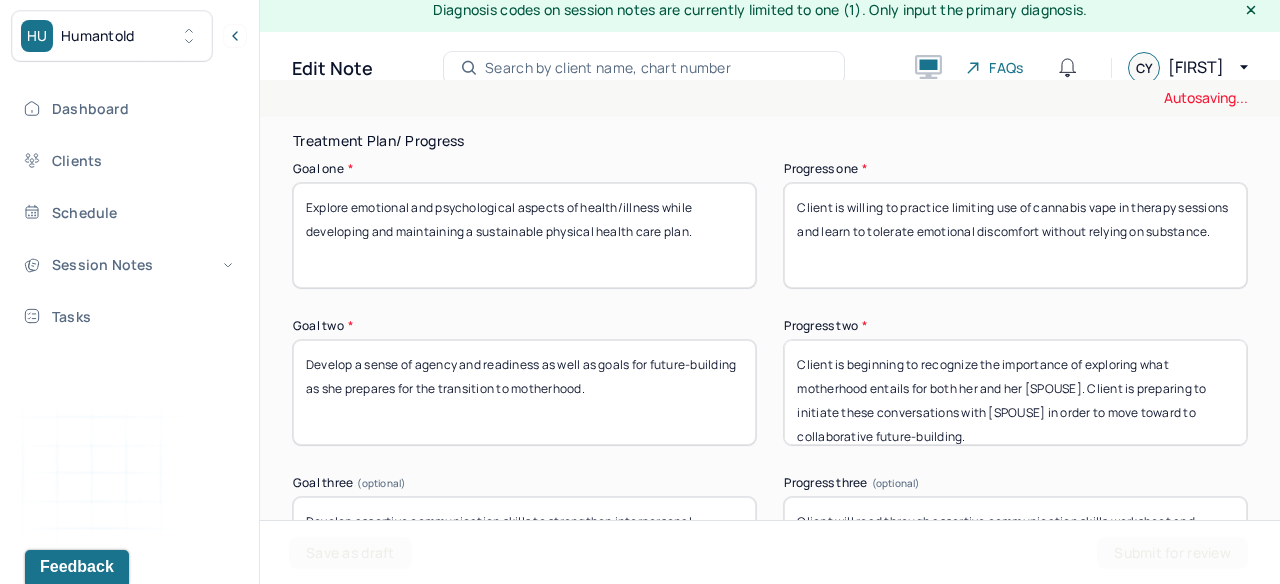 scroll, scrollTop: 16, scrollLeft: 0, axis: vertical 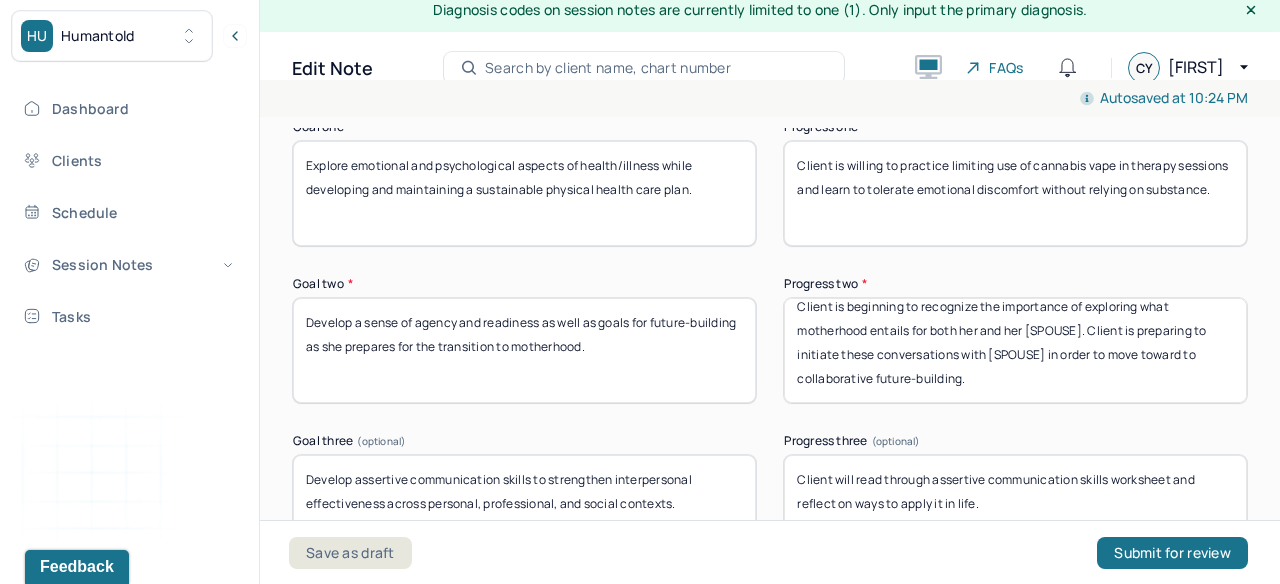 click on "Client is beginning to recognize the importance of exploring what motherhood entails for both her and her [SPOUSE]. Client is preparing to initiate these conversations with [SPOUSE] in order to move toward to collaborative future-building." at bounding box center [1015, 350] 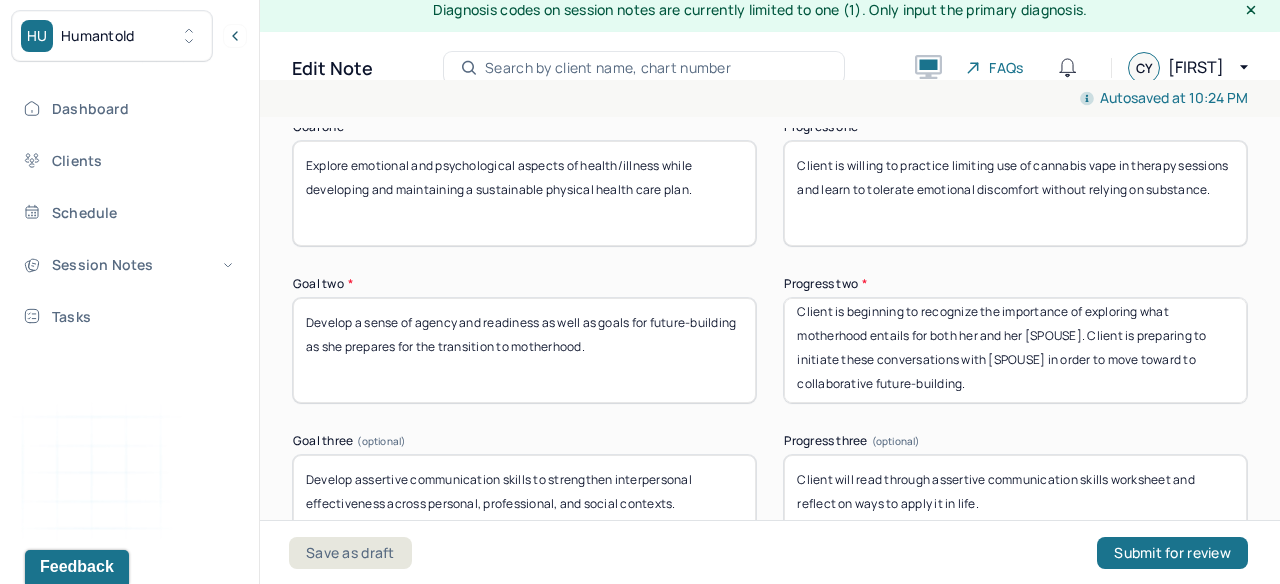 scroll, scrollTop: 16, scrollLeft: 0, axis: vertical 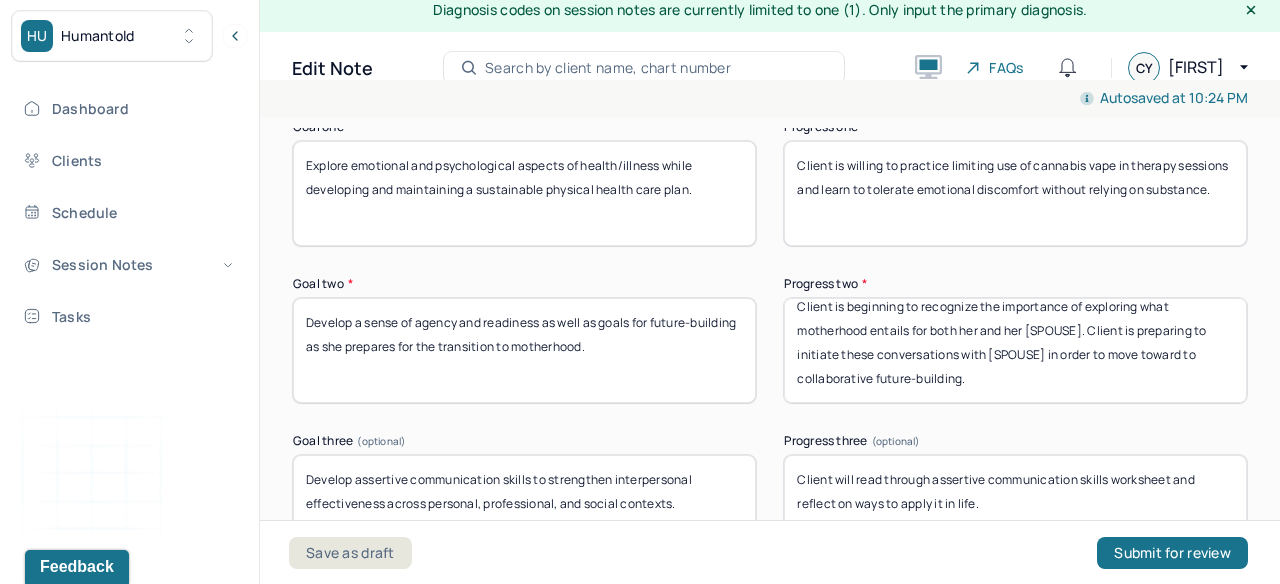 click on "Client is beginning to recognize the importance of exploring what motherhood entails for both her and her [SPOUSE]. Client is preparing to initiate these conversations with [SPOUSE] in order to move toward to collaborative future-building." at bounding box center (1015, 350) 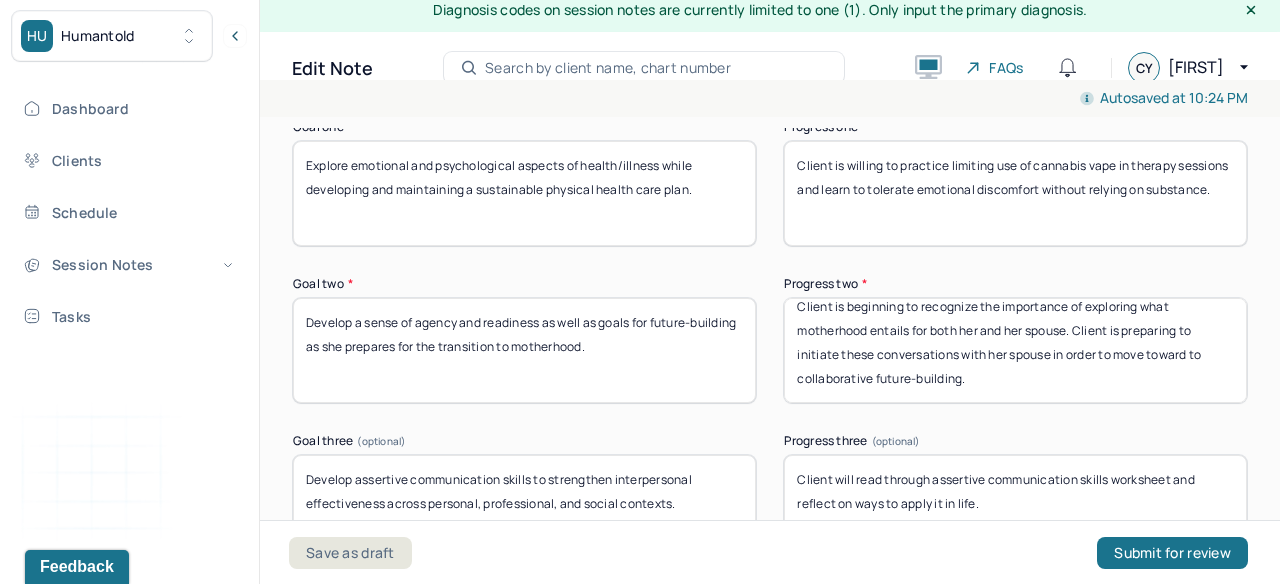 click on "Client is willing to practice limiting use of cannabis vape in therapy sessions and learn to tolerate emotional discomfort without relying on substance." at bounding box center (1015, 193) 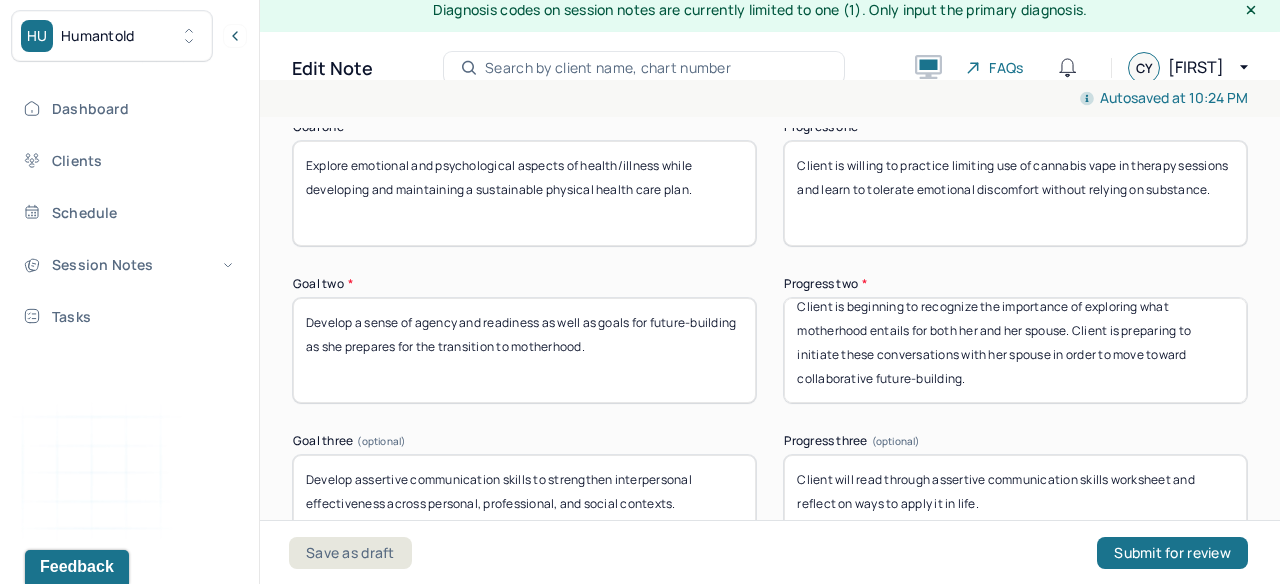 type on "Client is beginning to recognize the importance of exploring what motherhood entails for both her and her spouse. Client is preparing to initiate these conversations with her spouse in order to move toward collaborative future-building." 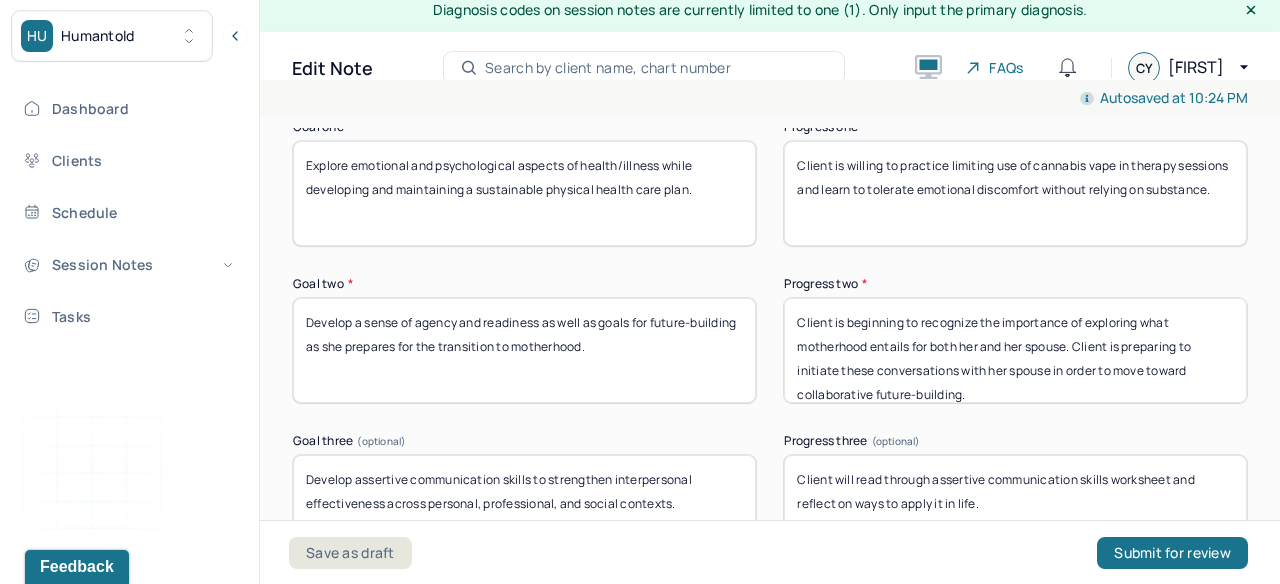 scroll, scrollTop: 1, scrollLeft: 0, axis: vertical 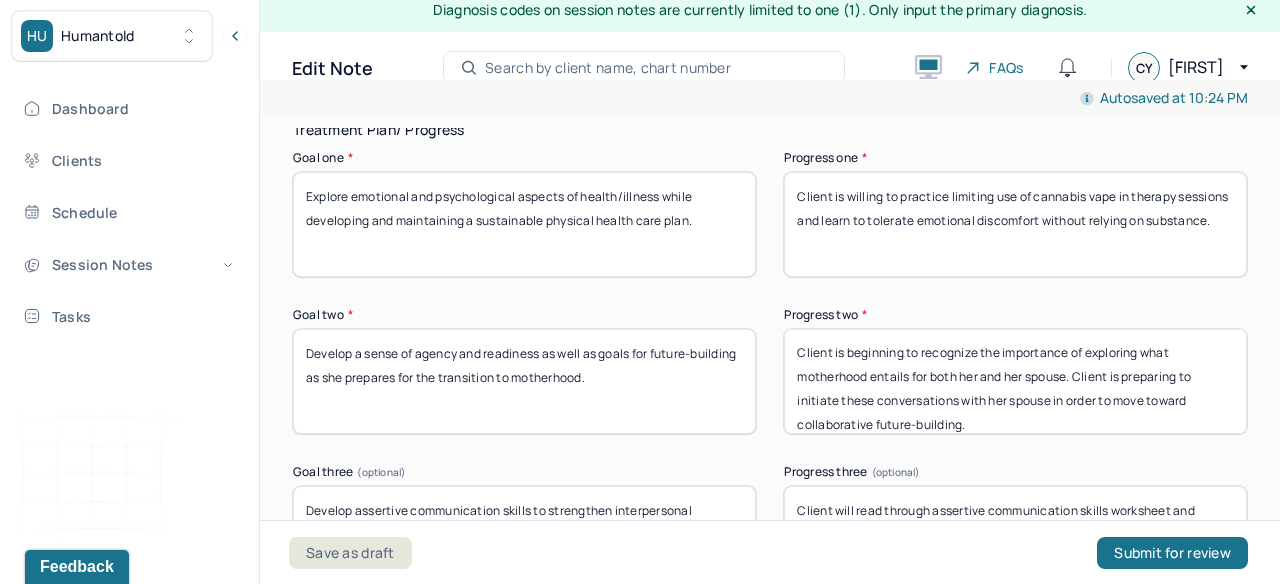 click on "Treatment Plan/ Progress Goal one * Explore emotional and psychological aspects of health/illness while developing and maintaining a sustainable physical health care plan. Progress one * Client is willing to practice limiting use of cannabis vape in therapy sessions and learn to tolerate emotional discomfort without relying on substance. Goal two * Develop a sense of agency and readiness as well as goals for future-building as she prepares for the transition to motherhood. Progress two * Client is beginning to recognize the importance of exploring what motherhood entails for both her and her spouse. Client is preparing to initiate these conversations with her spouse in order to move toward collaborative future-building.  Goal three (optional) Develop assertive communication skills to strengthen interpersonal effectiveness across personal, professional, and social contexts. Progress three (optional) Client will read through assertive communication skills worksheet and reflect on ways to apply it in life." at bounding box center (770, 542) 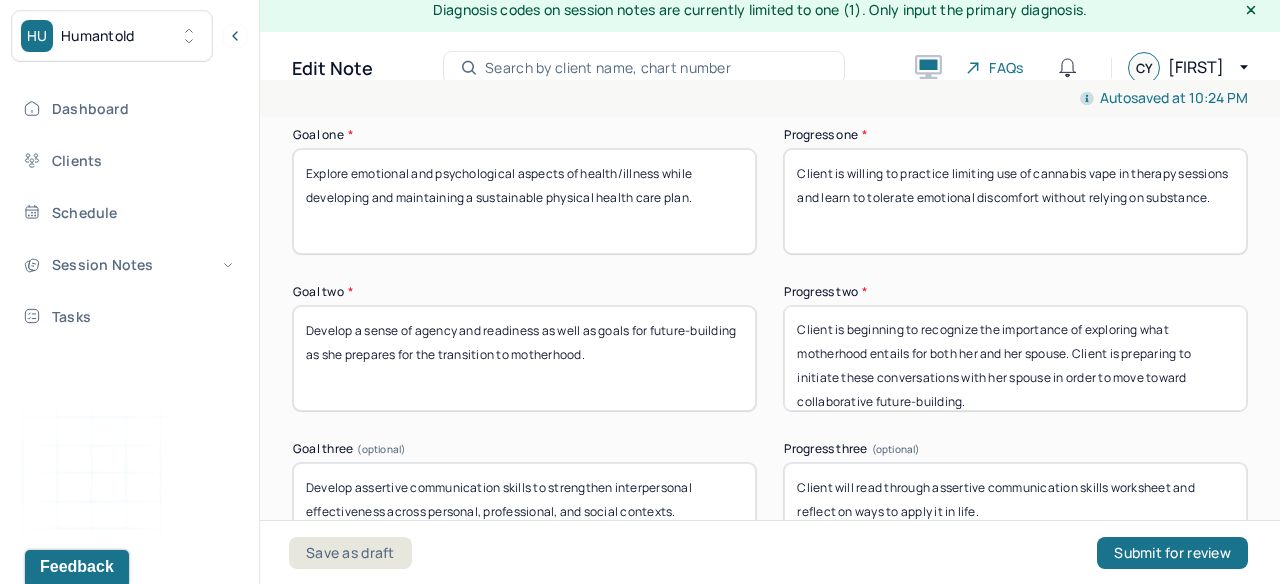 scroll, scrollTop: 16, scrollLeft: 0, axis: vertical 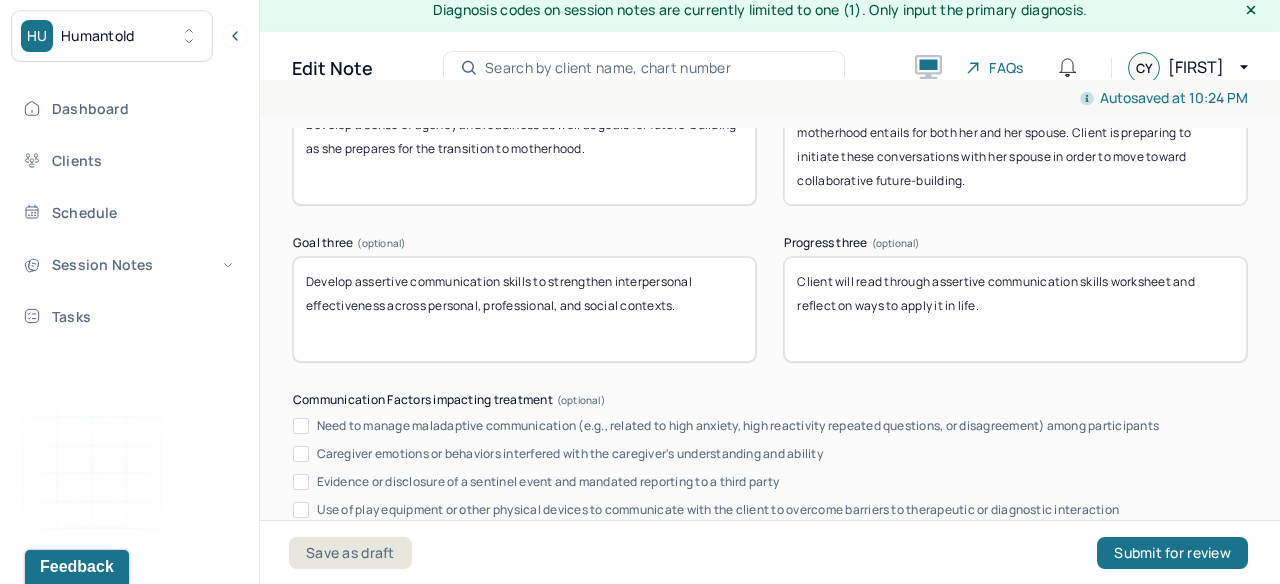 click on "Client will read through assertive communication skills worksheet and reflect on ways to apply it in life." at bounding box center [1015, 309] 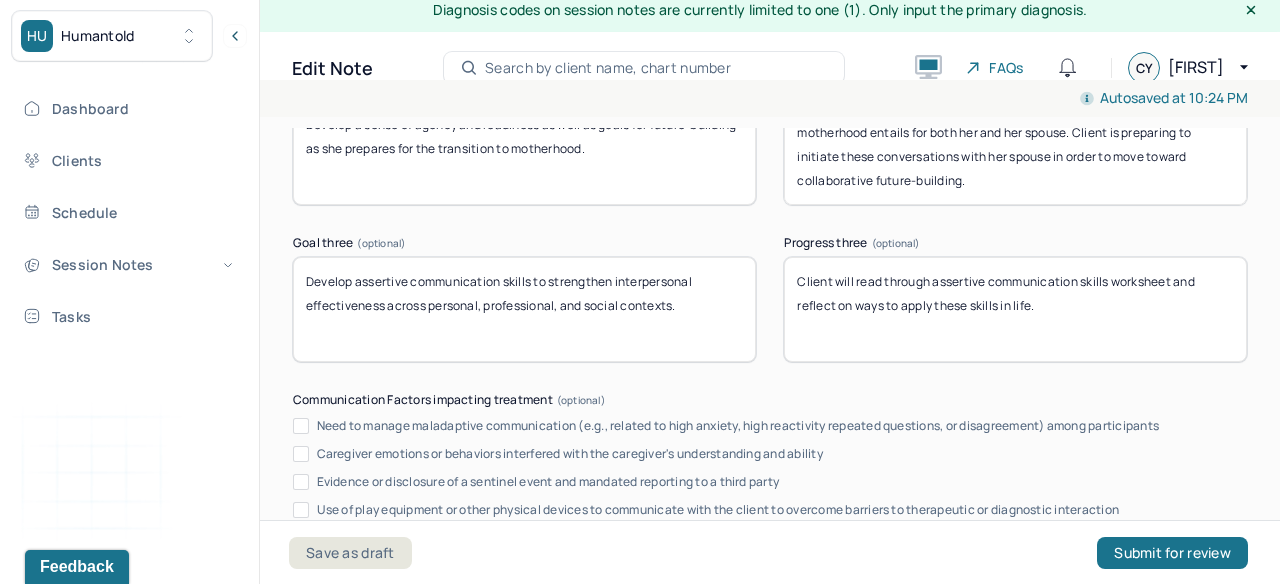 type on "Client will read through assertive communication skills worksheet and reflect on ways to apply these skills in life." 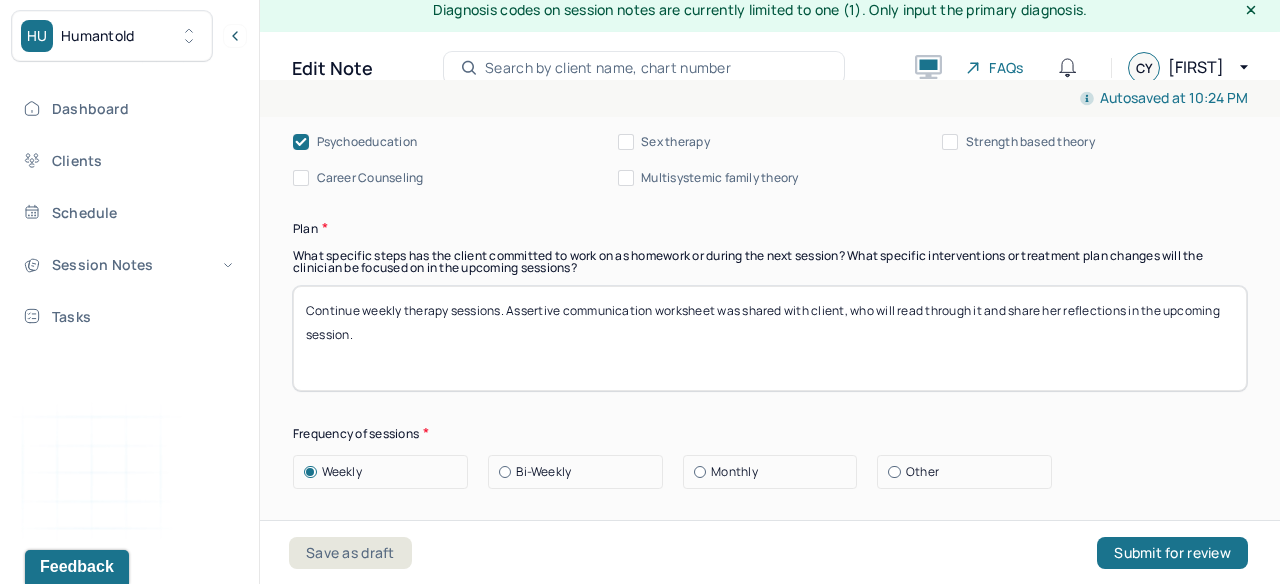 scroll, scrollTop: 2511, scrollLeft: 0, axis: vertical 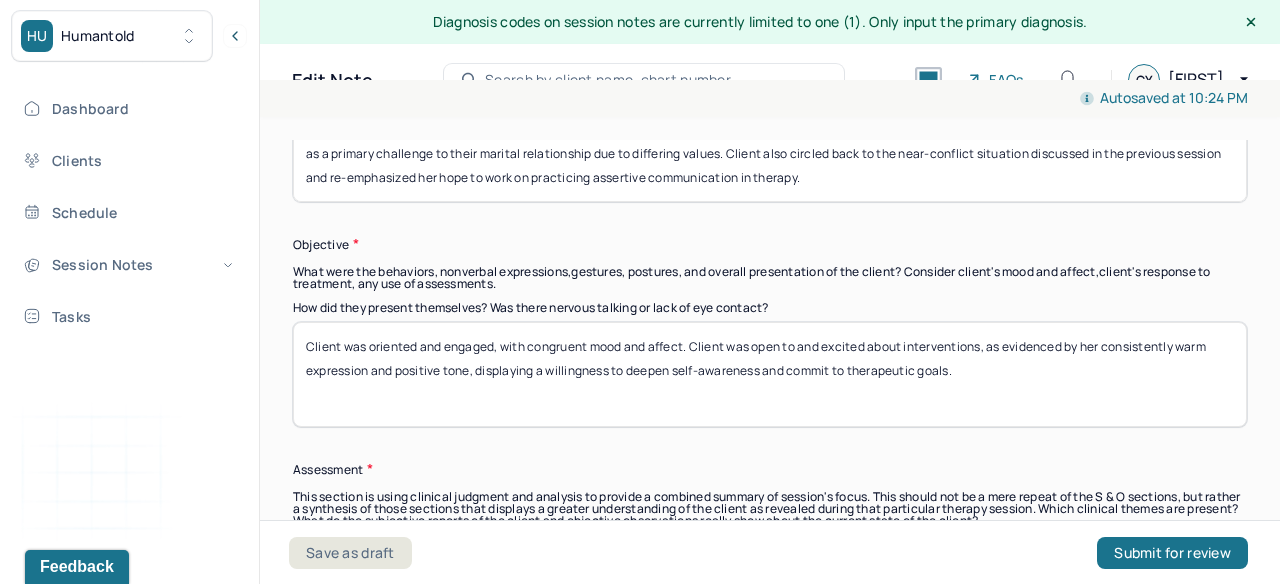 click on "Client shared that her use of cannabis vape at the beginning of therapy sessions was a means of managing anxiety around potentially heavy discussions, but expressed willingness to limit use in future sessions. On the topic of future-building, client reported her desire to discuss and establish common ground on parenting styles with her spouse prior to moving forward with motherhood. In particular, she noted concerns about the involvement of her spouse's family, citing it as a primary challenge to their marital relationship due to differing values. Client also circled back to the near-conflict situation discussed in the previous session and re-emphasized her hope to work on practicing assertive communication in therapy." at bounding box center (770, 149) 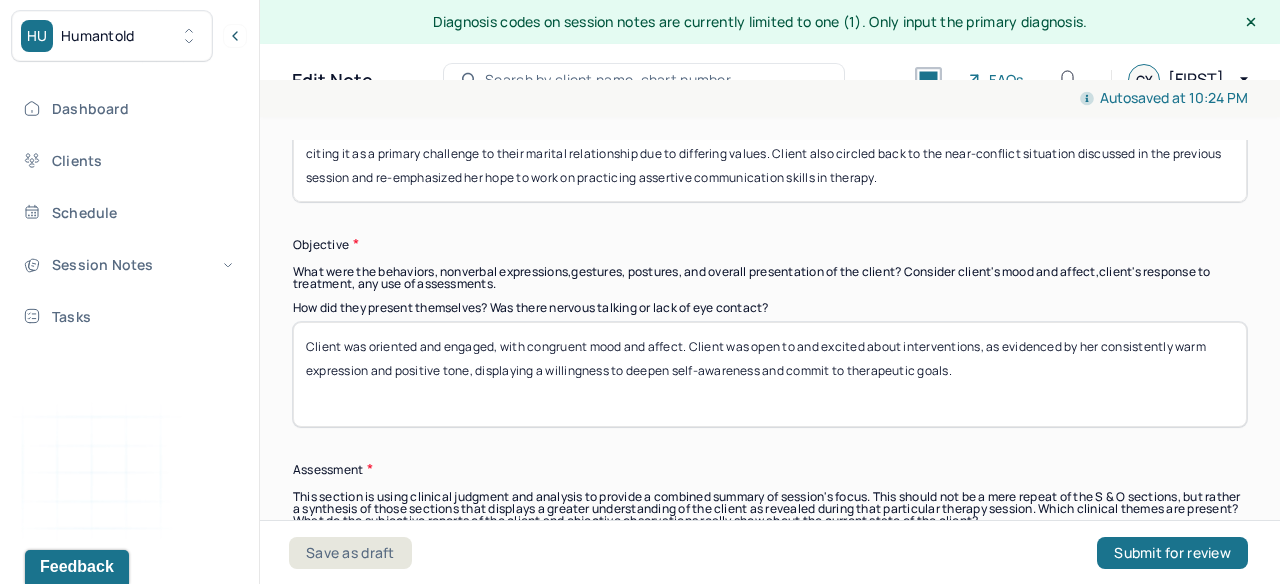 click on "Client shared that her use of cannabis vape at the beginning of therapy sessions was a means of managing anxiety around potentially heavy discussions, but expressed willingness to limit use in future sessions. On the topic of future-building, client reported her desire to discuss and establish common ground on parenting styles with her spouse prior to moving forward with motherhood. In particular, she noted concerns about the involvement of her spouse's family, citing it as a primary challenge to their marital relationship due to differing values. Client also circled back to the near-conflict situation discussed in the previous session and re-emphasized her hope to work on practicing assertive communication in therapy." at bounding box center (770, 149) 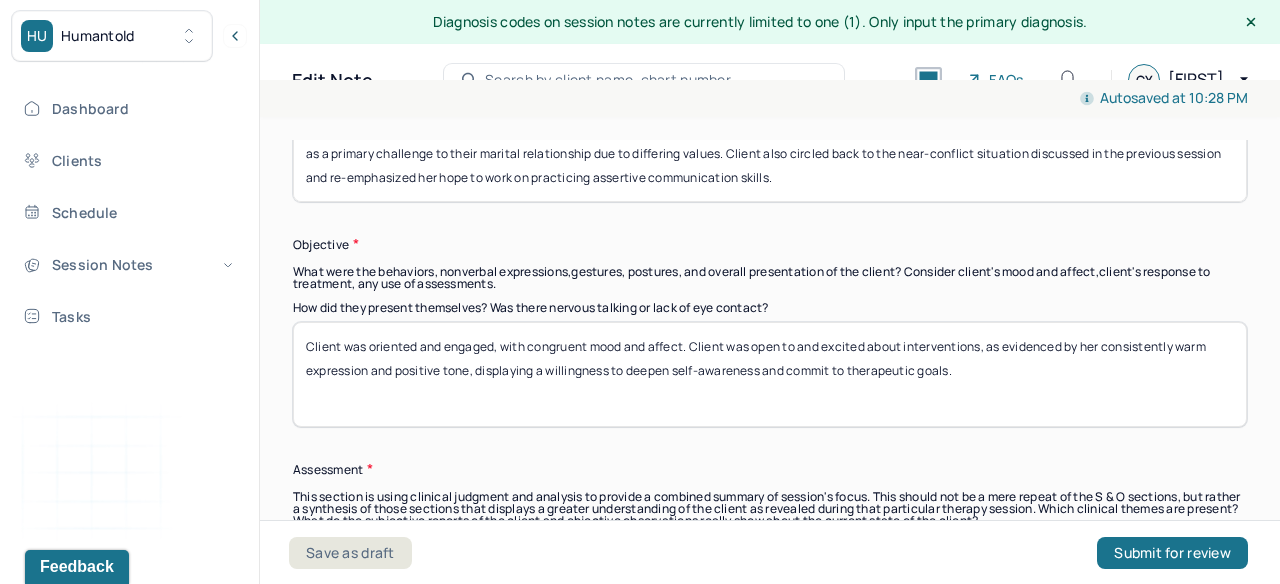 type on "Client shared that her use of cannabis vape at the beginning of therapy sessions was a means of managing anxiety around potentially heavy discussions, but expressed willingness to limit use in future sessions. On the topic of future-building, client reported her desire to discuss and establish common ground on parenting styles with her spouse prior to moving forward with motherhood. In particular, she noted concerns about the involvement of her spouse's family, citing it as a primary challenge to their marital relationship due to differing values. Client also circled back to the near-conflict situation discussed in the previous session and re-emphasized her hope to work on practicing assertive communication skills." 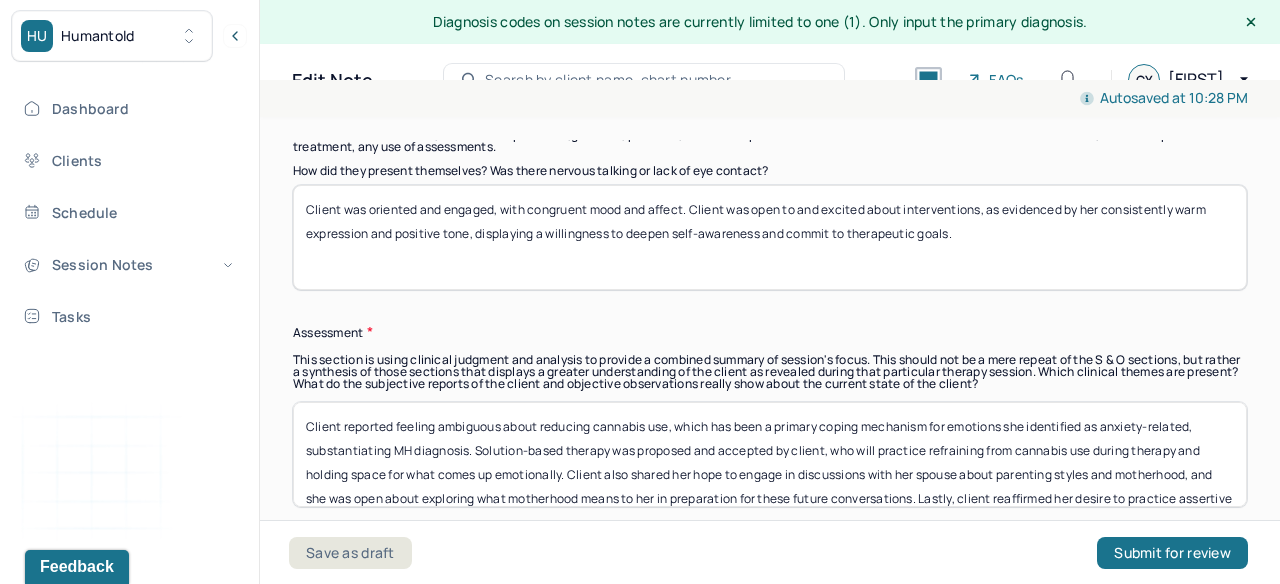 scroll, scrollTop: 1713, scrollLeft: 0, axis: vertical 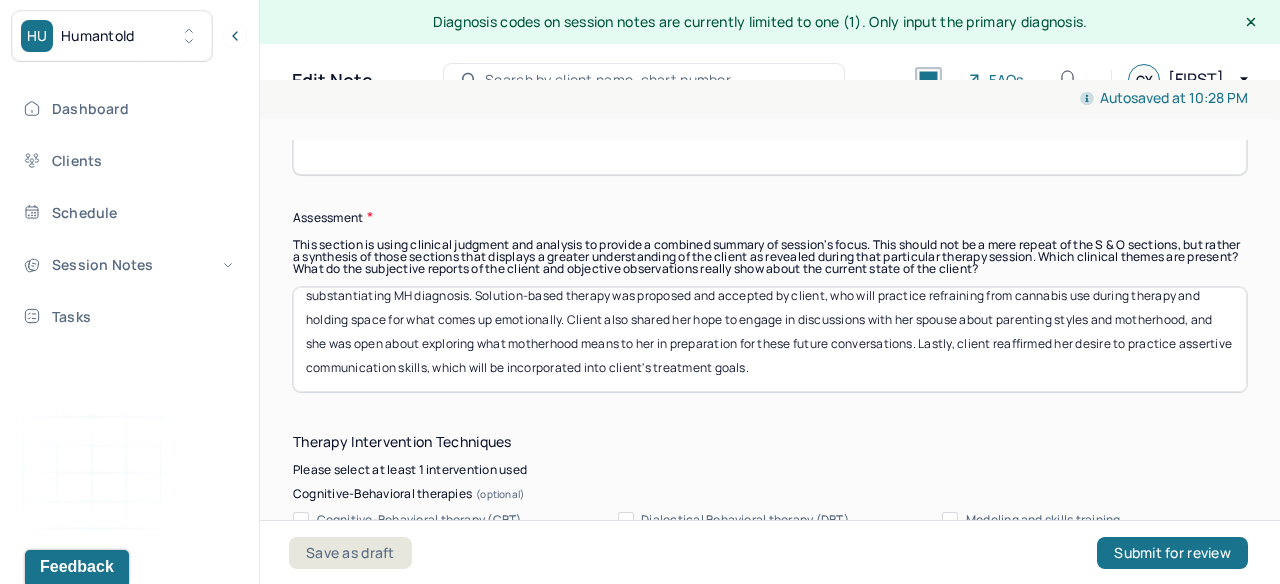 click on "Client reported feeling ambiguous about reducing cannabis use, which has been a primary coping mechanism for emotions she identified as anxiety-related,  substantiating MH diagnosis. Solution-based therapy was proposed and accepted by client, who will practice refraining from cannabis use during therapy and holding space for what comes up emotionally. Client also shared her hope to engage in discussions with her spouse about parenting styles and motherhood, and she was open about exploring what motherhood means to her in preparation for these future conversations. Lastly, client reaffirmed her desire to practice assertive communication skills, which will be incorporated into client's treatment goals." at bounding box center [770, 339] 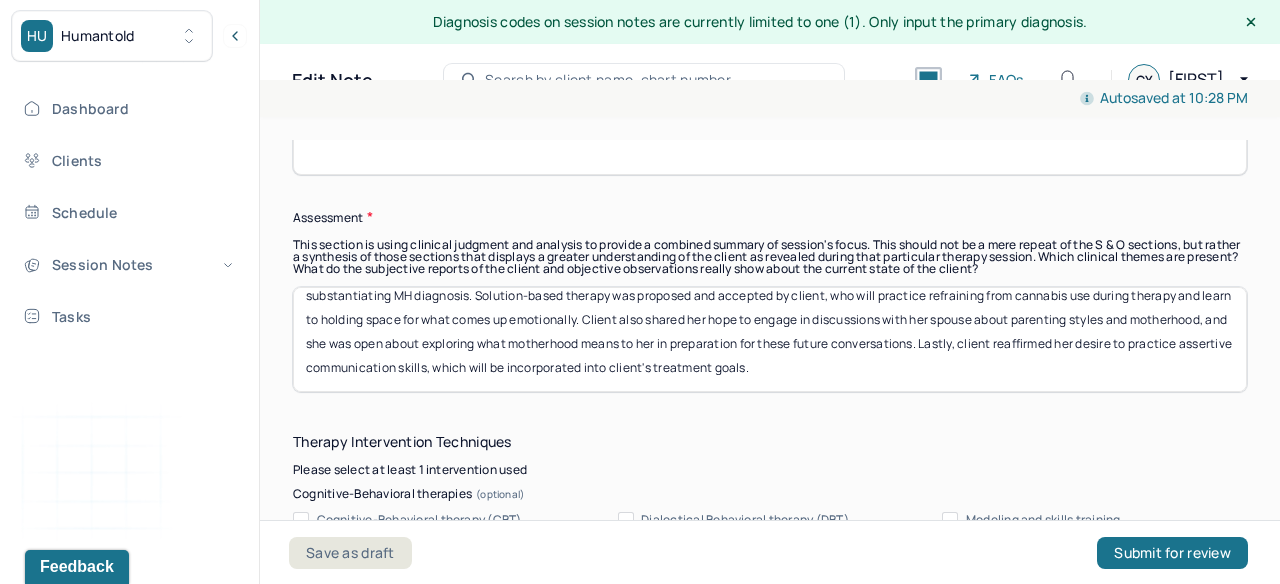 click on "Client reported feeling ambiguous about reducing cannabis use, which has been a primary coping mechanism for emotions she identified as anxiety-related,  substantiating MH diagnosis. Solution-based therapy was proposed and accepted by client, who will practice refraining from cannabis use during therapy and holding space for what comes up emotionally. Client also shared her hope to engage in discussions with her spouse about parenting styles and motherhood, and she was open about exploring what motherhood means to her in preparation for these future conversations. Lastly, client reaffirmed her desire to practice assertive communication skills, which will be incorporated into client's treatment goals." at bounding box center (770, 339) 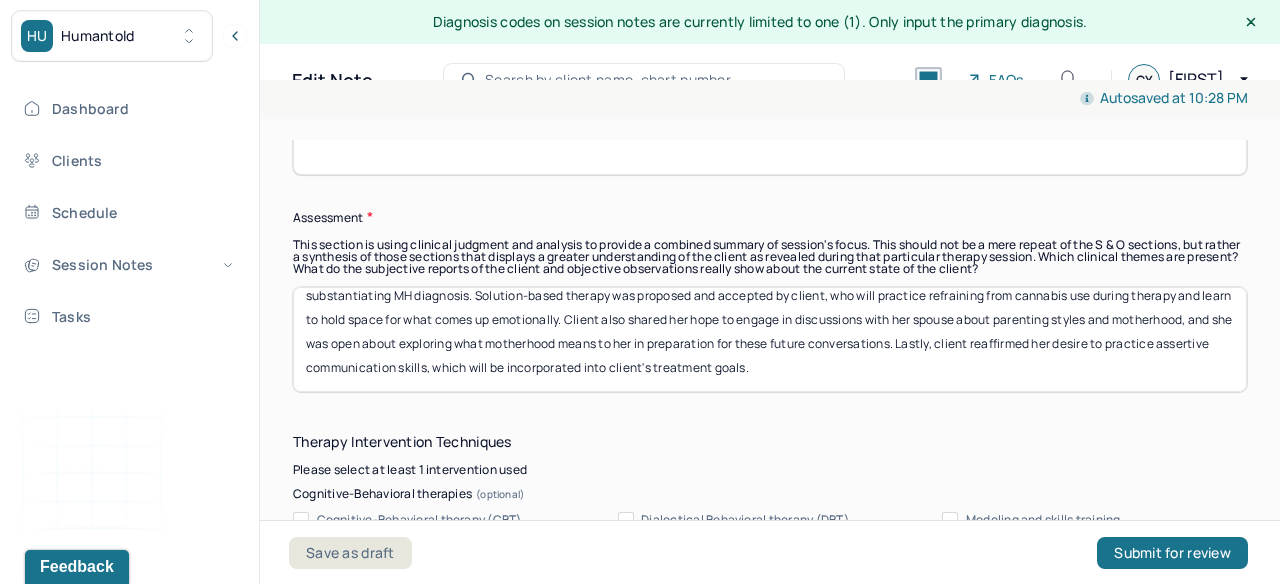 click on "Client reported feeling ambiguous about reducing cannabis use, which has been a primary coping mechanism for emotions she identified as anxiety-related,  substantiating MH diagnosis. Solution-based therapy was proposed and accepted by client, who will practice refraining from cannabis use during therapy and learn to holding space for what comes up emotionally. Client also shared her hope to engage in discussions with her spouse about parenting styles and motherhood, and she was open about exploring what motherhood means to her in preparation for these future conversations. Lastly, client reaffirmed her desire to practice assertive communication skills, which will be incorporated into client's treatment goals." at bounding box center [770, 339] 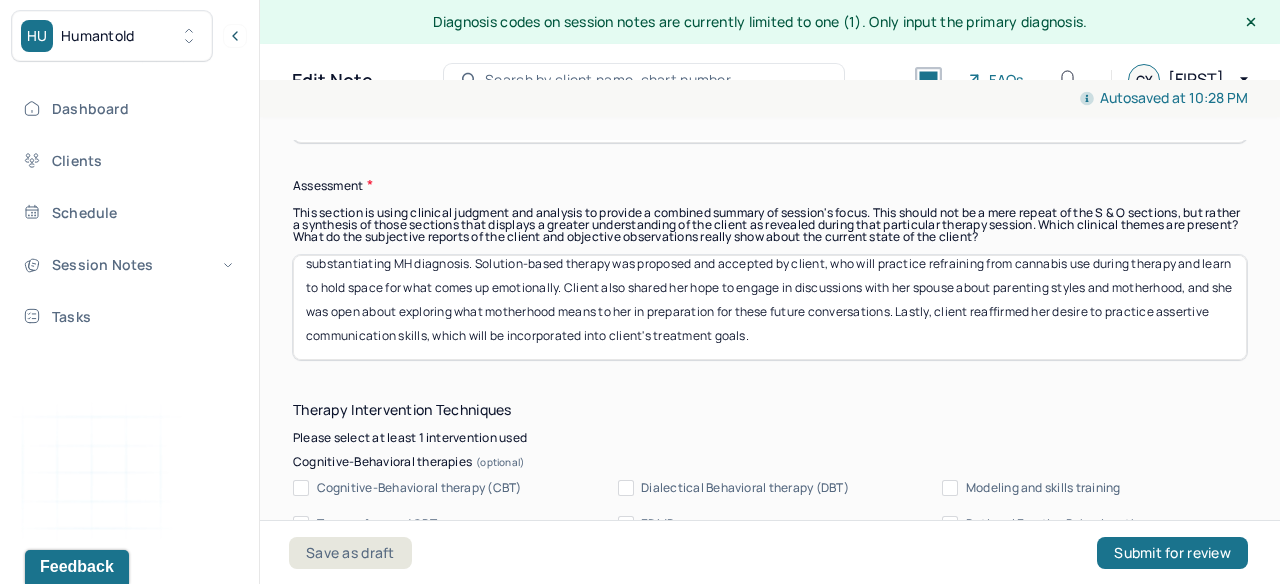 scroll, scrollTop: 1860, scrollLeft: 0, axis: vertical 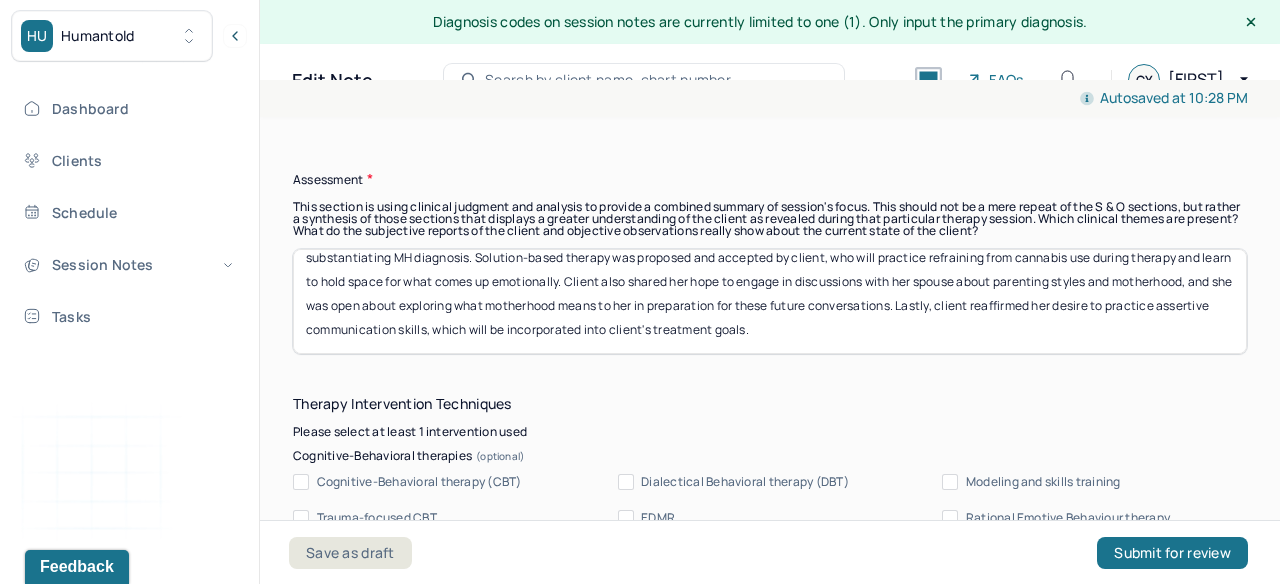 drag, startPoint x: 330, startPoint y: 304, endPoint x: 263, endPoint y: 301, distance: 67.06713 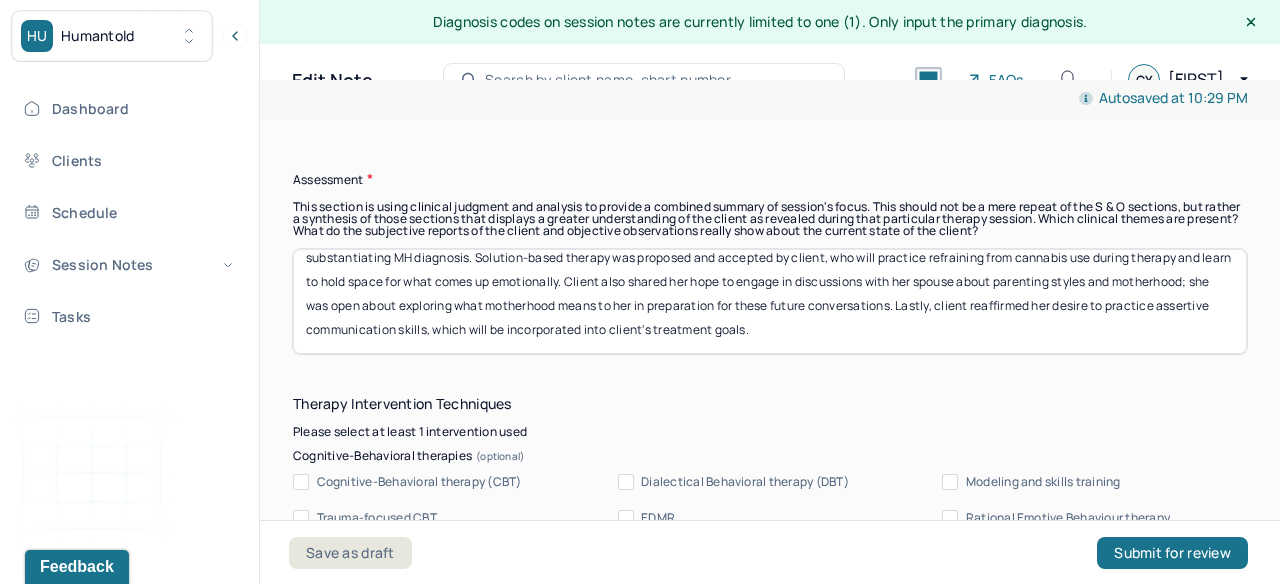 click on "Client reported feeling ambiguous about reducing cannabis use, which has been a primary coping mechanism for emotions she identified as anxiety-related, substantiating MH diagnosis. Solution-based therapy was proposed and accepted by client, who will practice refraining from cannabis use during therapy and learn to hold space for what comes up emotionally. Client also shared her hope to engage in discussions with her spouse about parenting styles and motherhood; she was open about exploring what motherhood means to her in preparation for these future conversations. Lastly, client reaffirmed her desire to practice assertive communication skills, which will be incorporated into client's treatment goals." at bounding box center [770, 301] 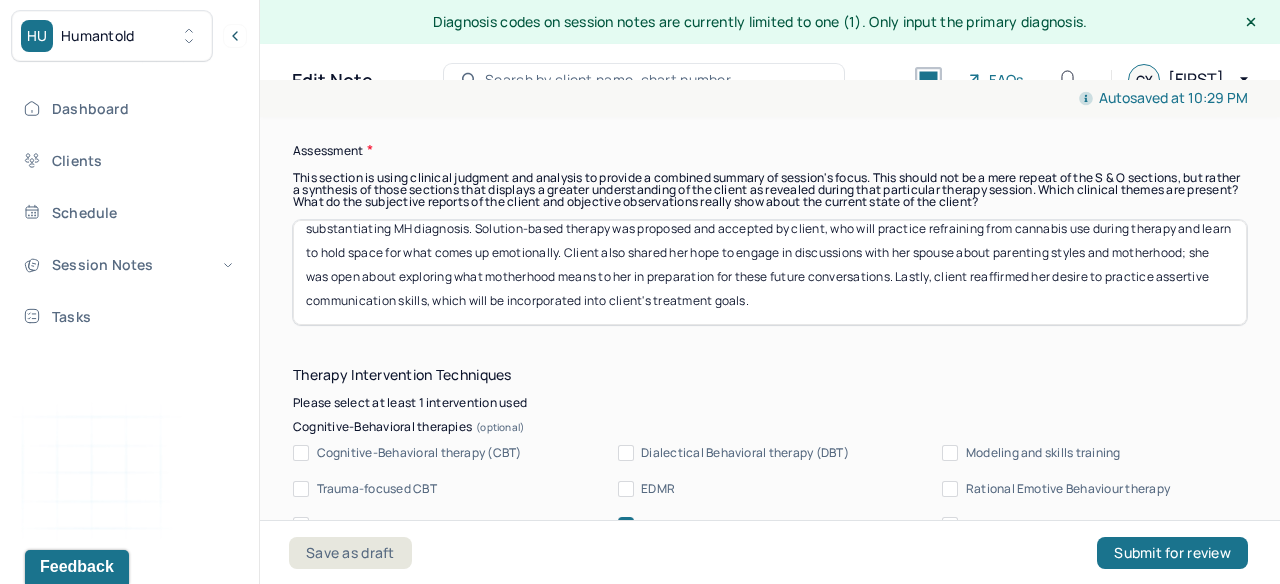 scroll, scrollTop: 1899, scrollLeft: 0, axis: vertical 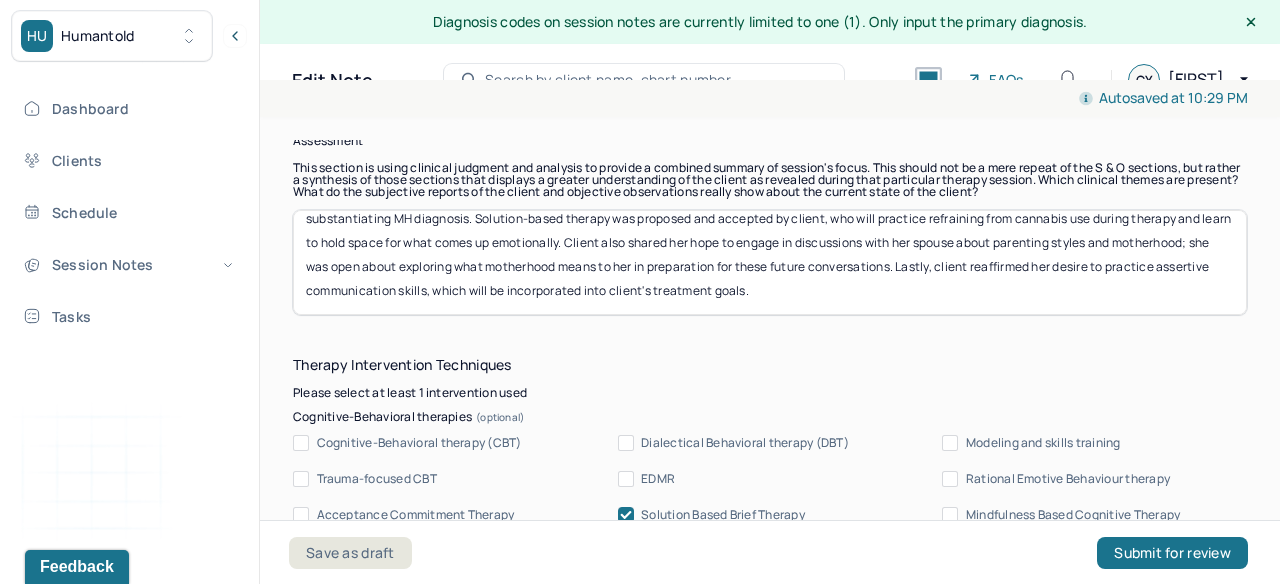 click on "Client reported feeling ambiguous about reducing cannabis use, which has been a primary coping mechanism for emotions she identified as anxiety-related, substantiating MH diagnosis. Solution-based therapy was proposed and accepted by client, who will practice refraining from cannabis use during therapy and learn to hold space for what comes up emotionally. Client also shared her hope to engage in discussions with her spouse about parenting styles and motherhood; she was open about exploring what motherhood means to her in preparation for these future conversations. Lastly, client reaffirmed her desire to practice assertive communication skills, which will be incorporated into client's treatment goals." at bounding box center [770, 262] 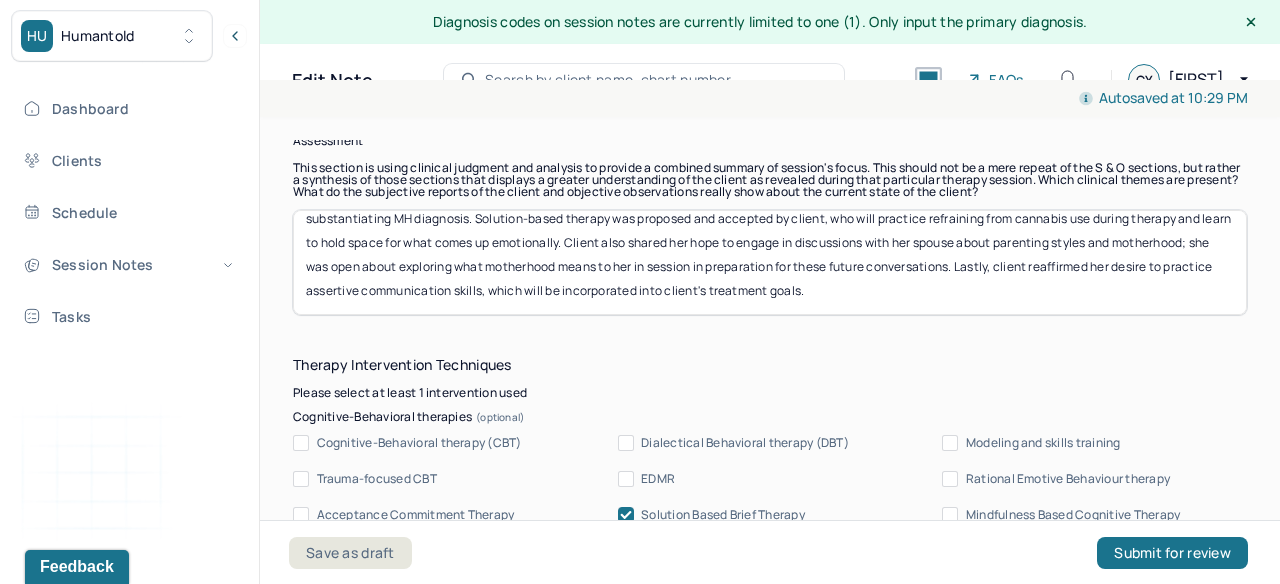 drag, startPoint x: 721, startPoint y: 261, endPoint x: 810, endPoint y: 259, distance: 89.02247 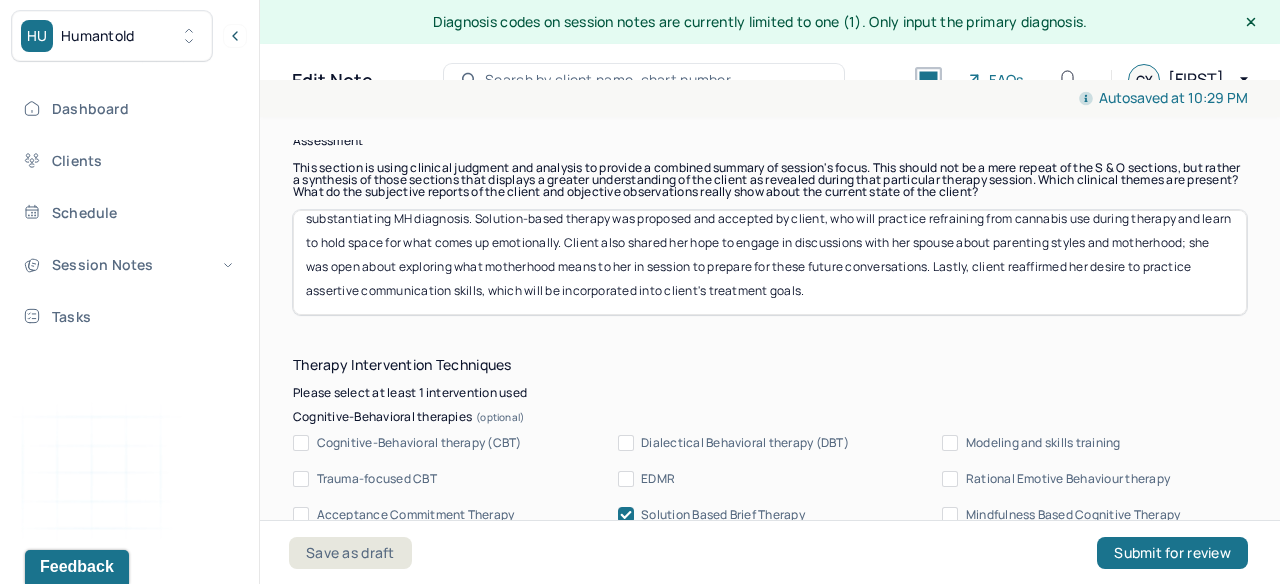 click on "Client reported feeling ambiguous about reducing cannabis use, which has been a primary coping mechanism for emotions she identified as anxiety-related, substantiating MH diagnosis. Solution-based therapy was proposed and accepted by client, who will practice refraining from cannabis use during therapy and learn to hold space for what comes up emotionally. Client also shared her hope to engage in discussions with her spouse about parenting styles and motherhood; she was open about exploring what motherhood means to her in session in preparation for these future conversations. Lastly, client reaffirmed her desire to practice assertive communication skills, which will be incorporated into client's treatment goals." at bounding box center (770, 262) 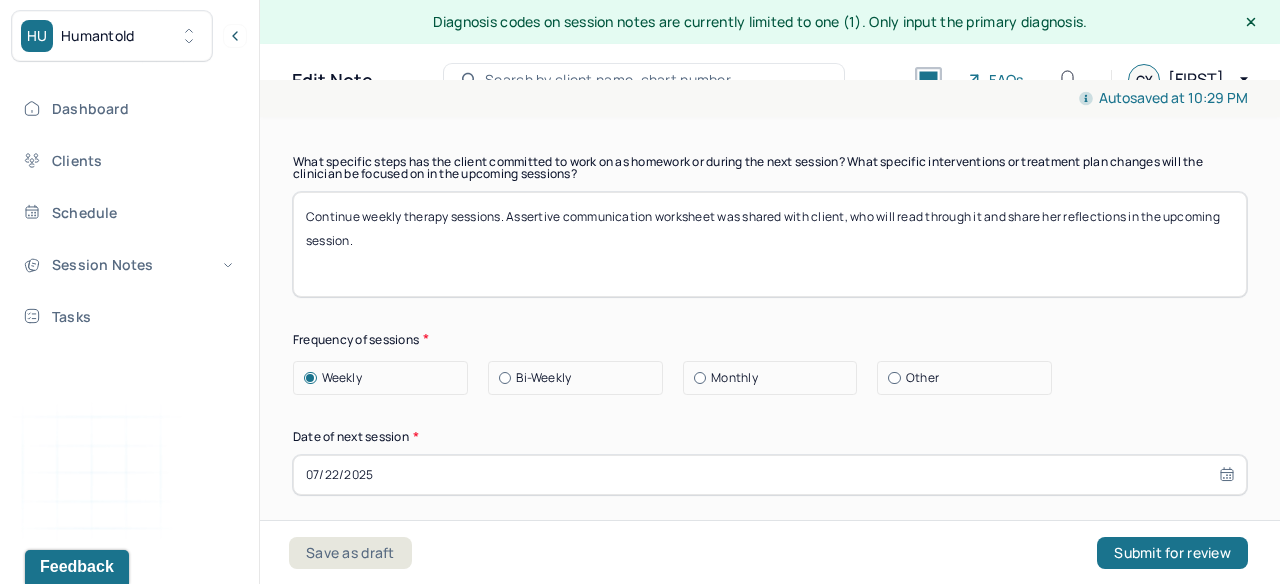 scroll, scrollTop: 2581, scrollLeft: 0, axis: vertical 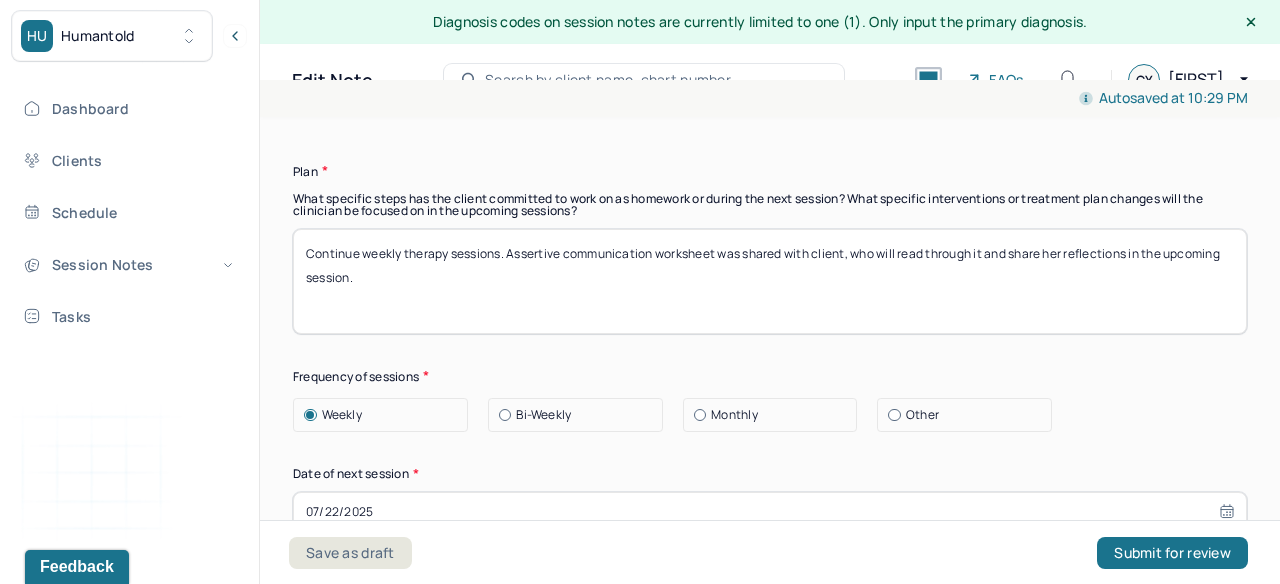 click on "Continue weekly therapy sessions. Assertive communication worksheet was shared with client, who will read through it and share her reflections in the upcoming session." at bounding box center [770, 281] 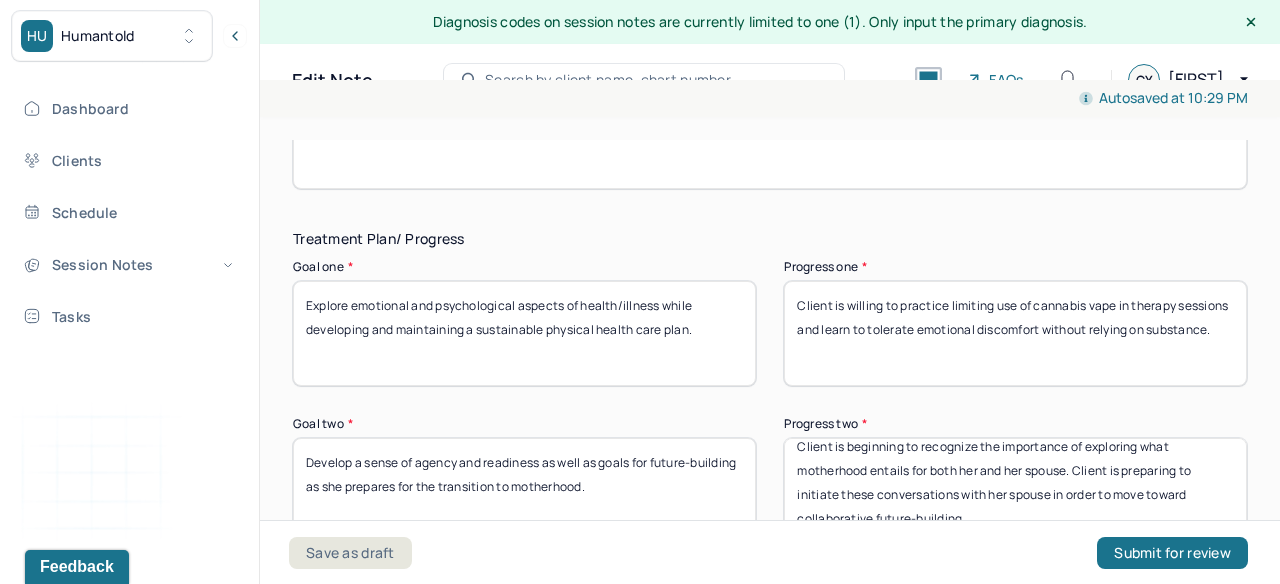 scroll, scrollTop: 3184, scrollLeft: 0, axis: vertical 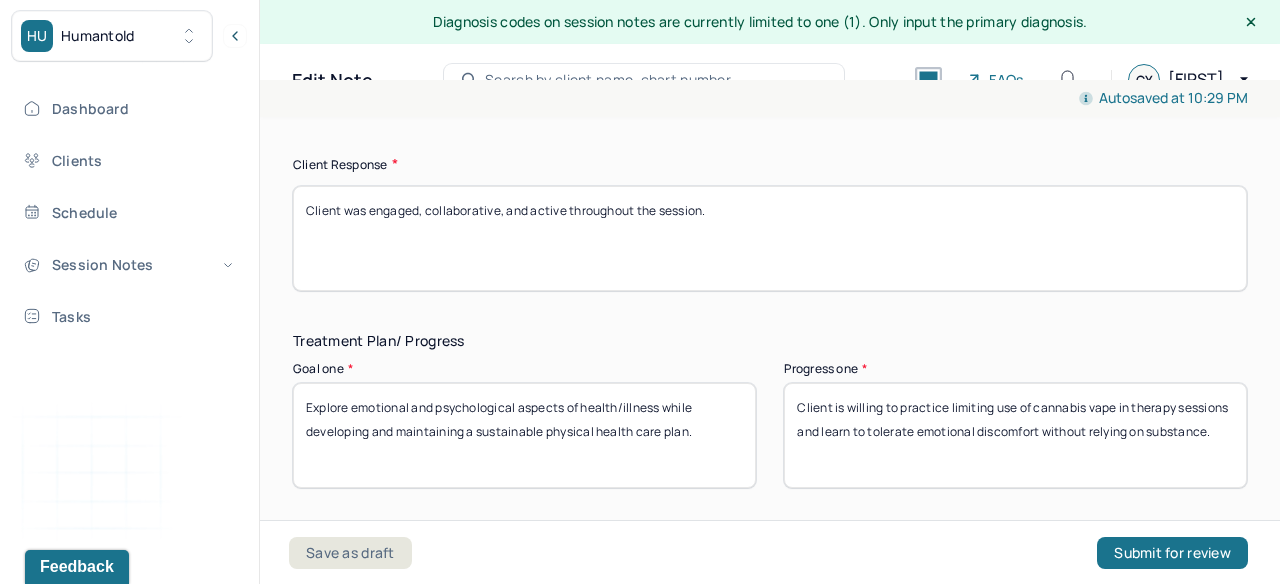 type on "Continue weekly therapy sessions. Assertive communication worksheet was shared with client, who will read through it and share her reflections in the next session." 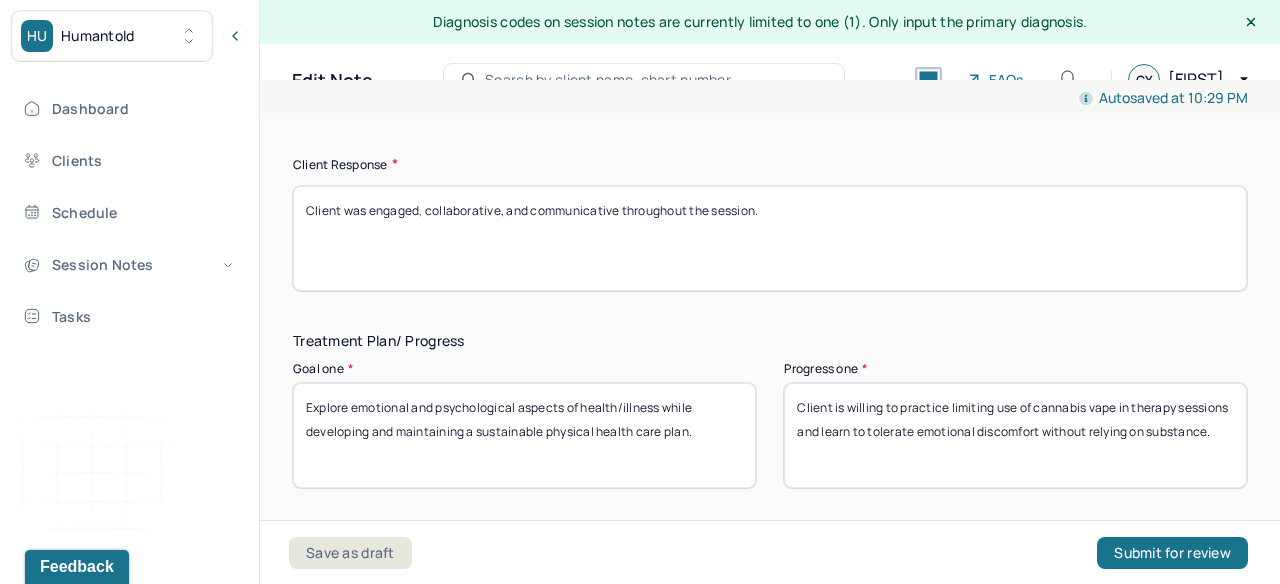 type on "Client was engaged, collaborative, and communicative throughout the session." 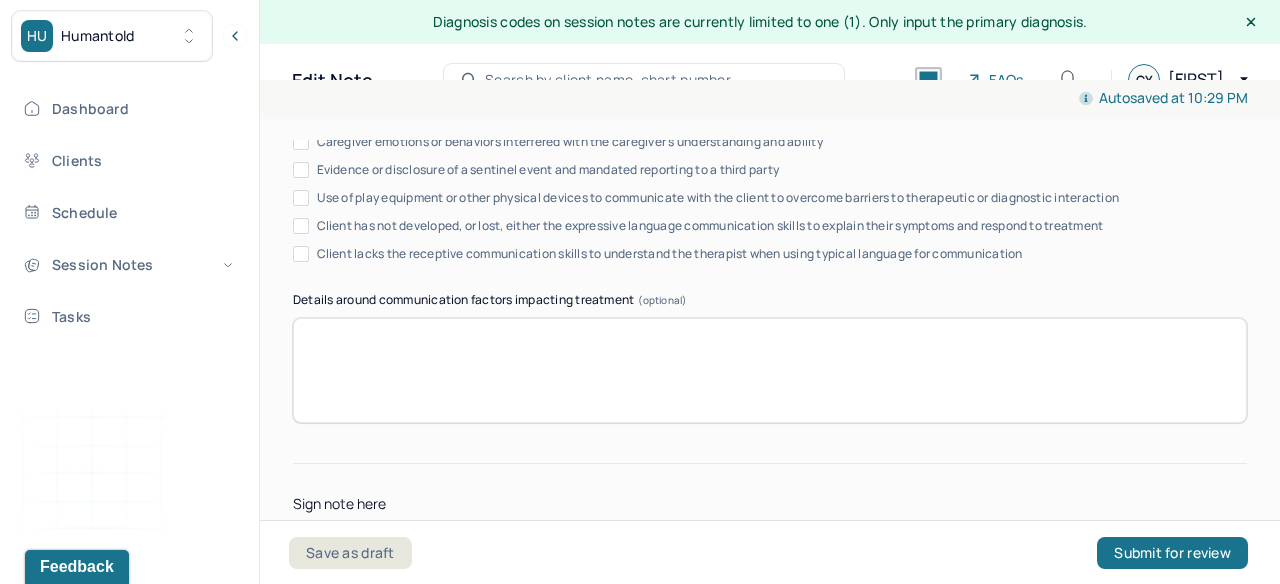 scroll, scrollTop: 4075, scrollLeft: 0, axis: vertical 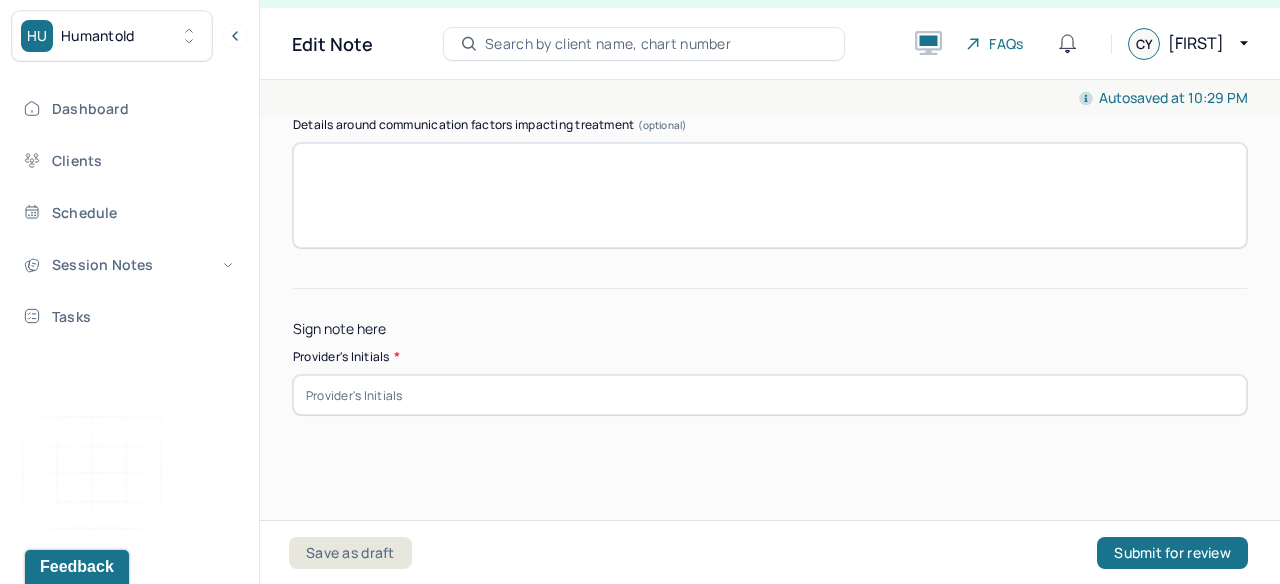 click at bounding box center [770, 395] 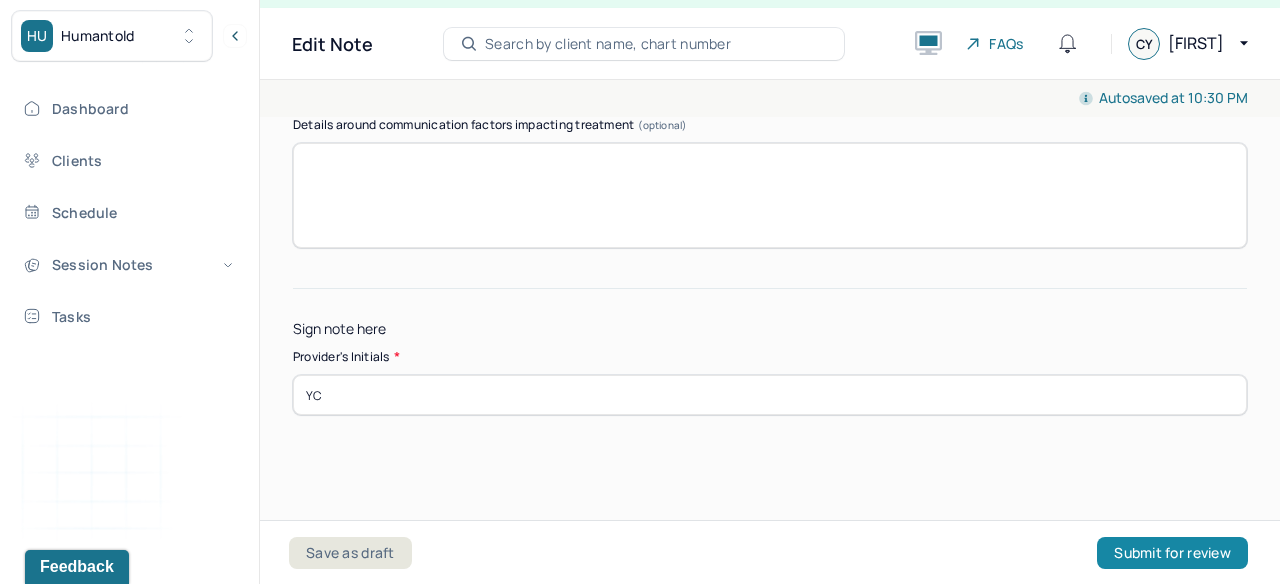 type on "YC" 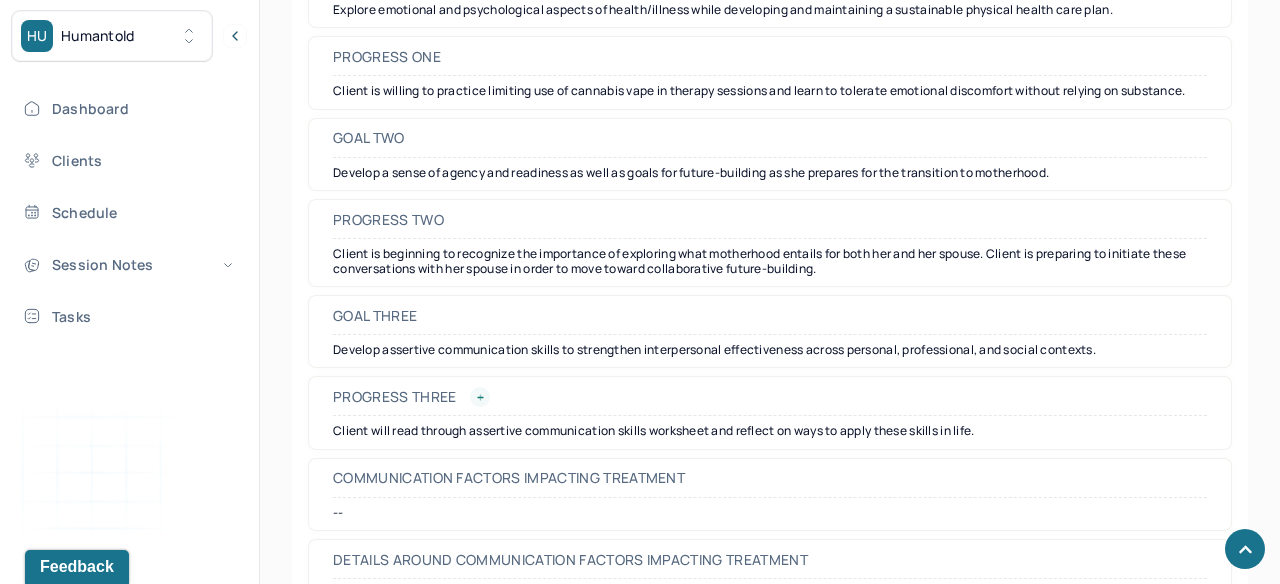scroll, scrollTop: 3243, scrollLeft: 0, axis: vertical 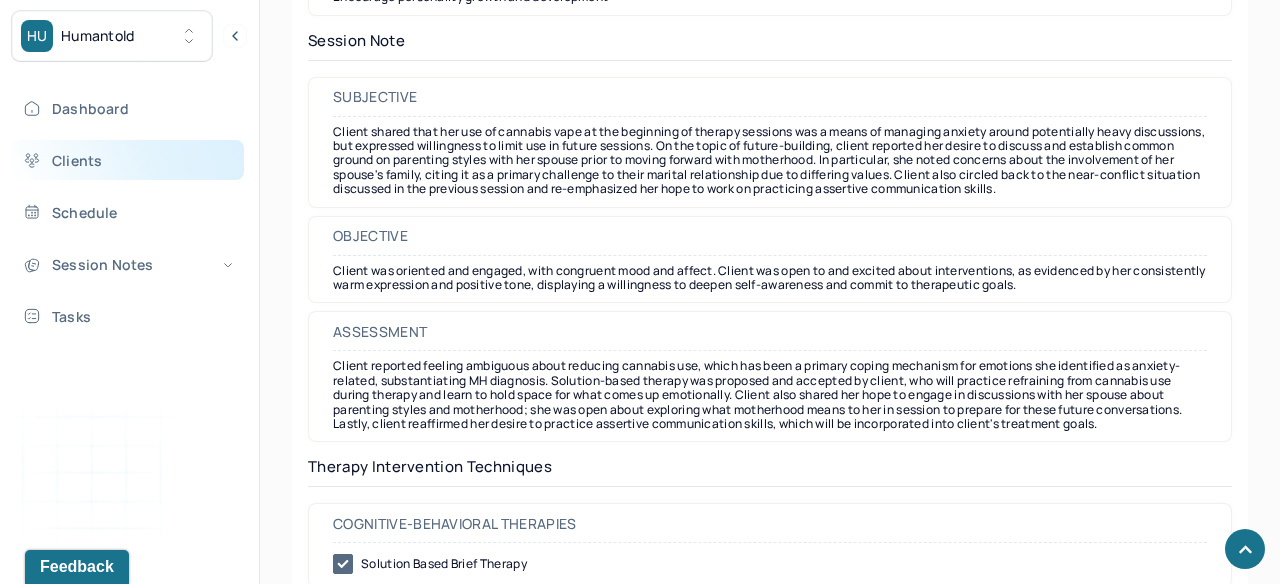click on "Clients" at bounding box center [128, 160] 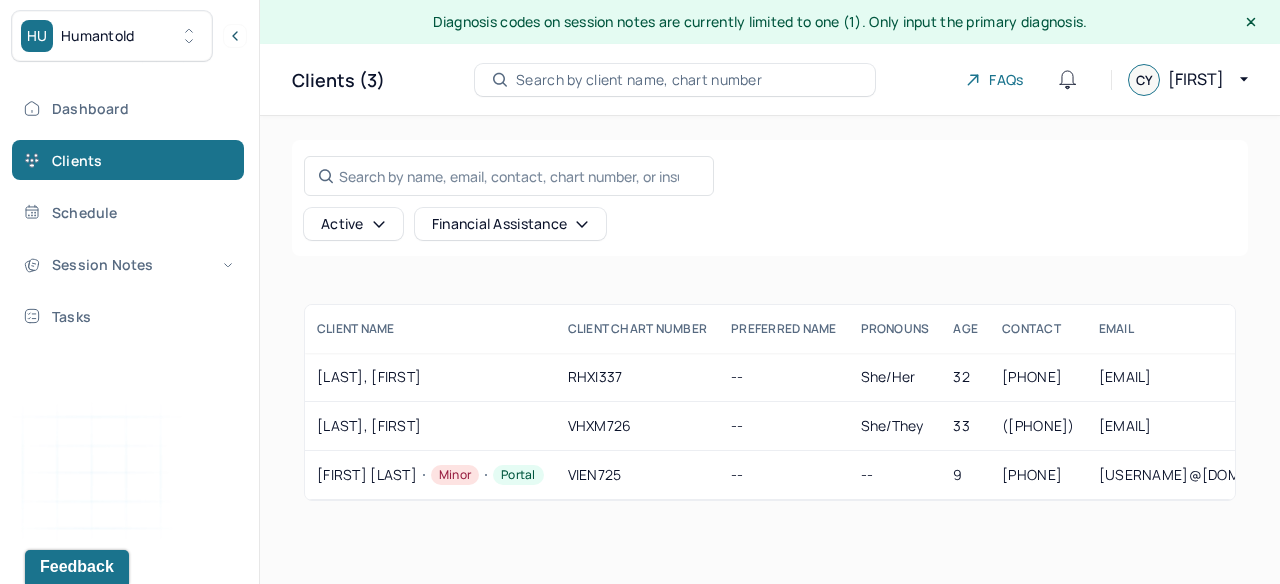 scroll, scrollTop: 0, scrollLeft: 0, axis: both 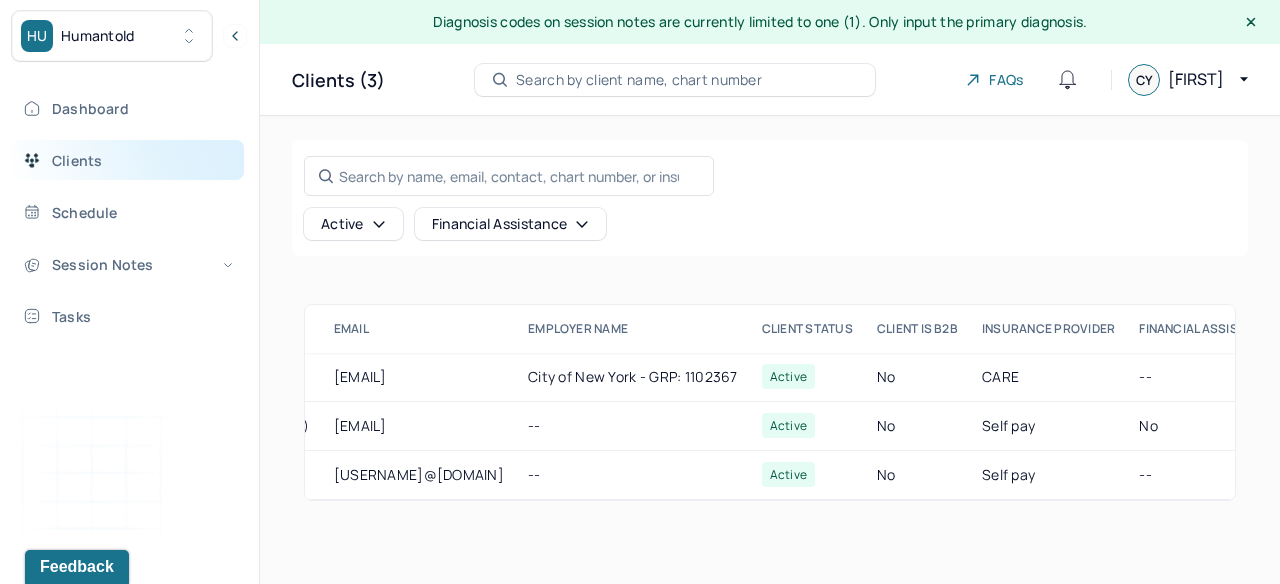 click on "Clients" at bounding box center (128, 160) 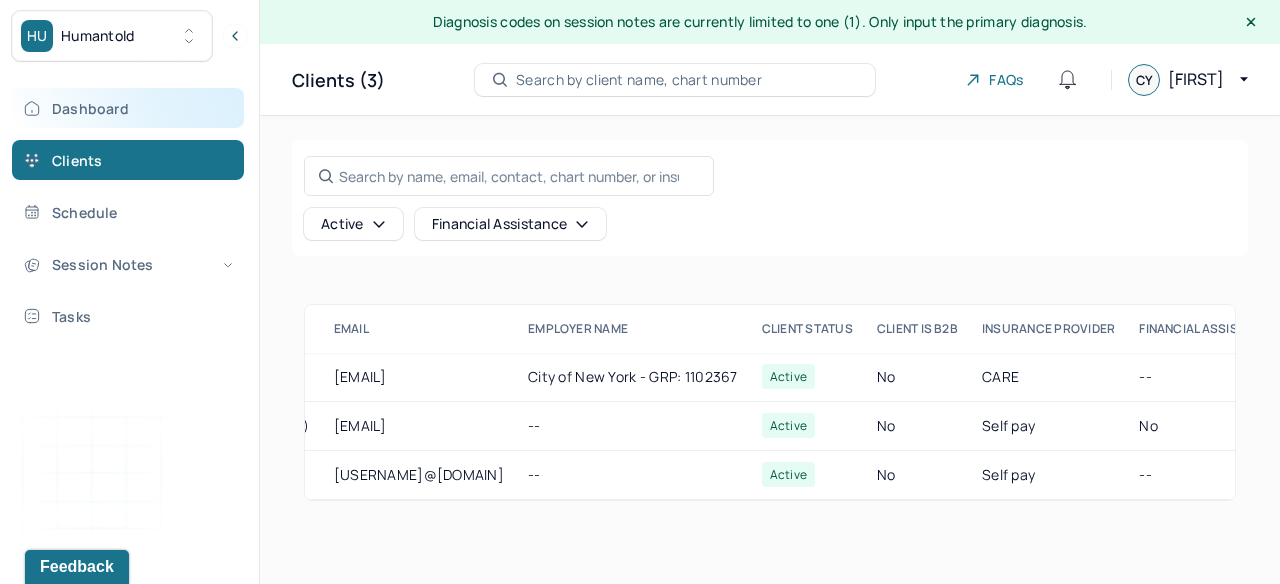 click on "Dashboard" at bounding box center (128, 108) 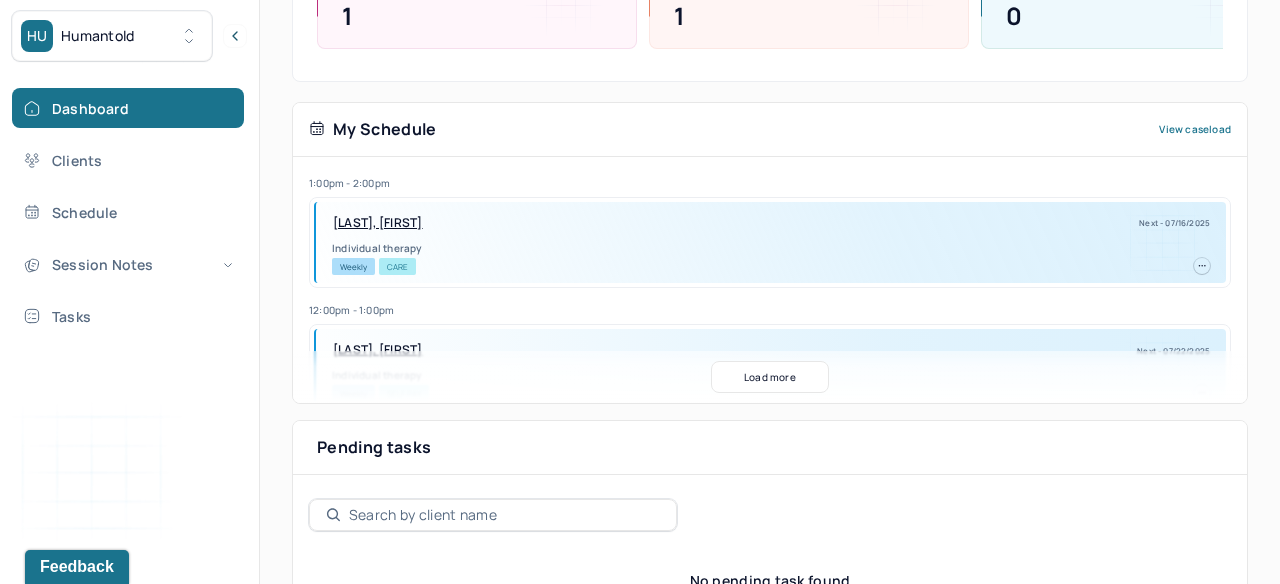scroll, scrollTop: 377, scrollLeft: 0, axis: vertical 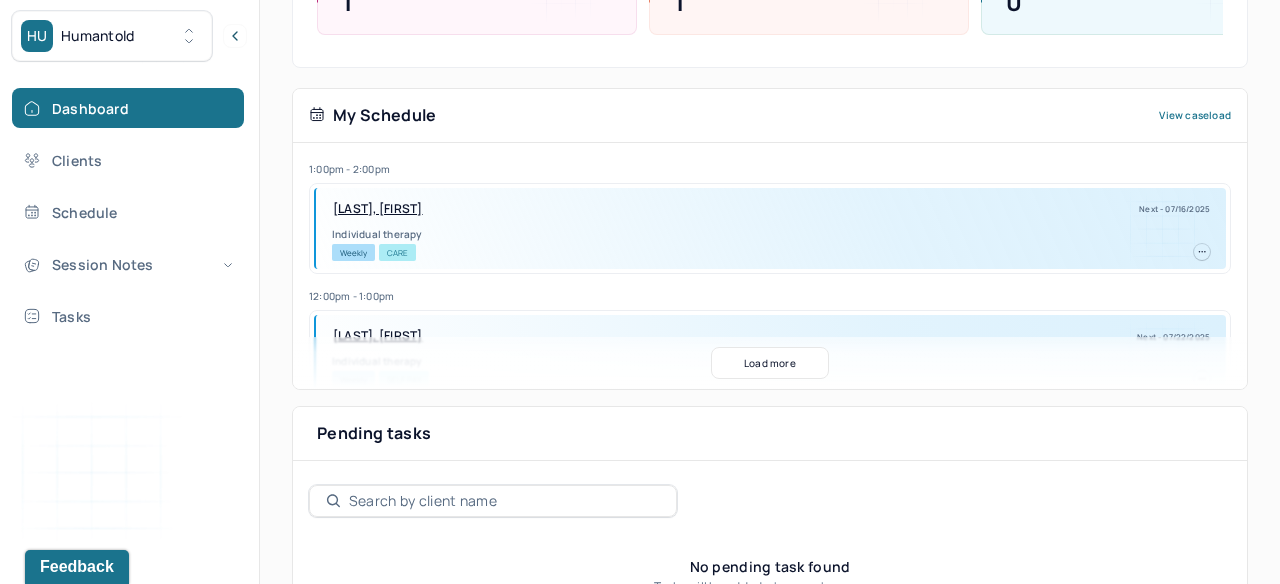 click on "Load more" at bounding box center (770, 363) 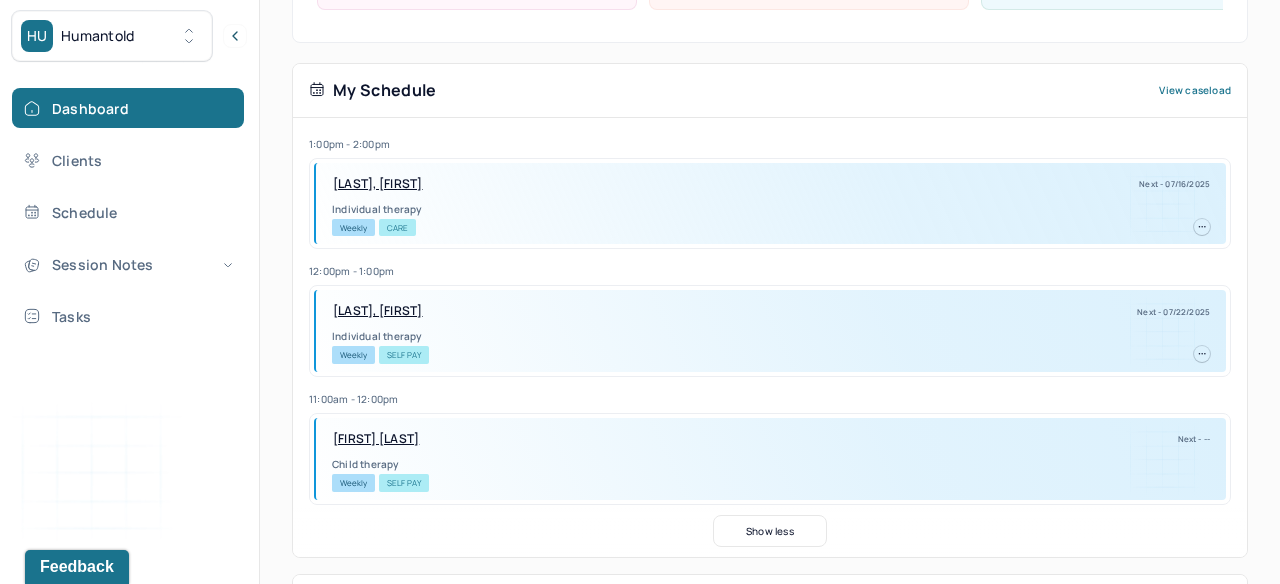 scroll, scrollTop: 0, scrollLeft: 0, axis: both 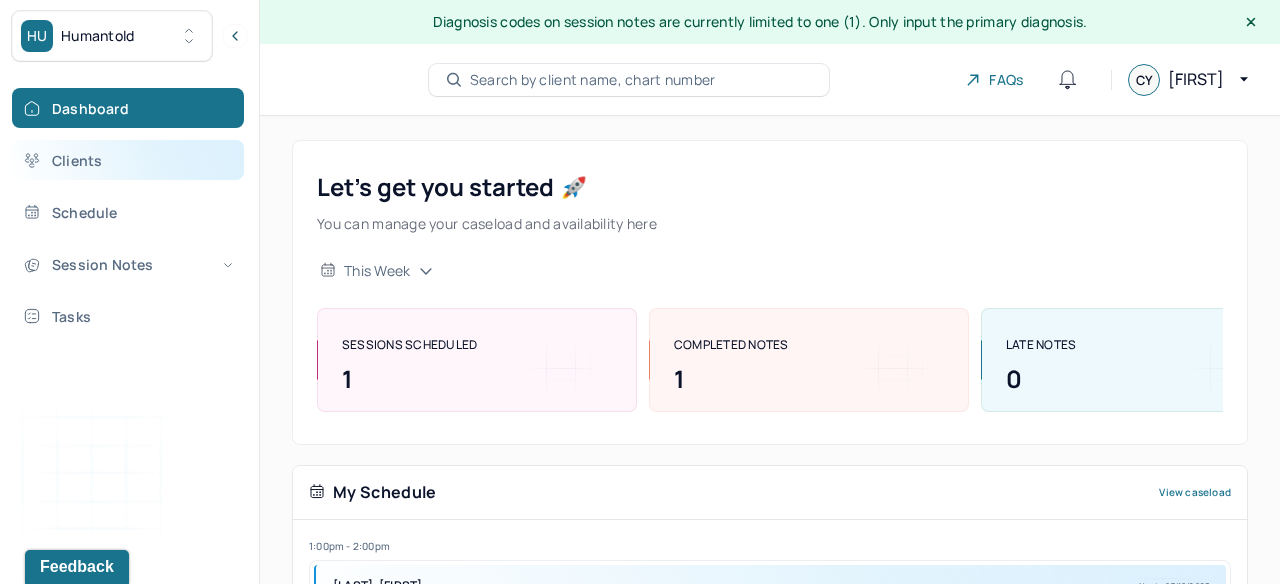 click on "Clients" at bounding box center (128, 160) 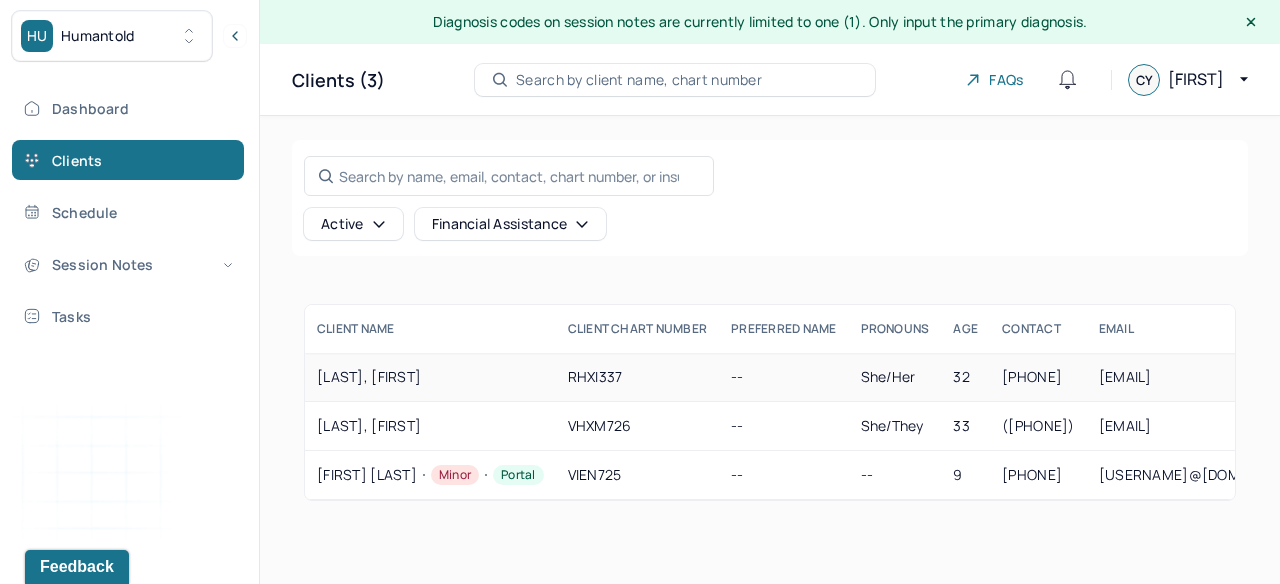 click on "[LAST], [FIRST]" at bounding box center [430, 377] 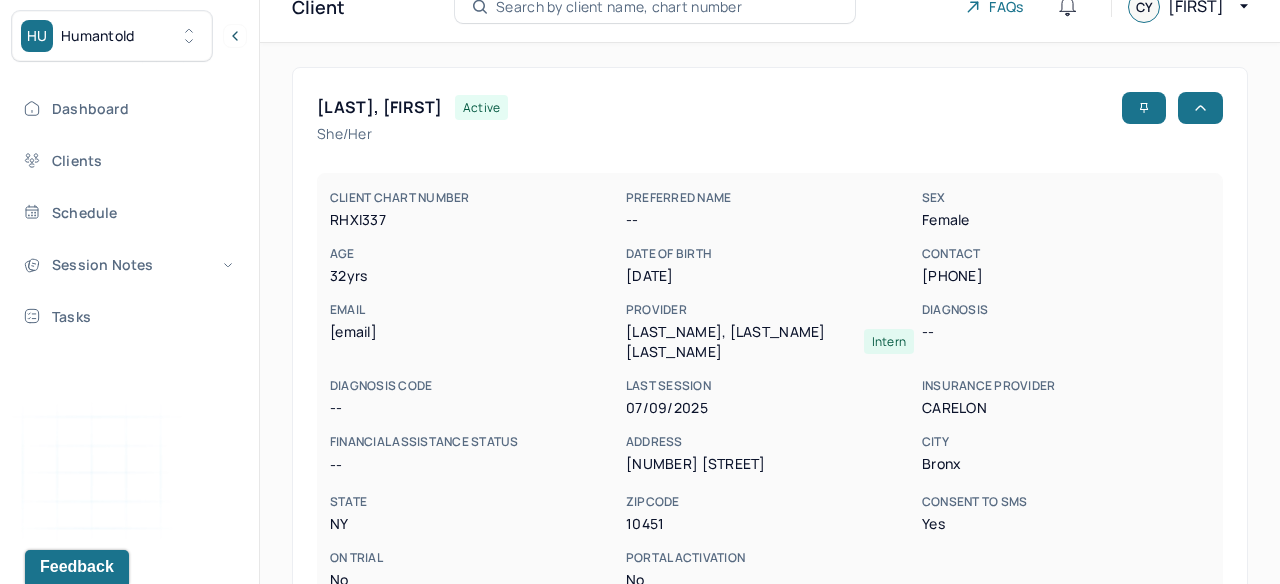 scroll, scrollTop: 128, scrollLeft: 0, axis: vertical 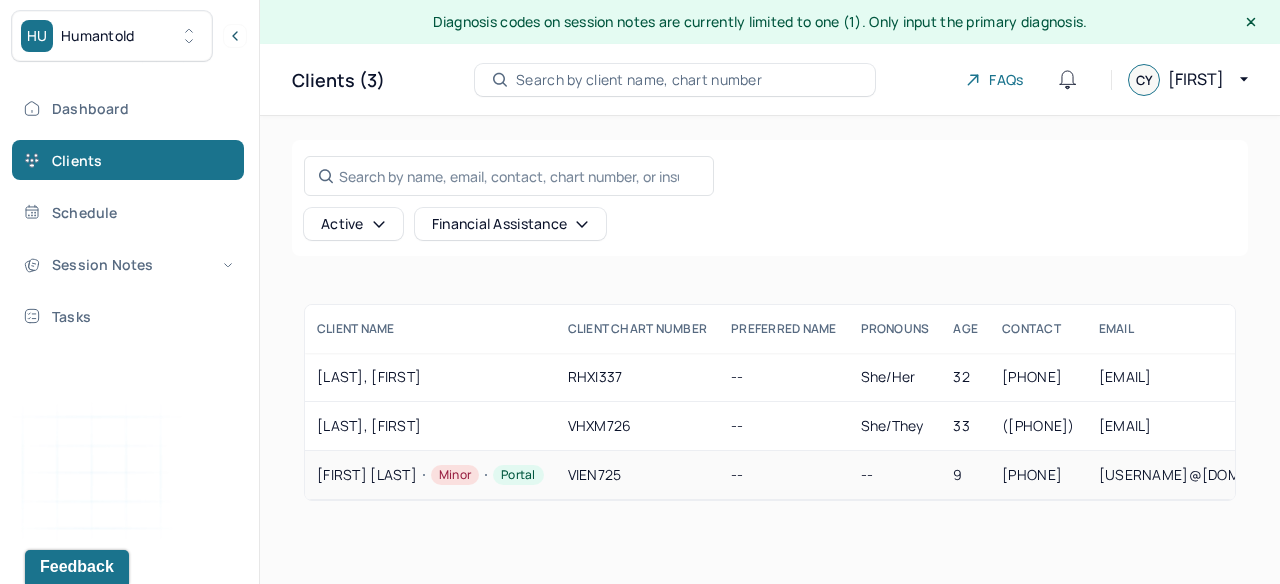 click on "VITA, JORDAN Minor Portal" at bounding box center (430, 475) 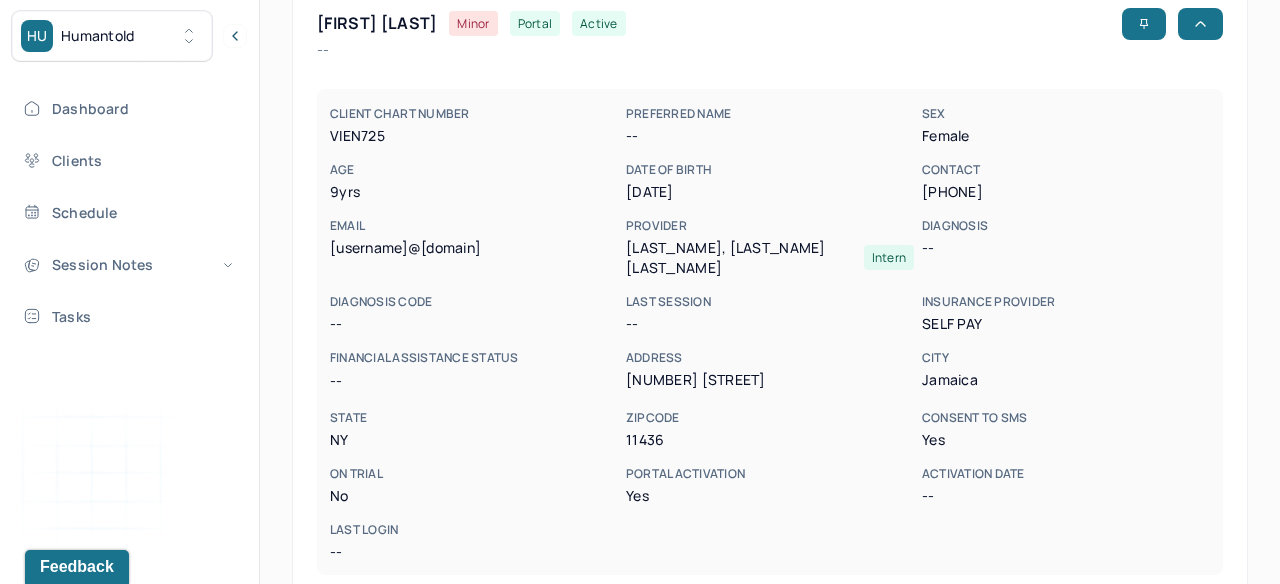 scroll, scrollTop: 160, scrollLeft: 0, axis: vertical 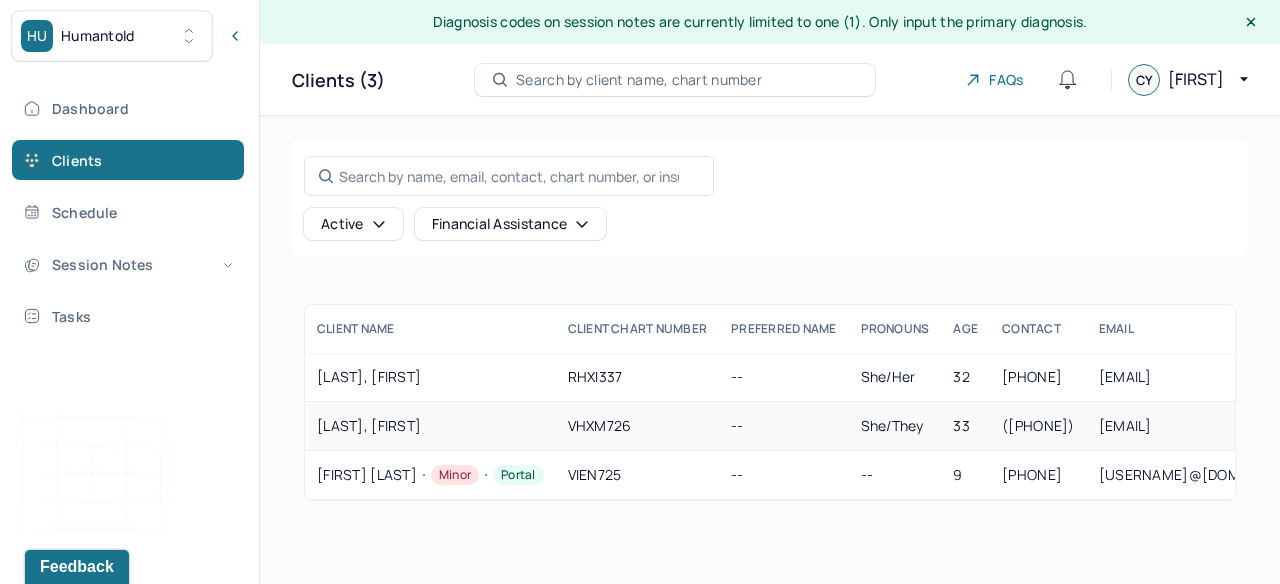 click on "[LAST], [FIRST]" at bounding box center [430, 426] 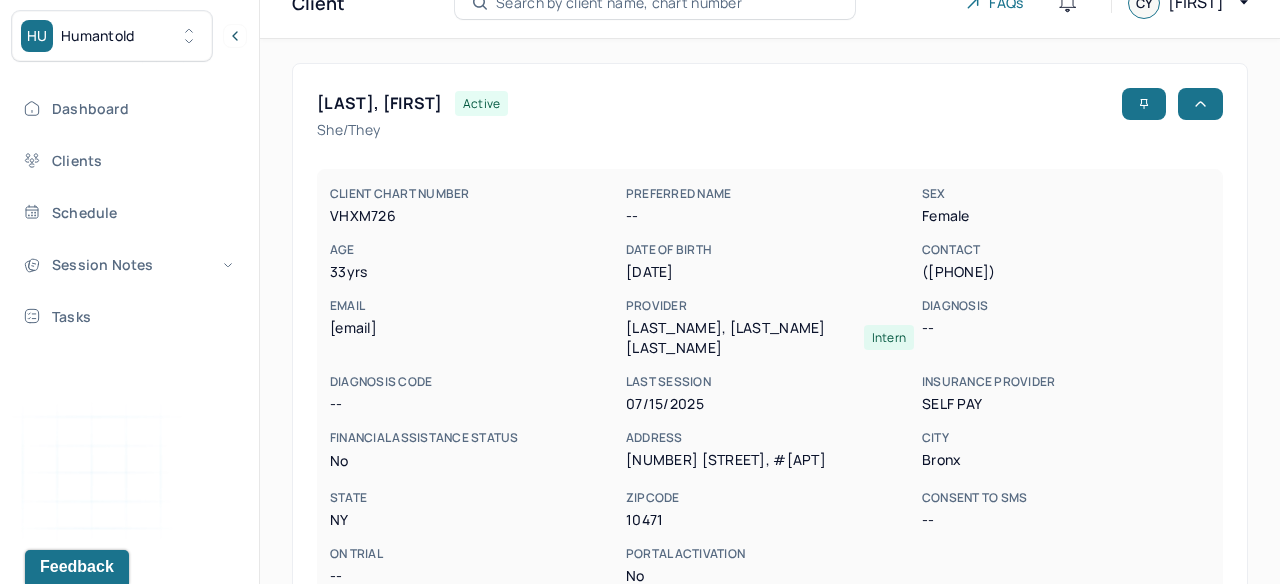 scroll, scrollTop: 86, scrollLeft: 0, axis: vertical 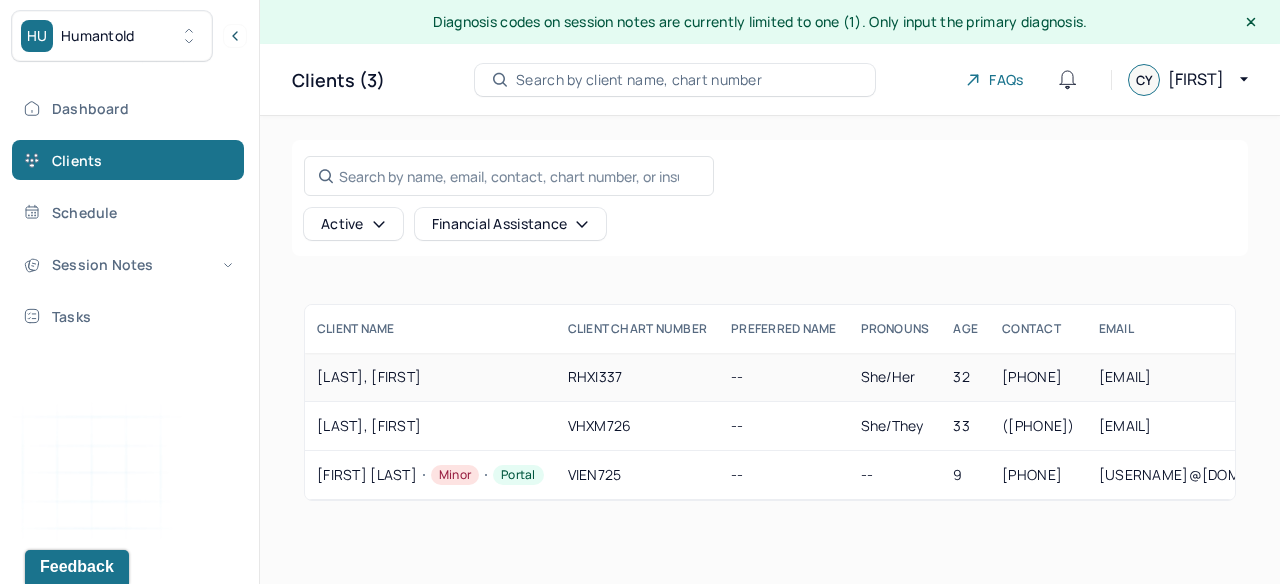 click on "[LAST], [FIRST]" at bounding box center (430, 377) 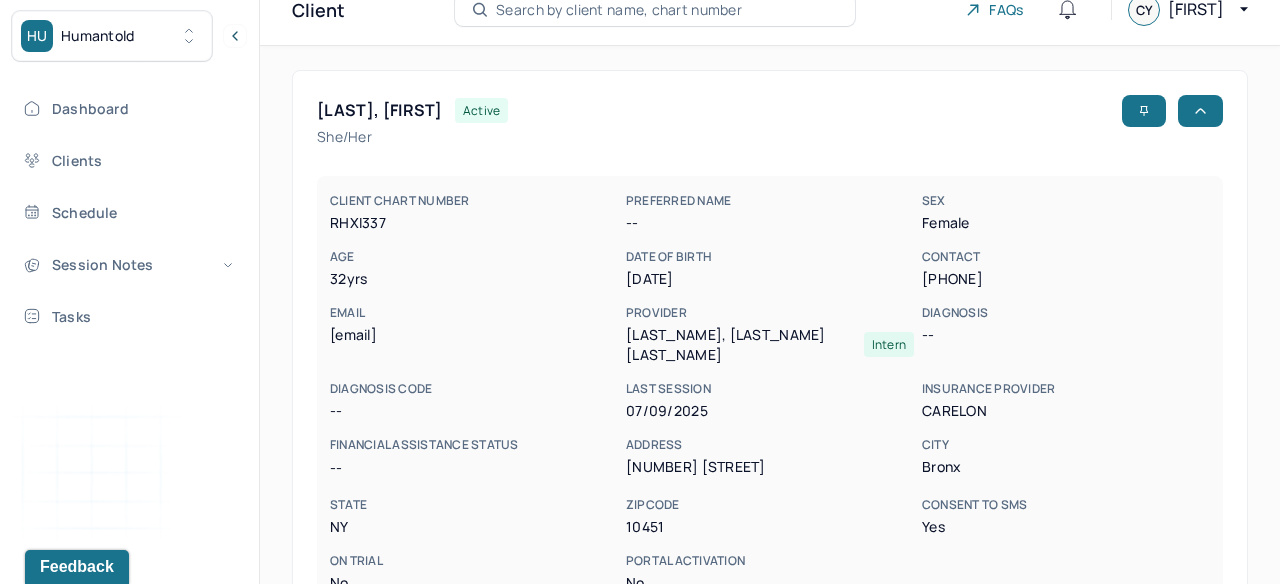 scroll, scrollTop: 72, scrollLeft: 0, axis: vertical 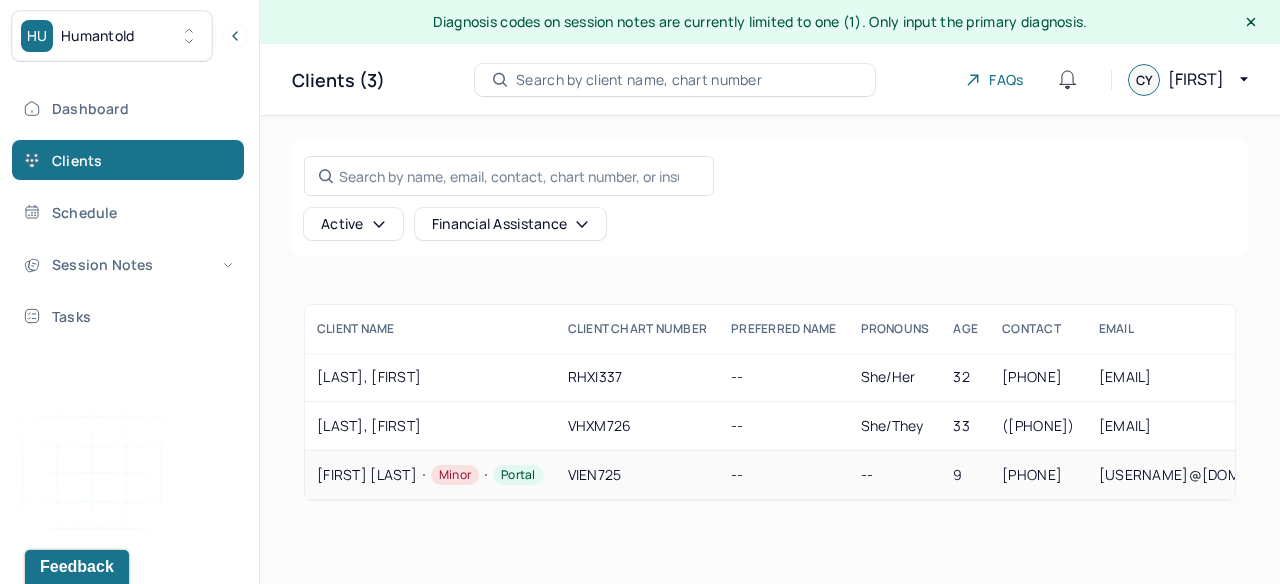 click on "VITA, JORDAN Minor Portal" at bounding box center [430, 475] 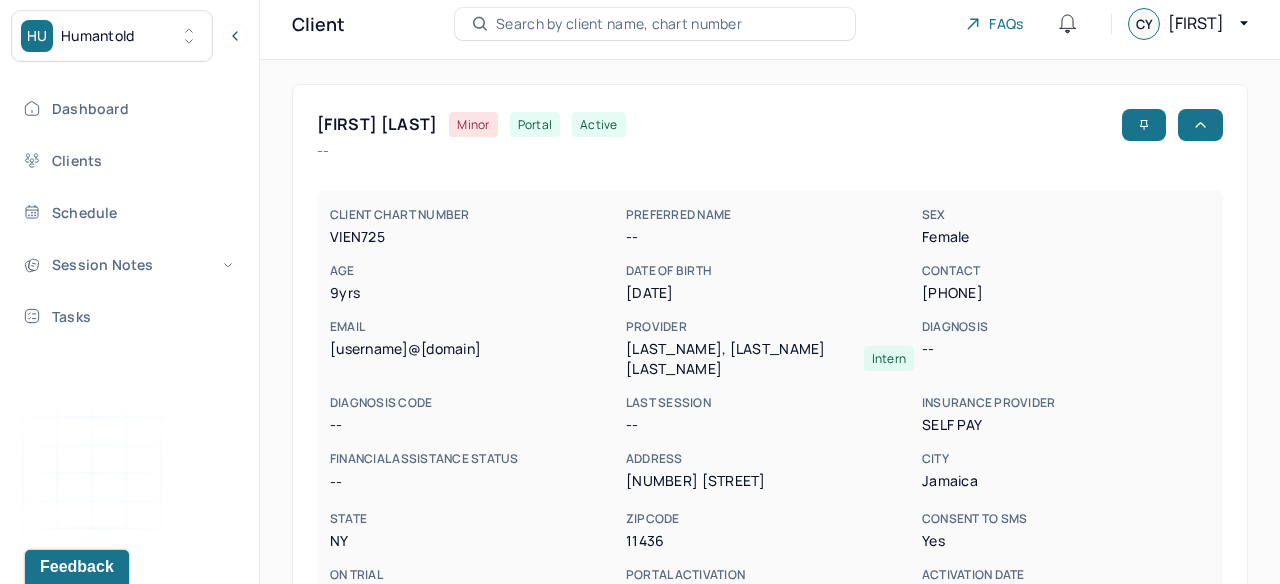 scroll, scrollTop: 0, scrollLeft: 0, axis: both 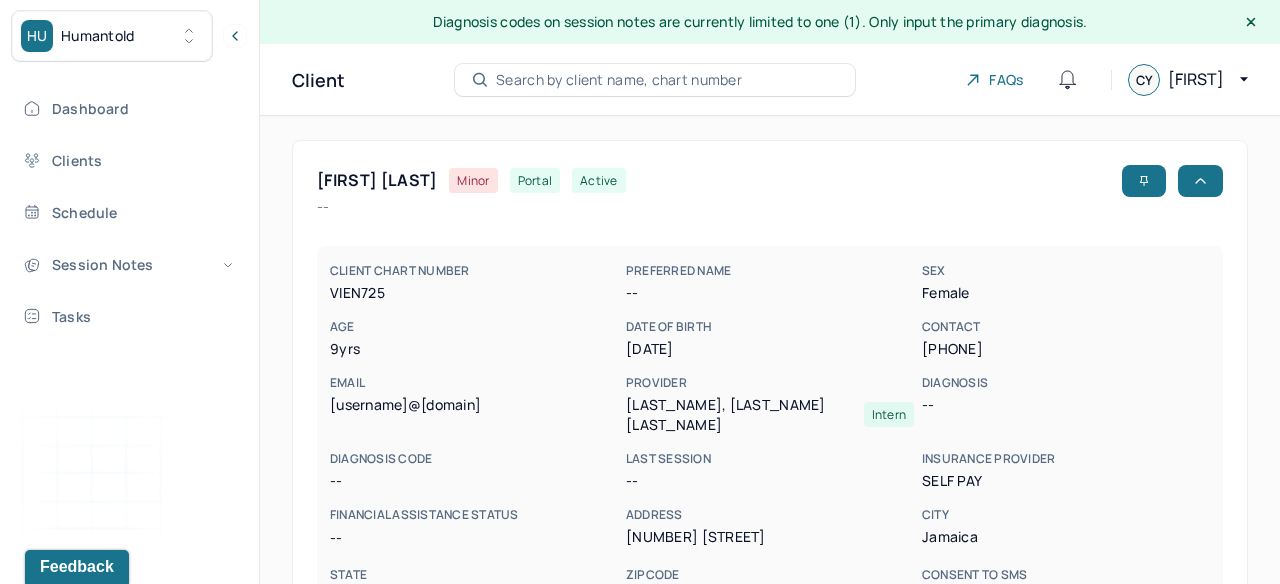 click on "Dashboard Clients Schedule Session Notes Tasks" at bounding box center [129, 212] 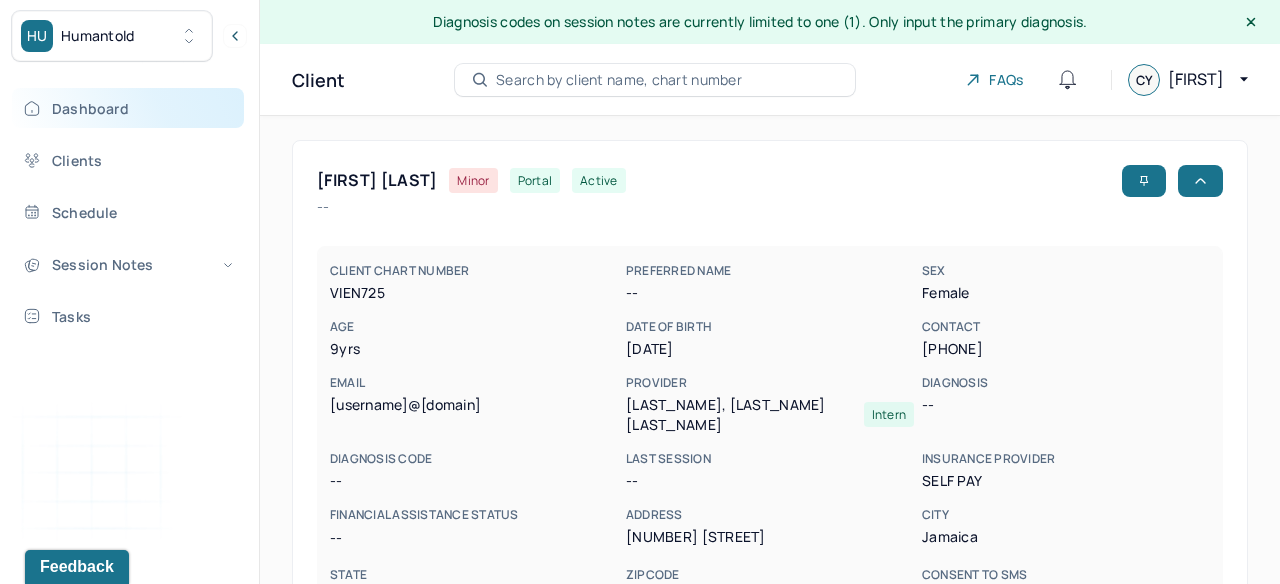 click on "Dashboard" at bounding box center [128, 108] 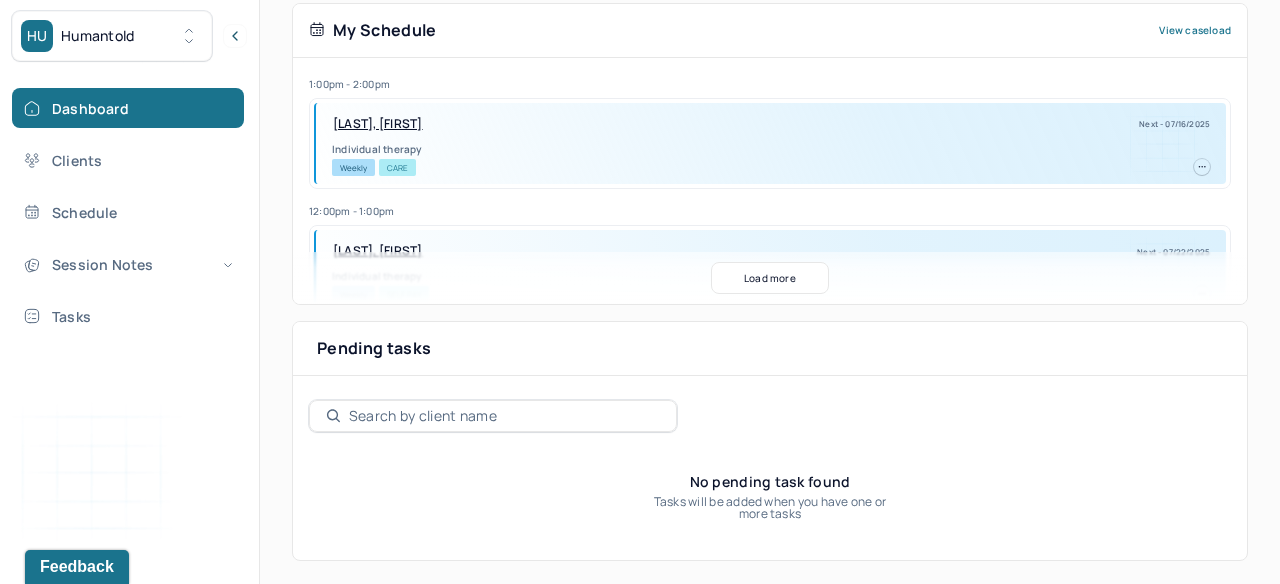 scroll, scrollTop: 112, scrollLeft: 0, axis: vertical 